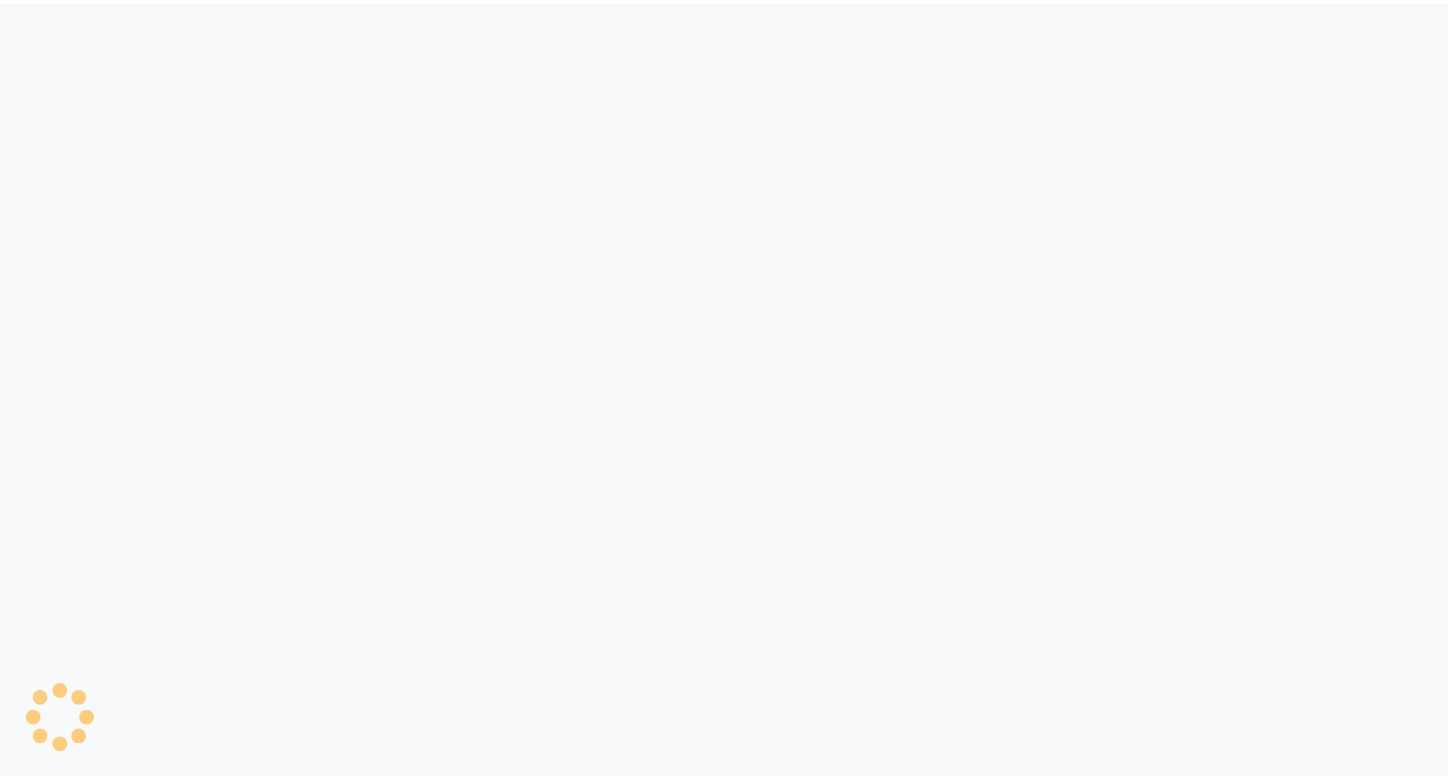 scroll, scrollTop: 0, scrollLeft: 0, axis: both 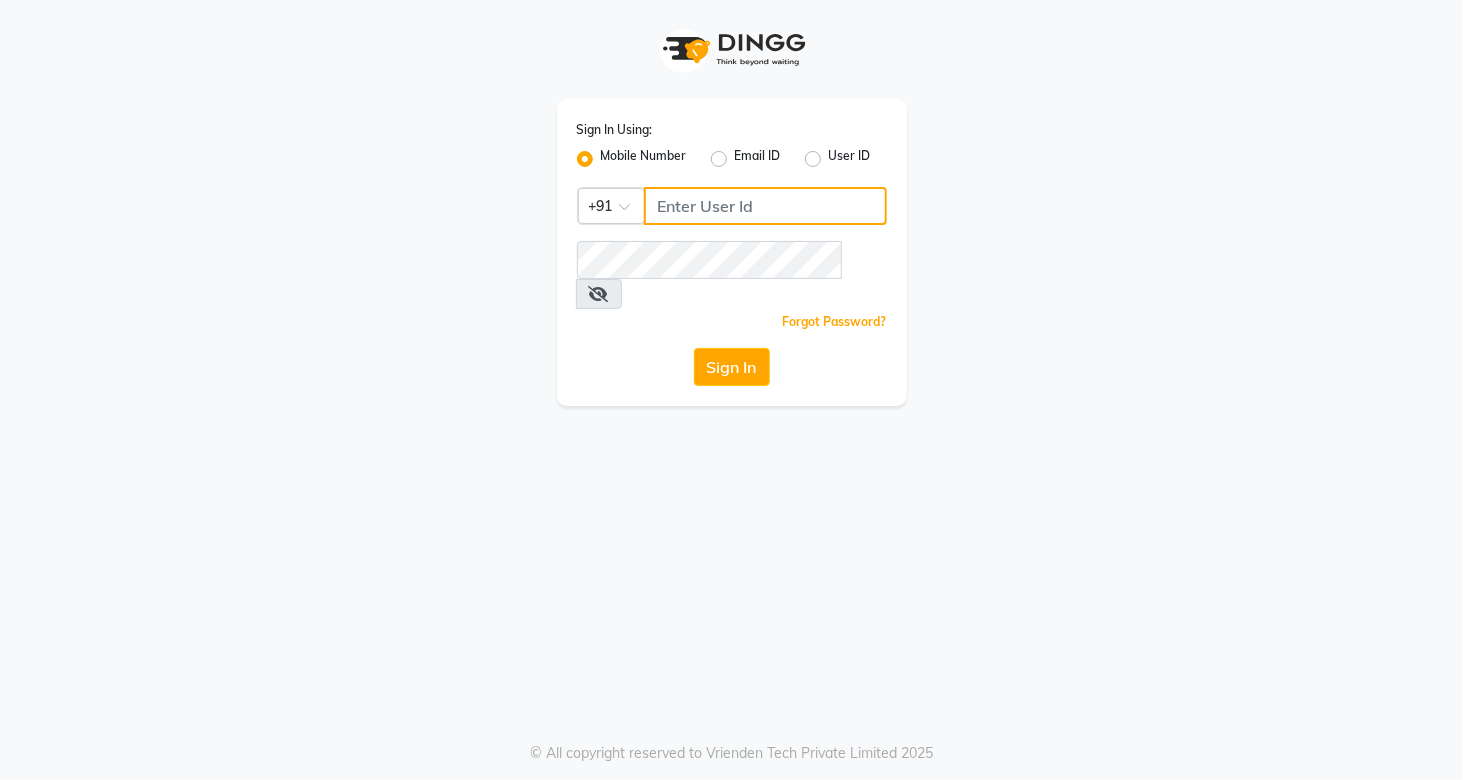 click 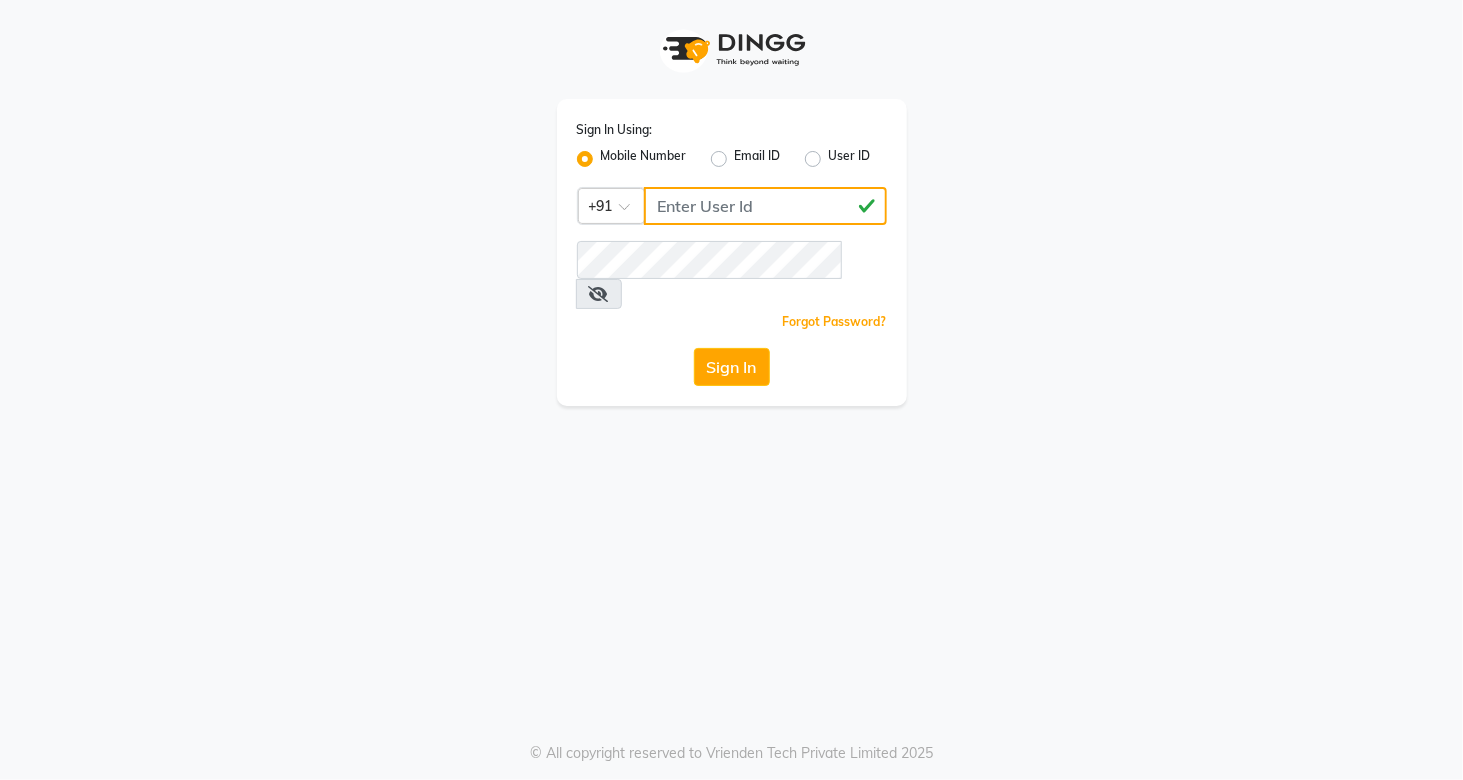 type on "[NUMBER]" 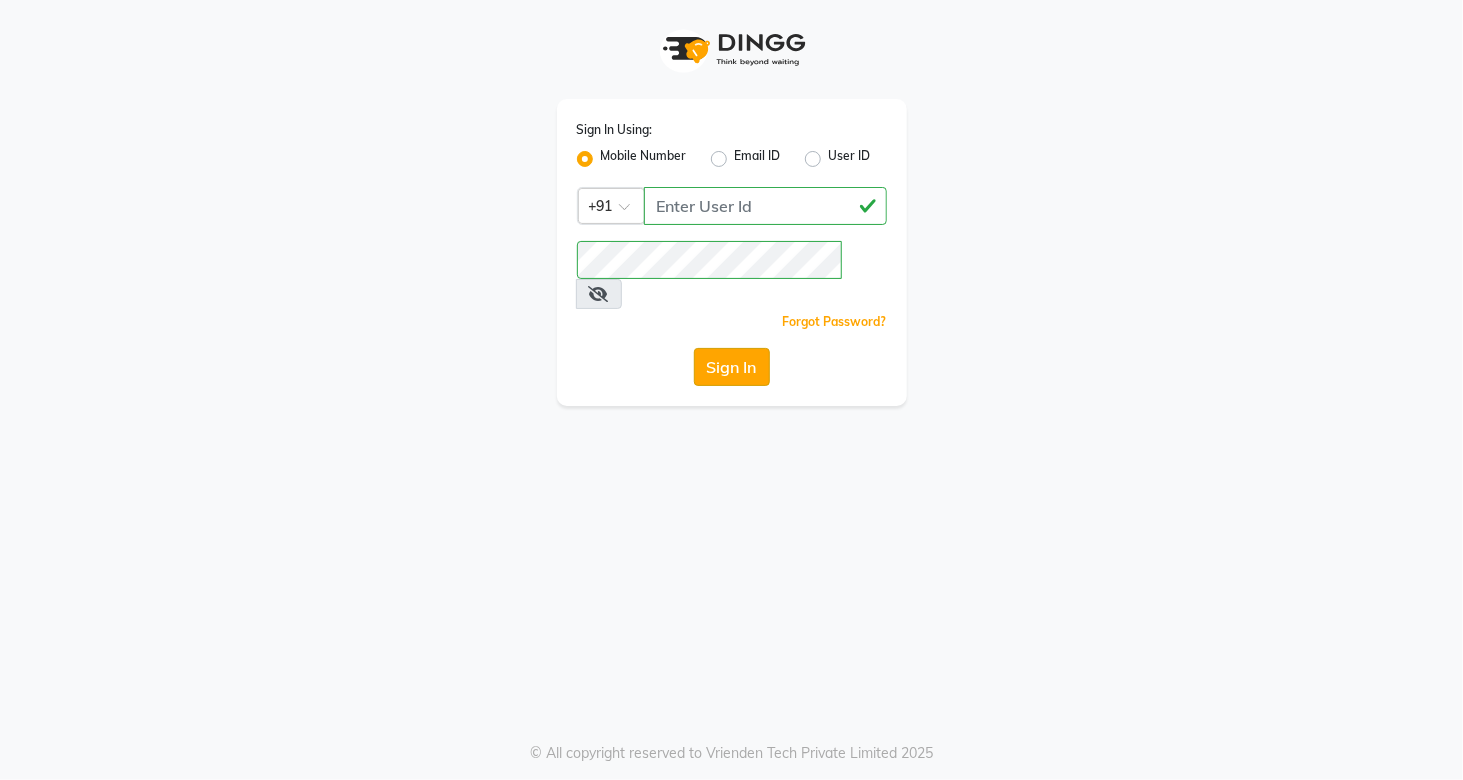 click on "Sign In" 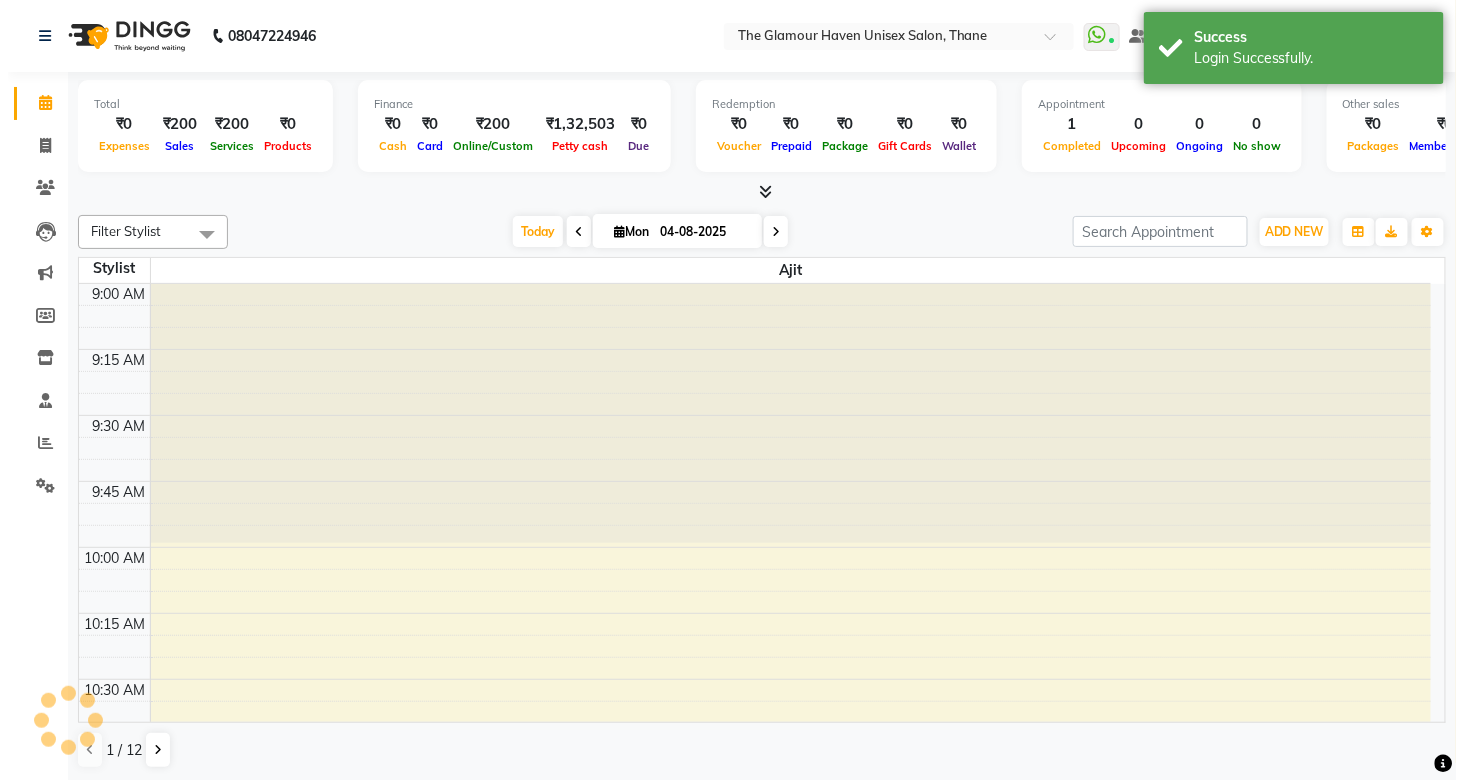 scroll, scrollTop: 0, scrollLeft: 0, axis: both 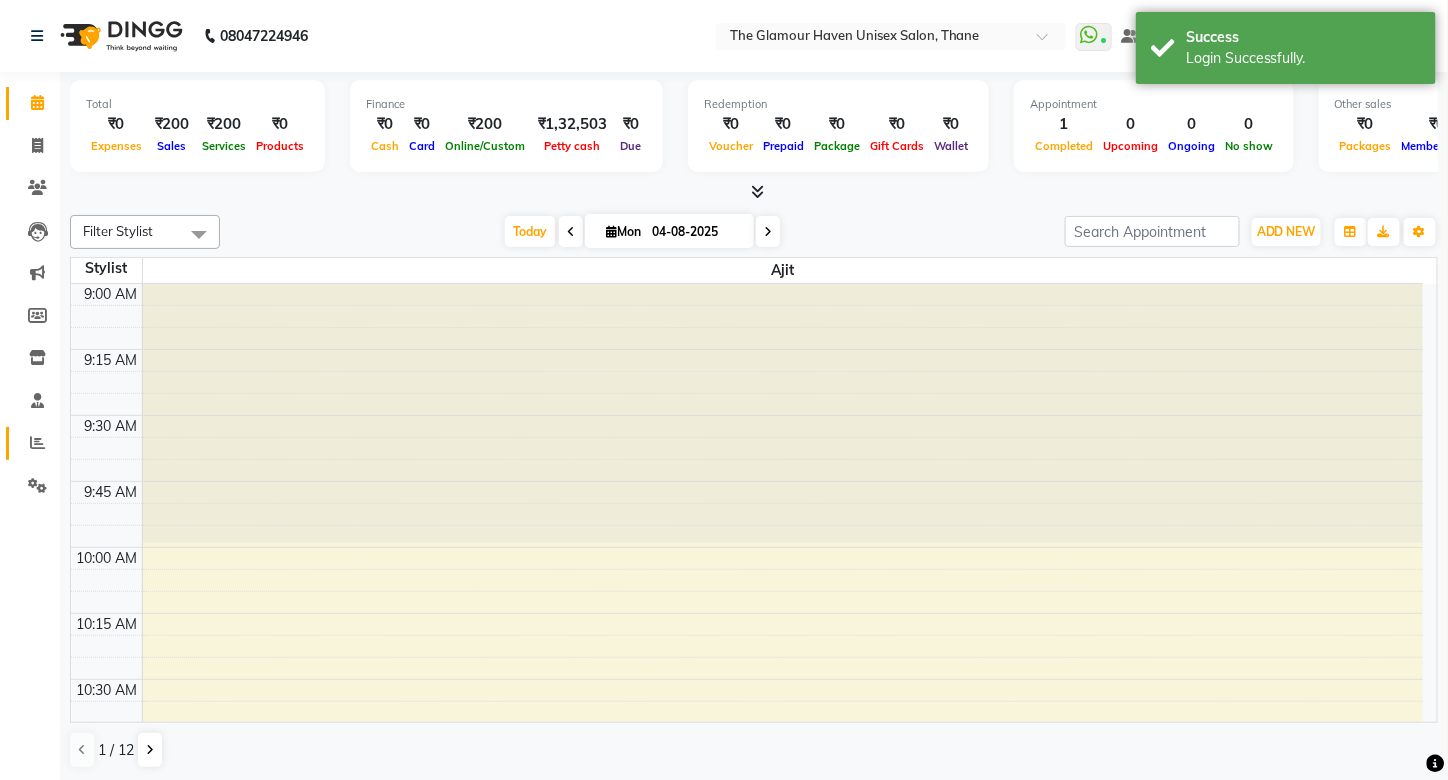 click on "Reports" 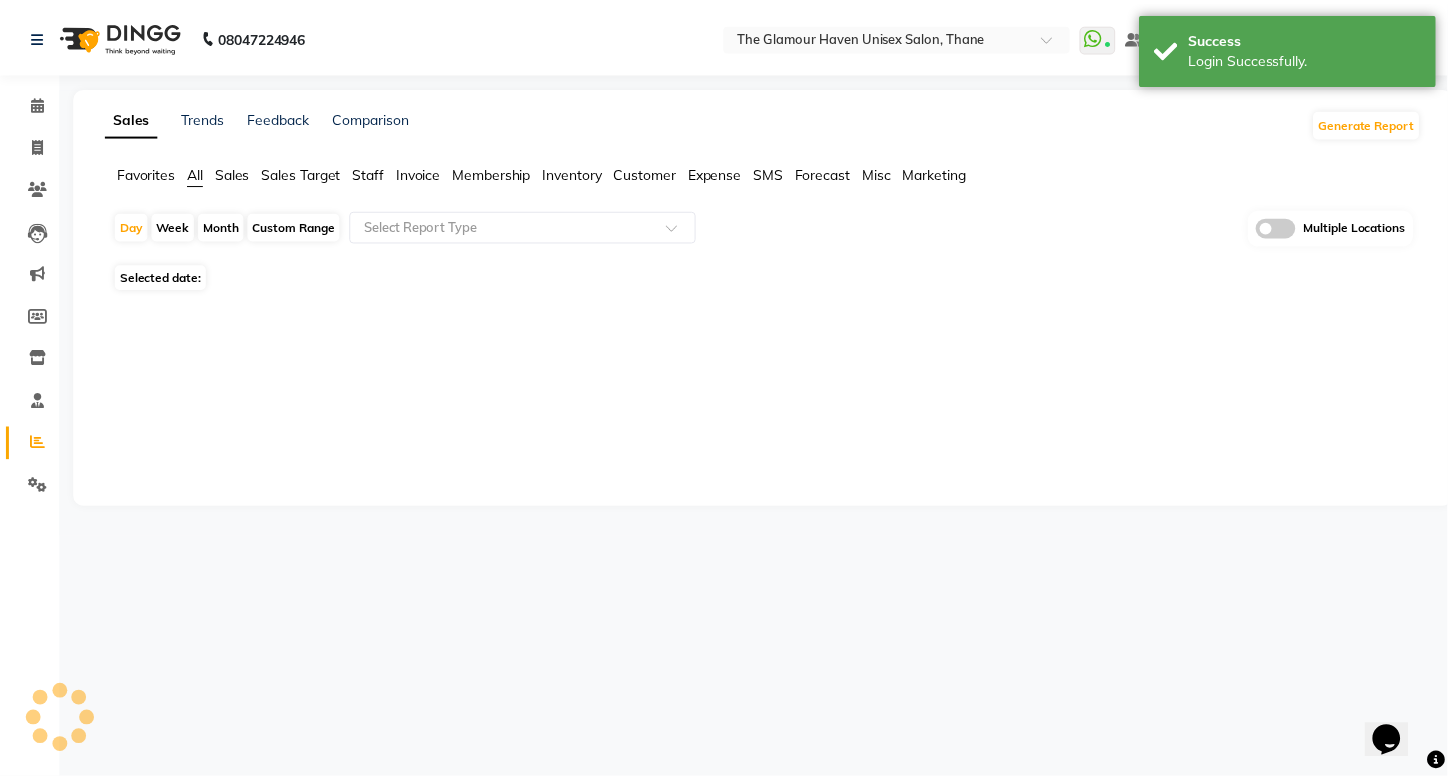 scroll, scrollTop: 0, scrollLeft: 0, axis: both 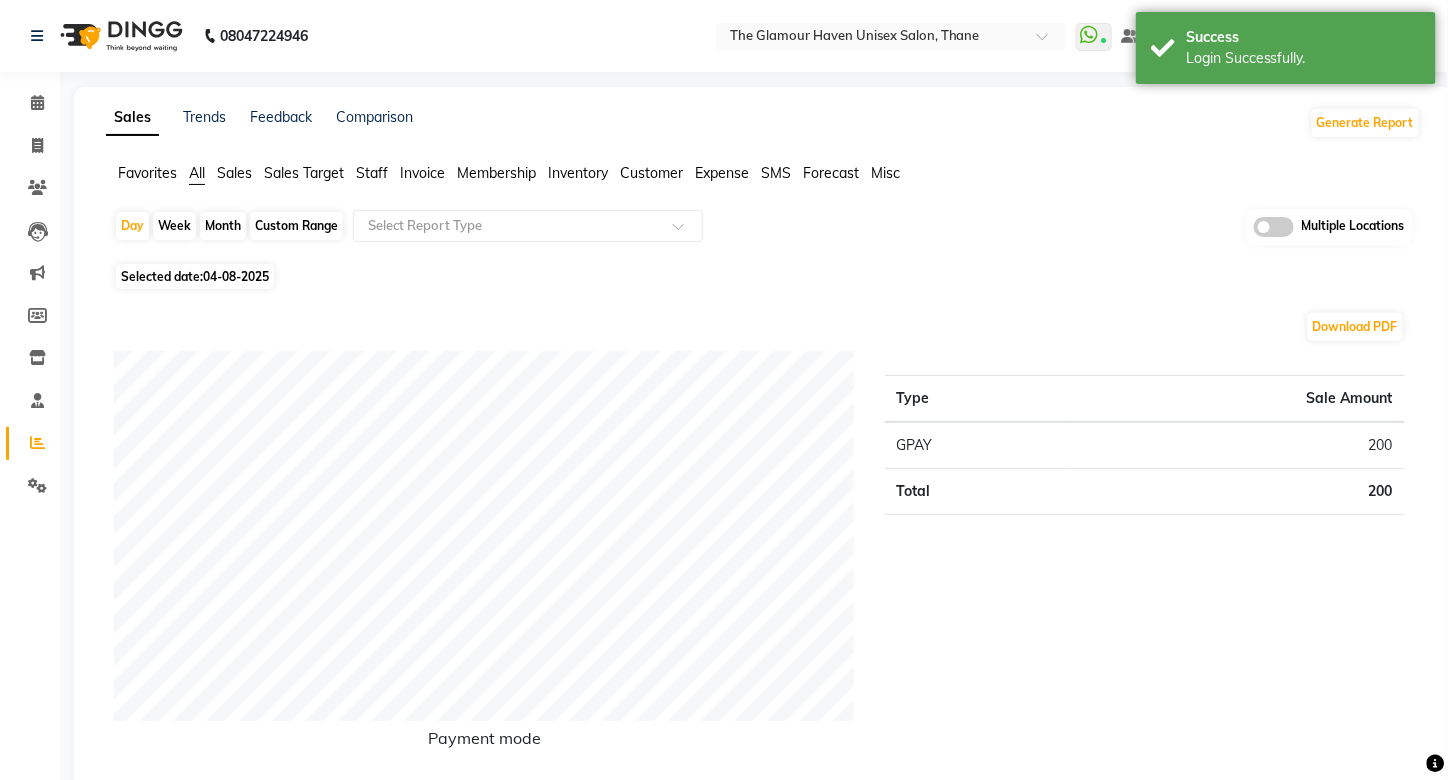 click on "Month" 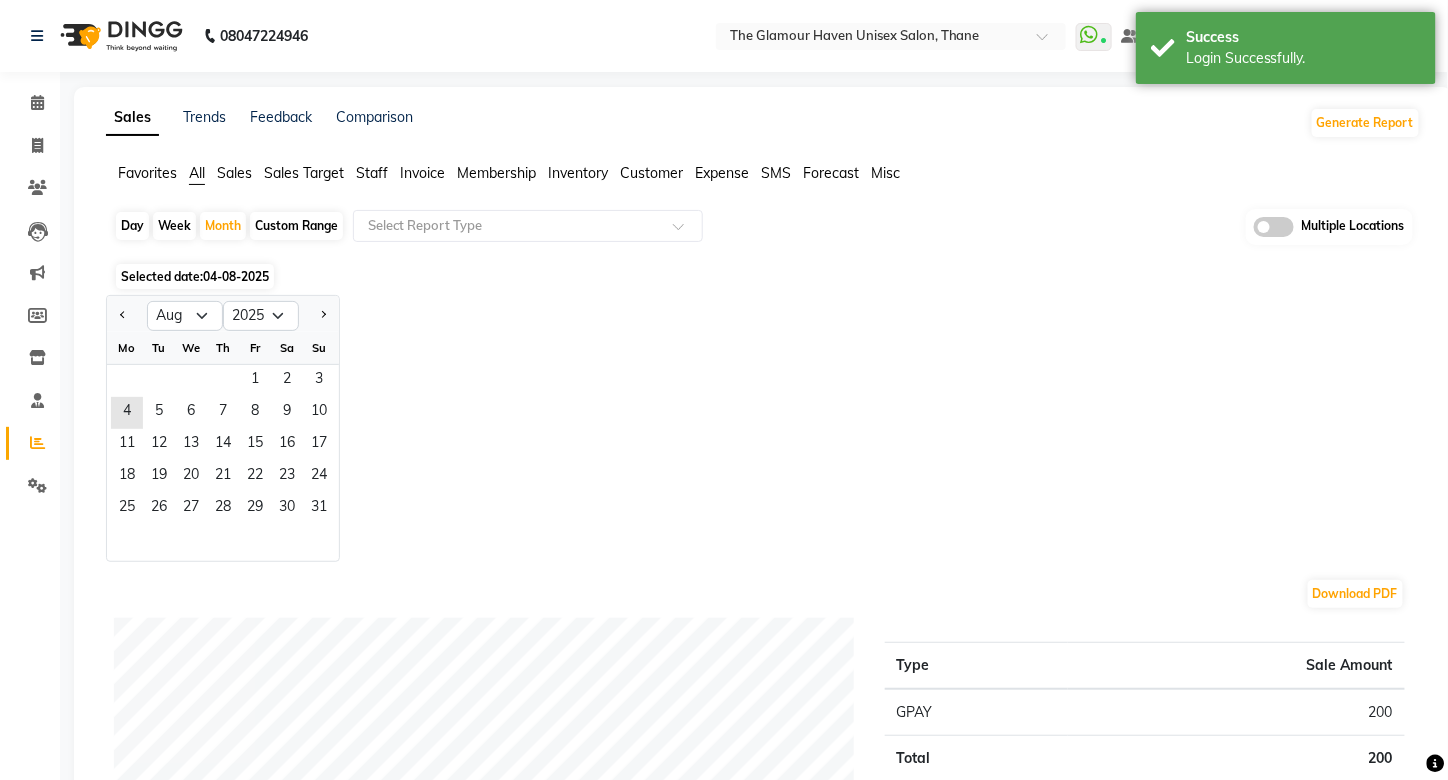 click on "Favorites All Sales Sales Target Staff Invoice Membership Inventory Customer Expense SMS Forecast Misc" 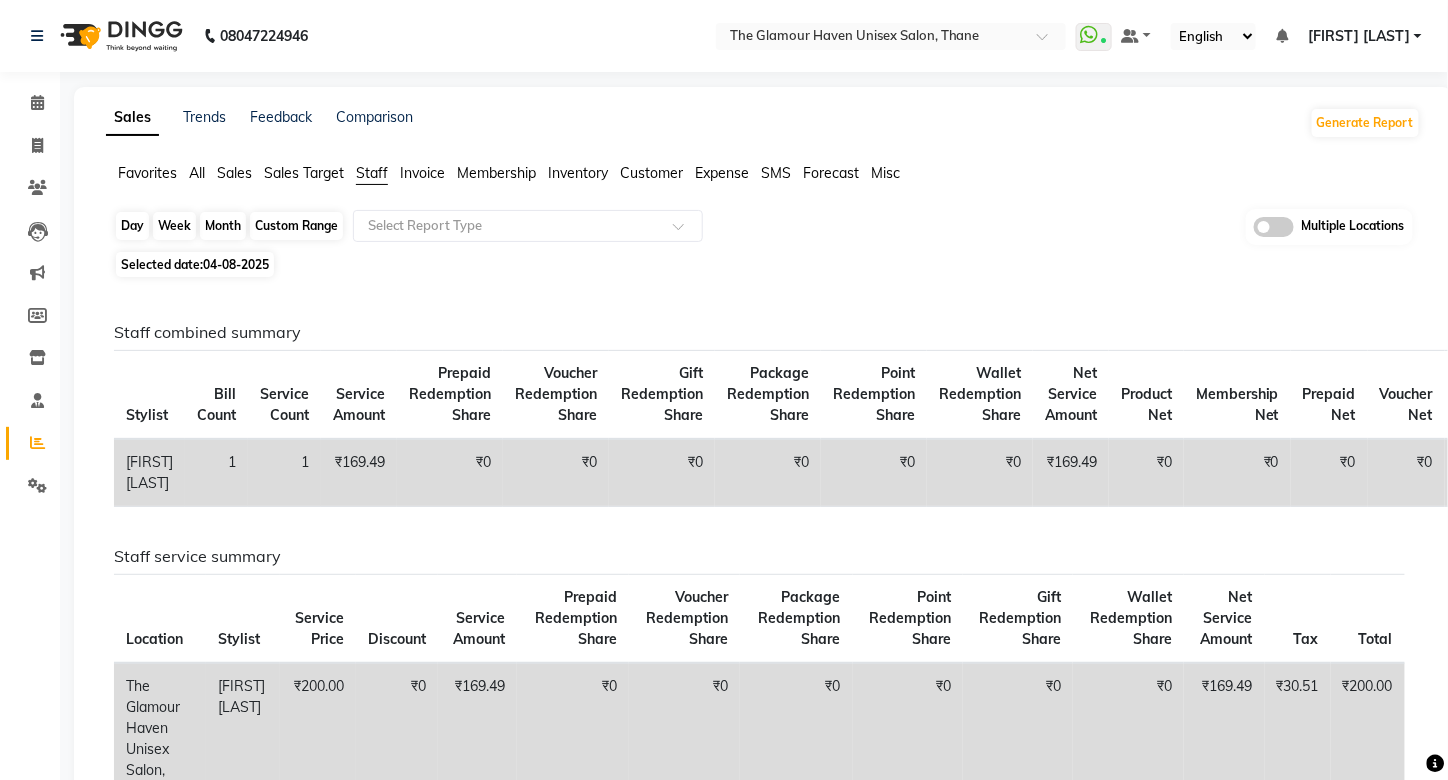 click on "Month" 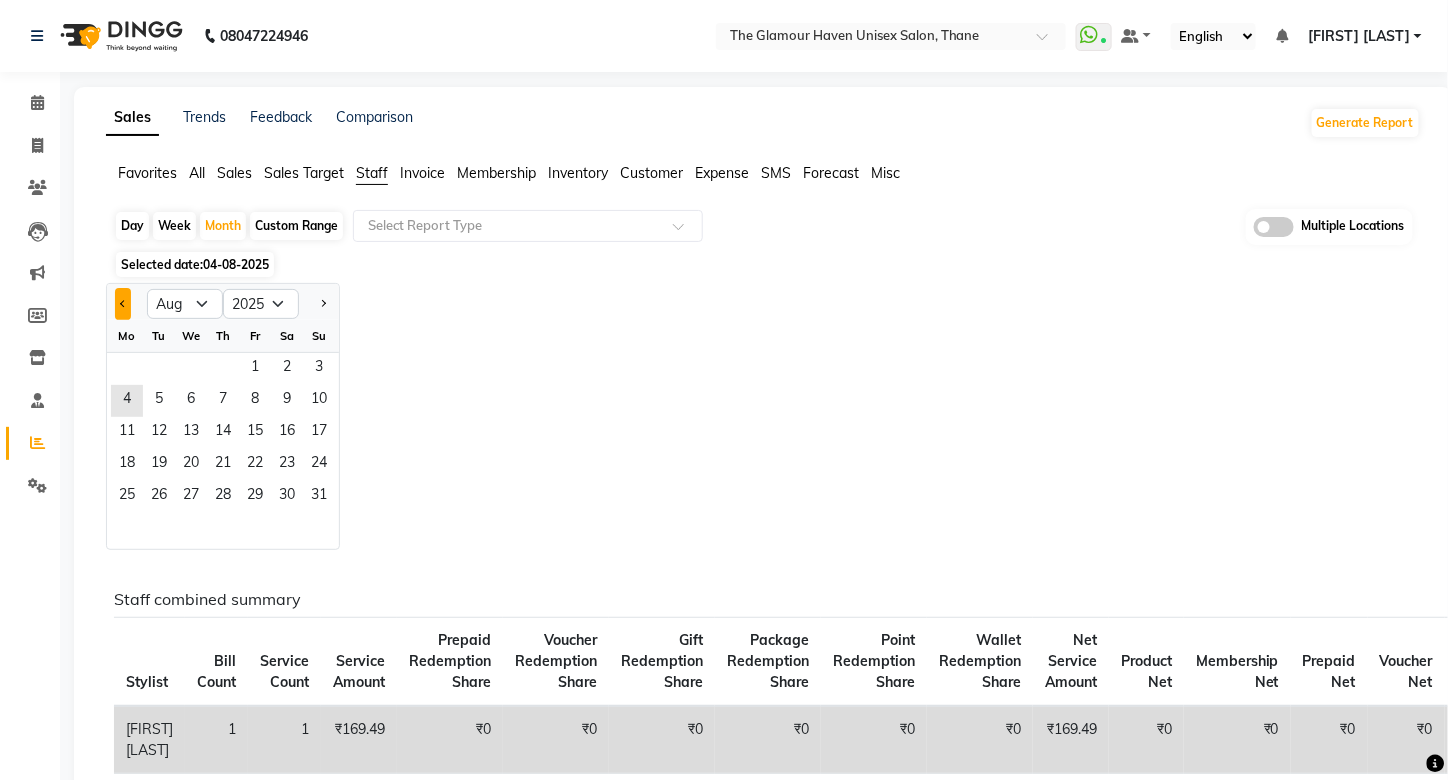 click 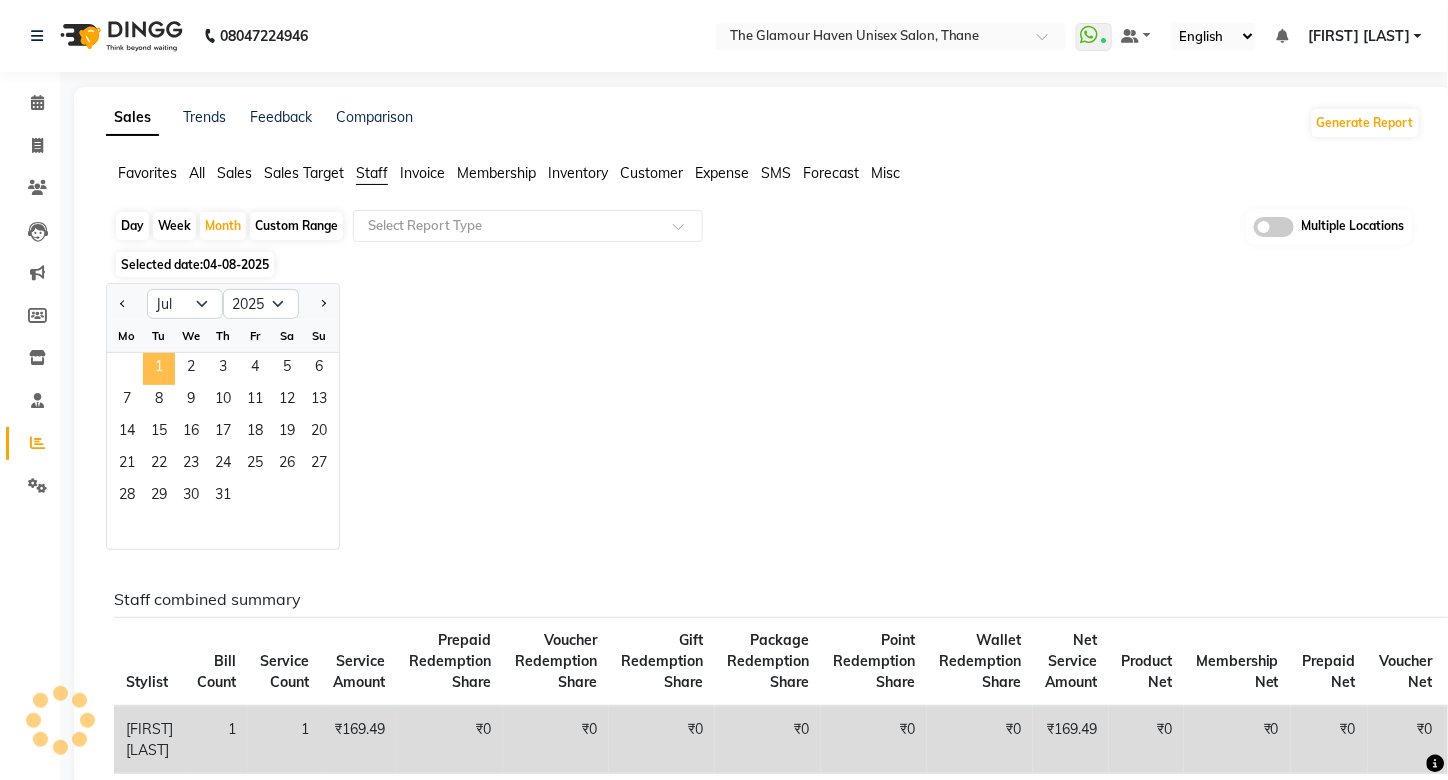 click on "1" 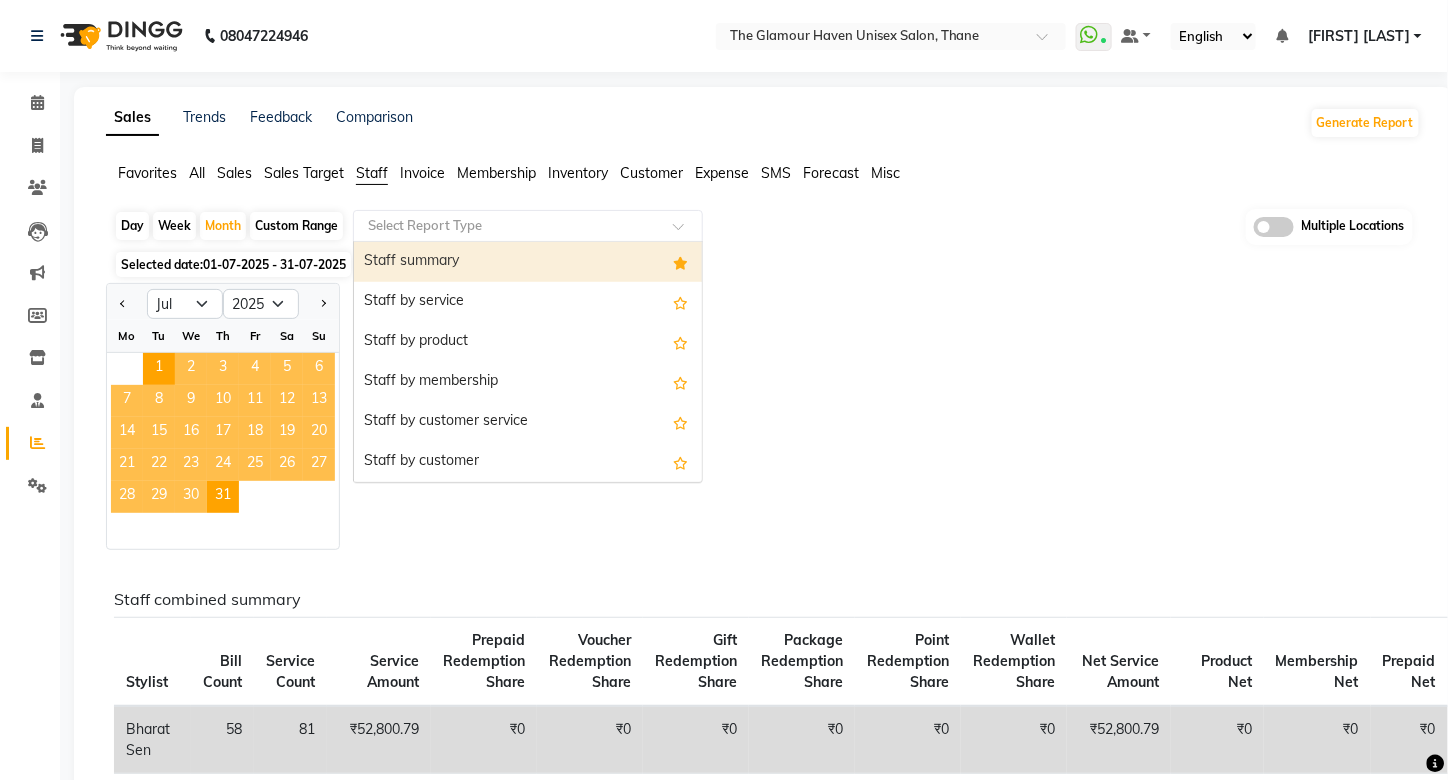 click 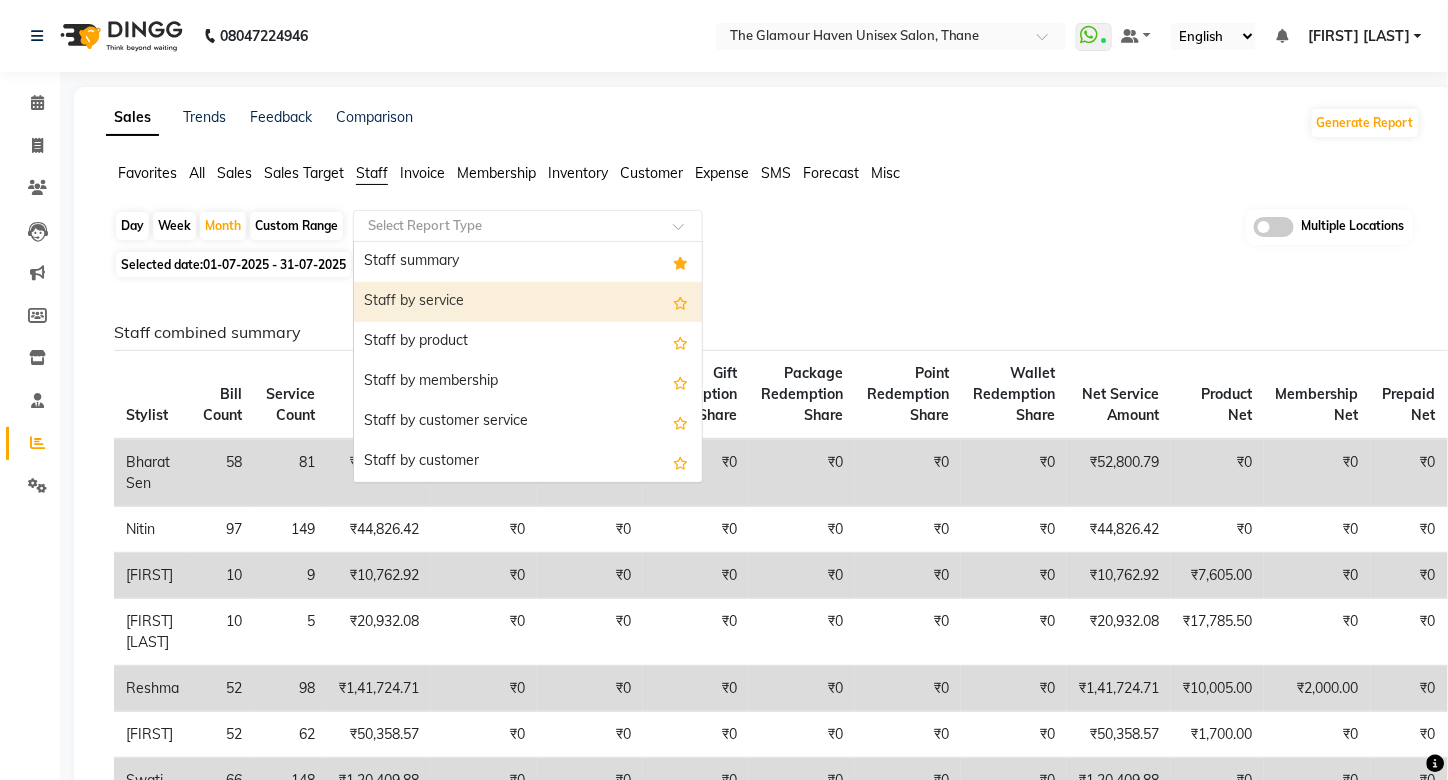 click on "Staff by service" at bounding box center [528, 302] 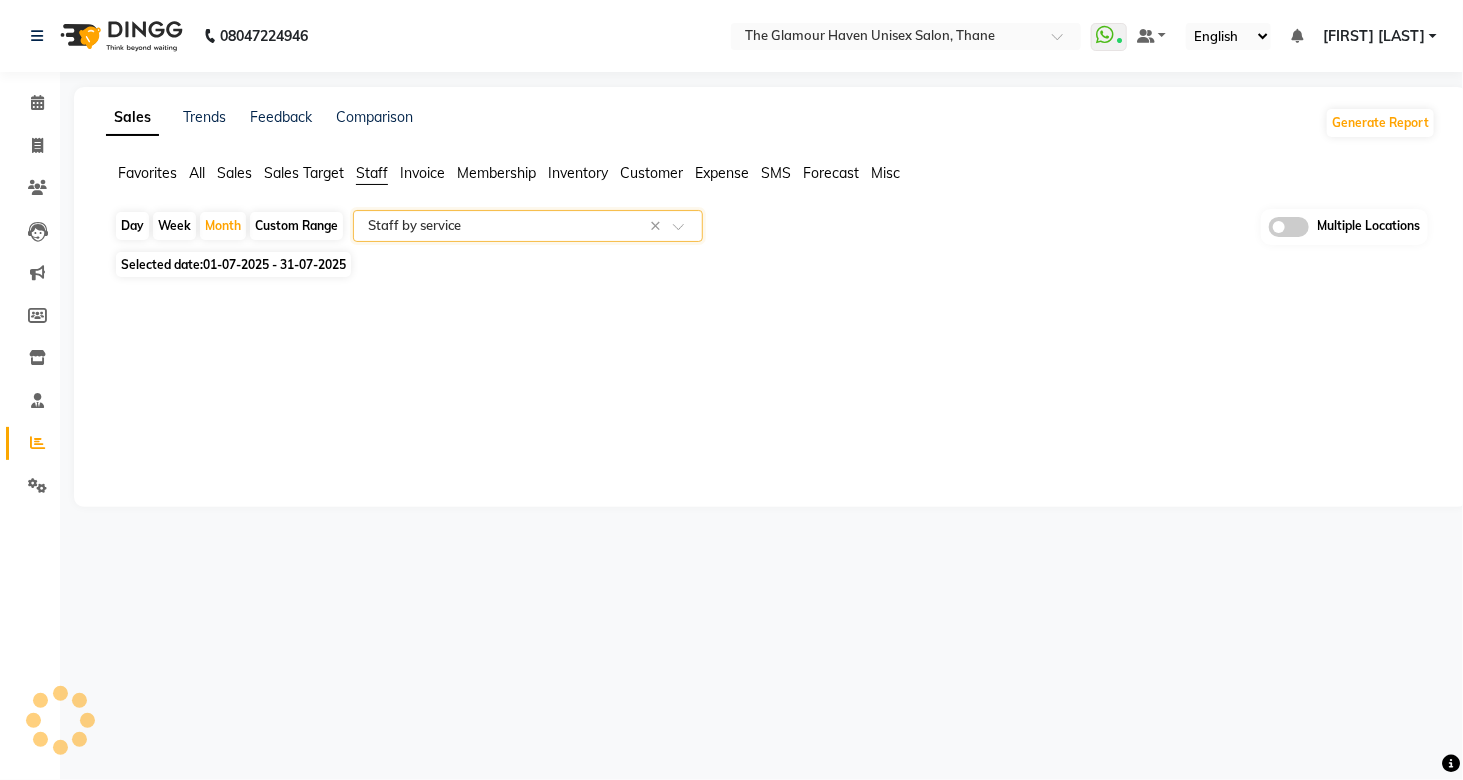 select on "full_report" 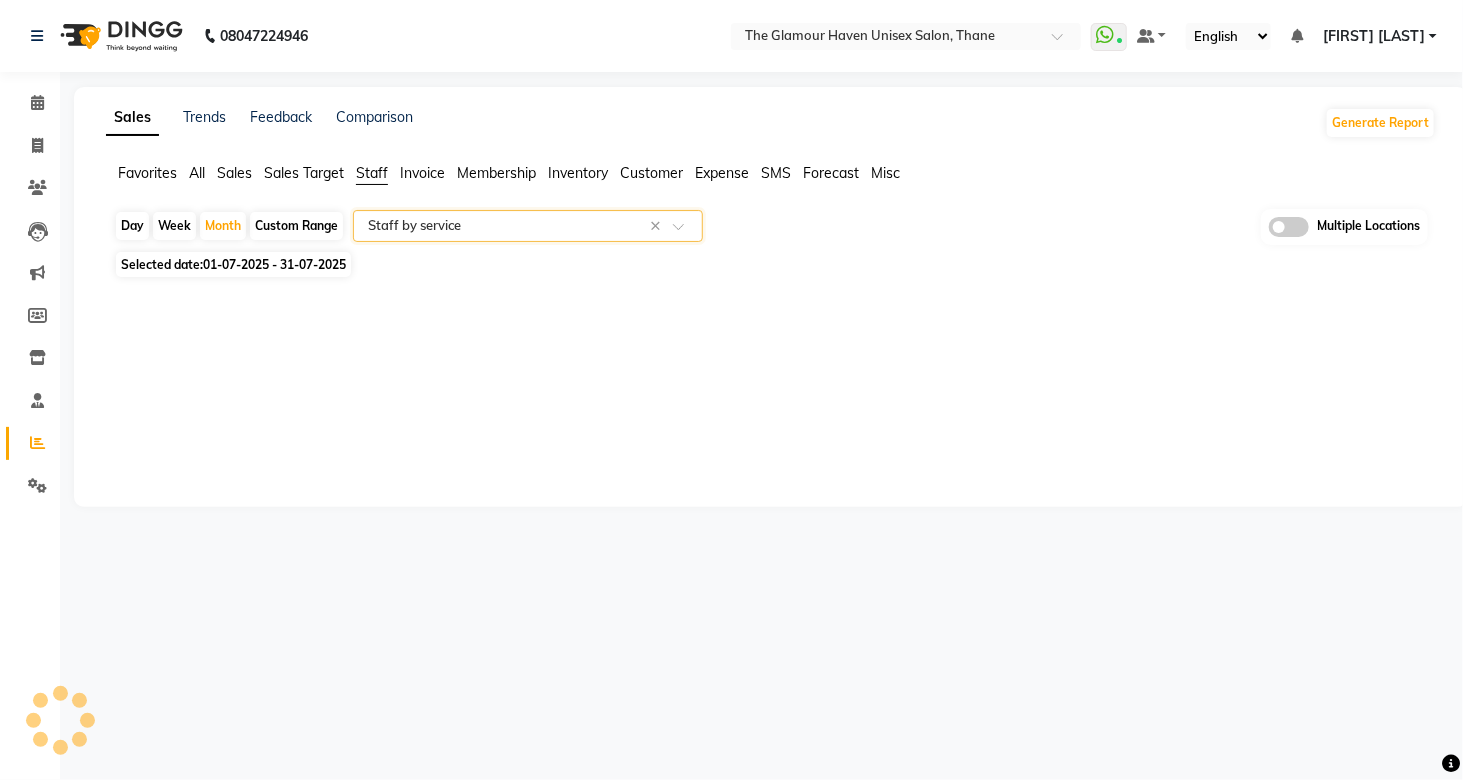 select on "csv" 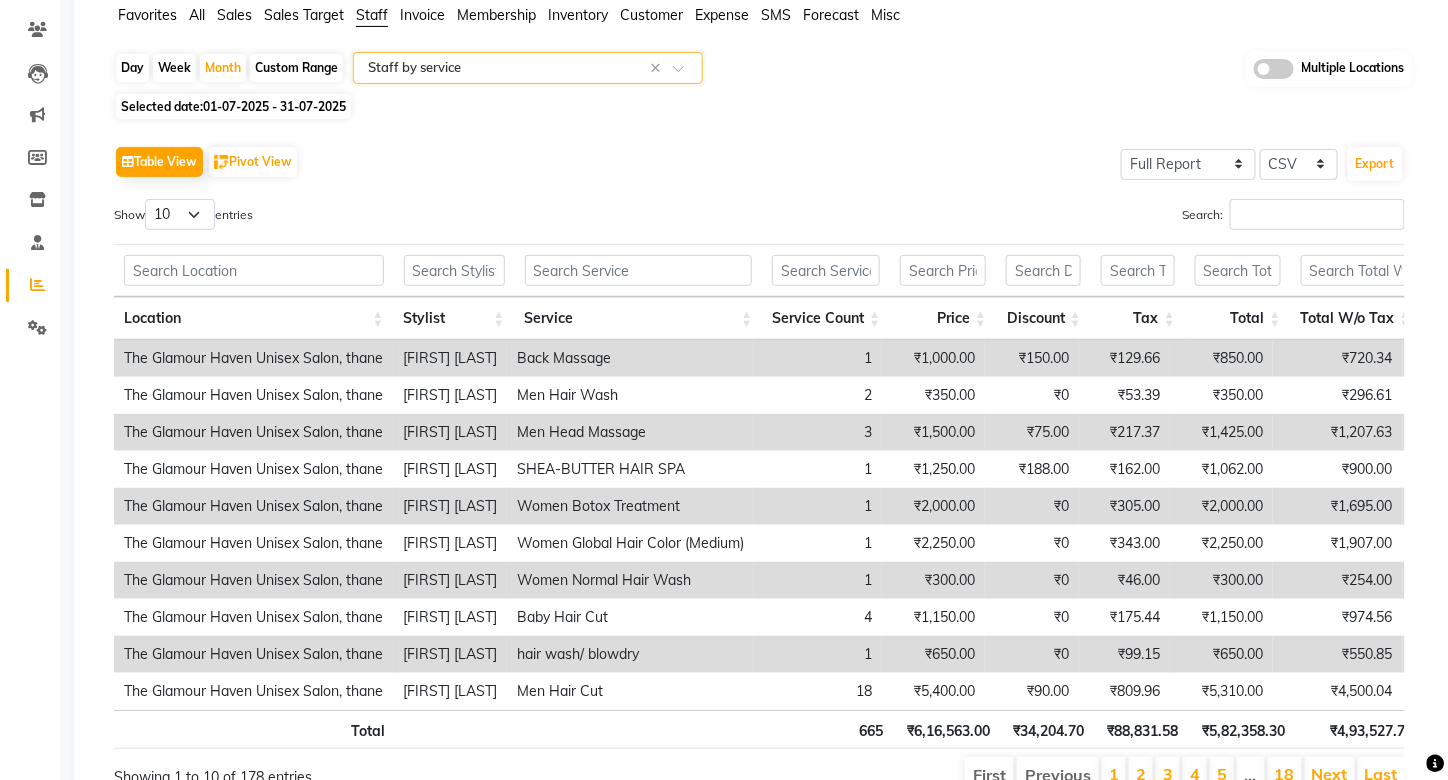 scroll, scrollTop: 264, scrollLeft: 0, axis: vertical 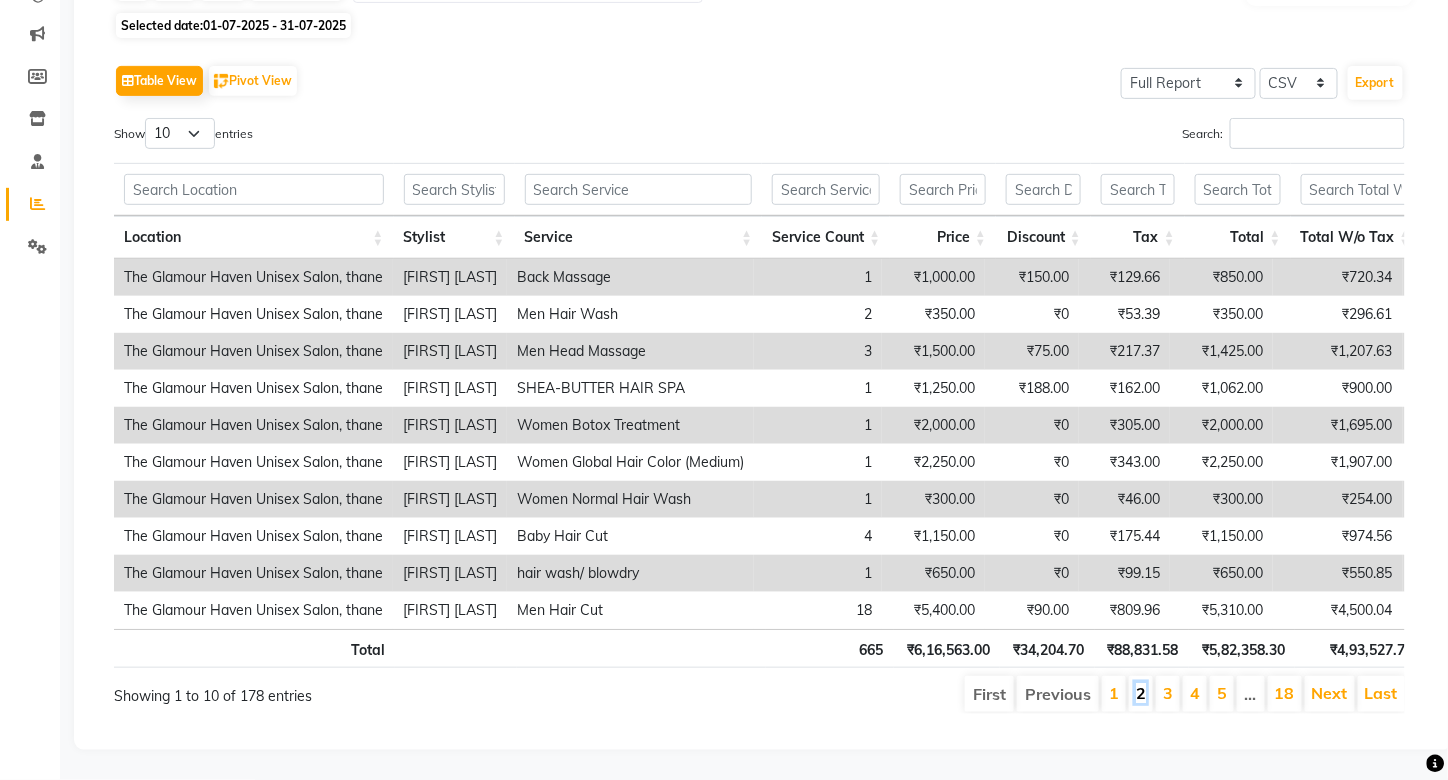 click on "2" at bounding box center [1141, 693] 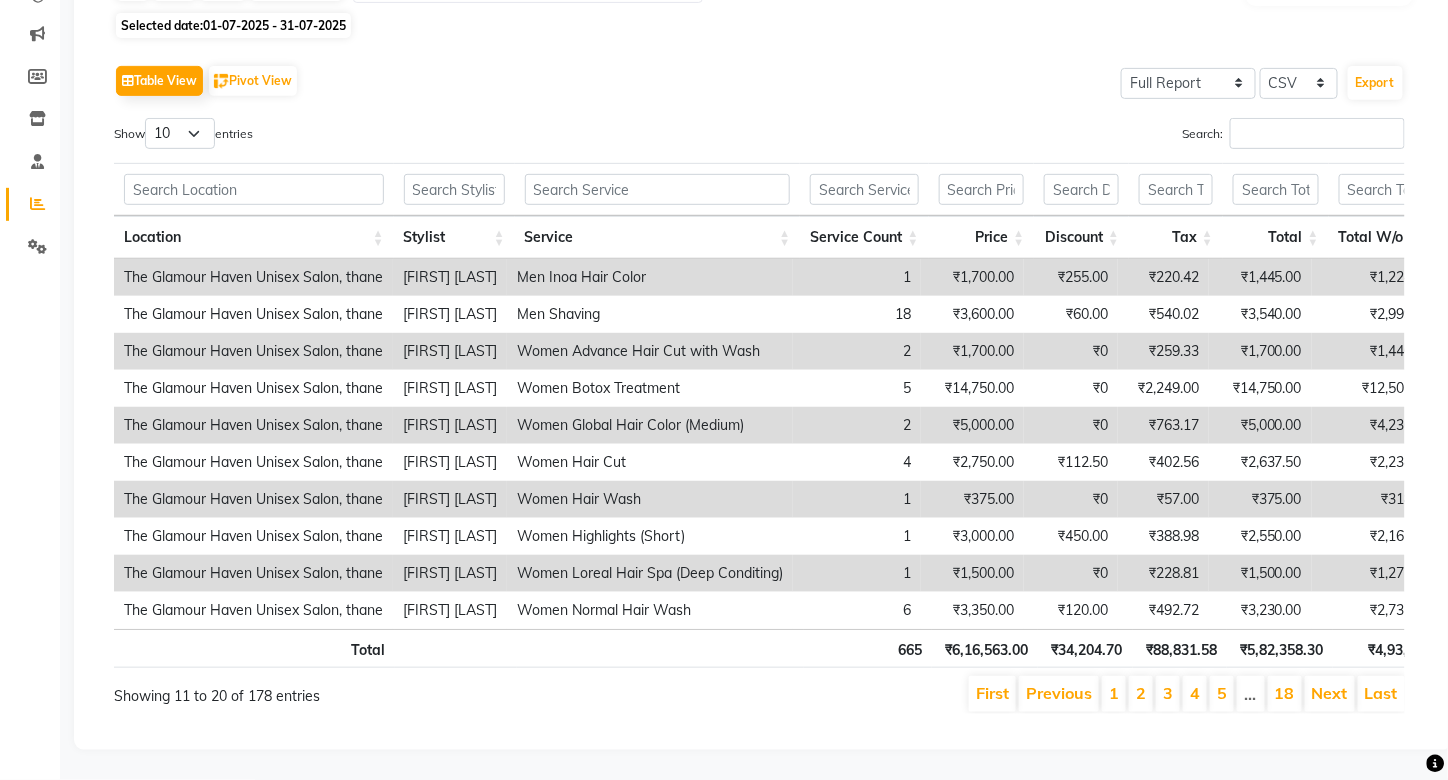 click on "2" at bounding box center [1141, 693] 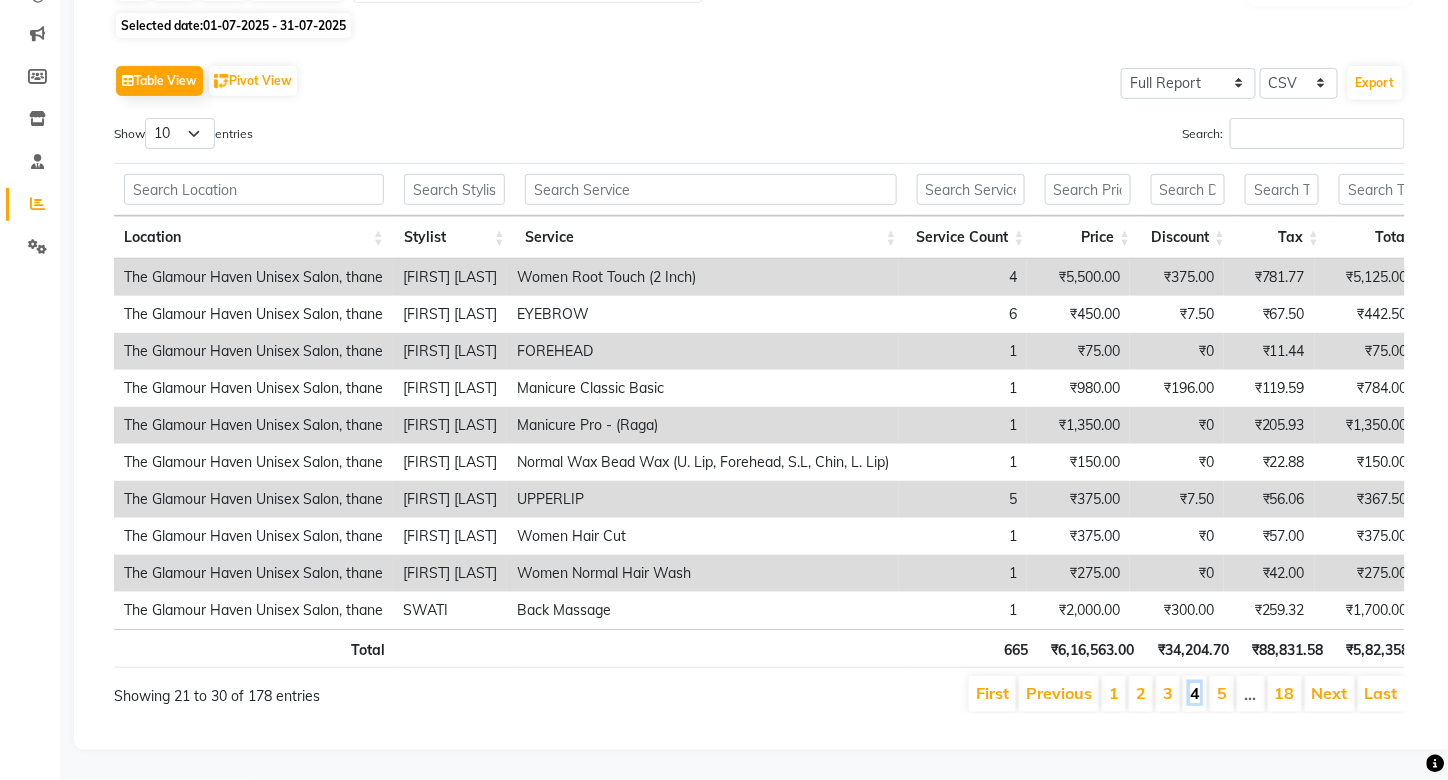 click on "4" at bounding box center [1195, 693] 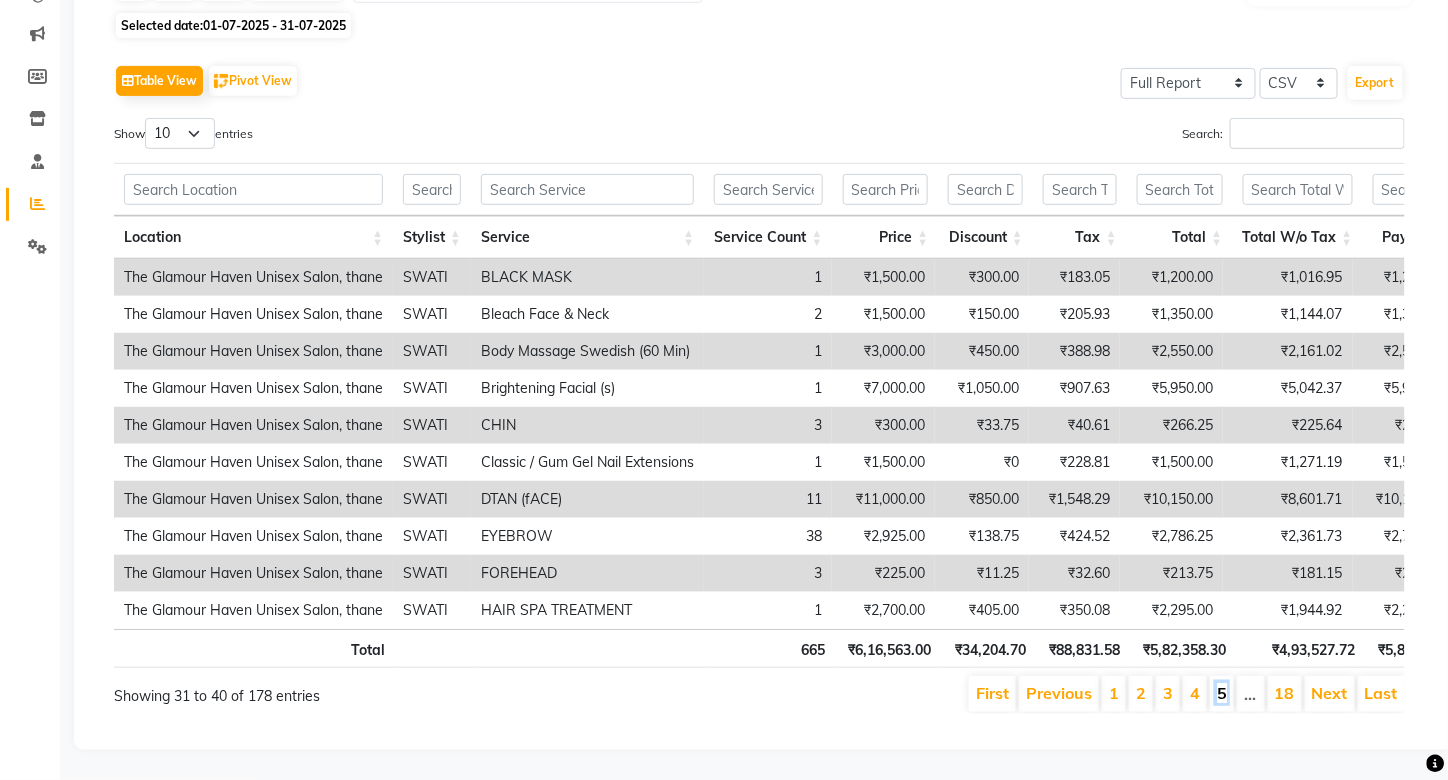 click on "5" at bounding box center [1222, 693] 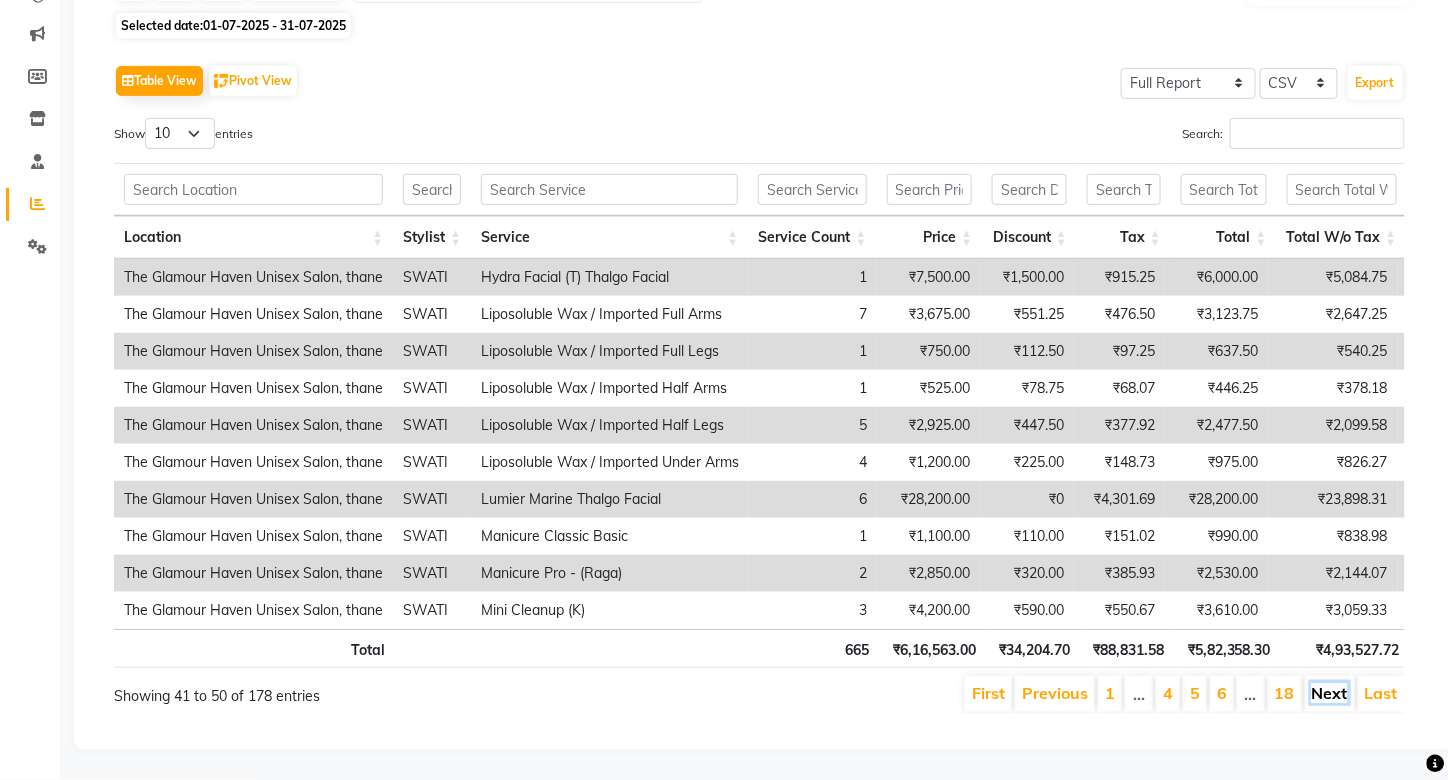 click on "Next" at bounding box center [1330, 693] 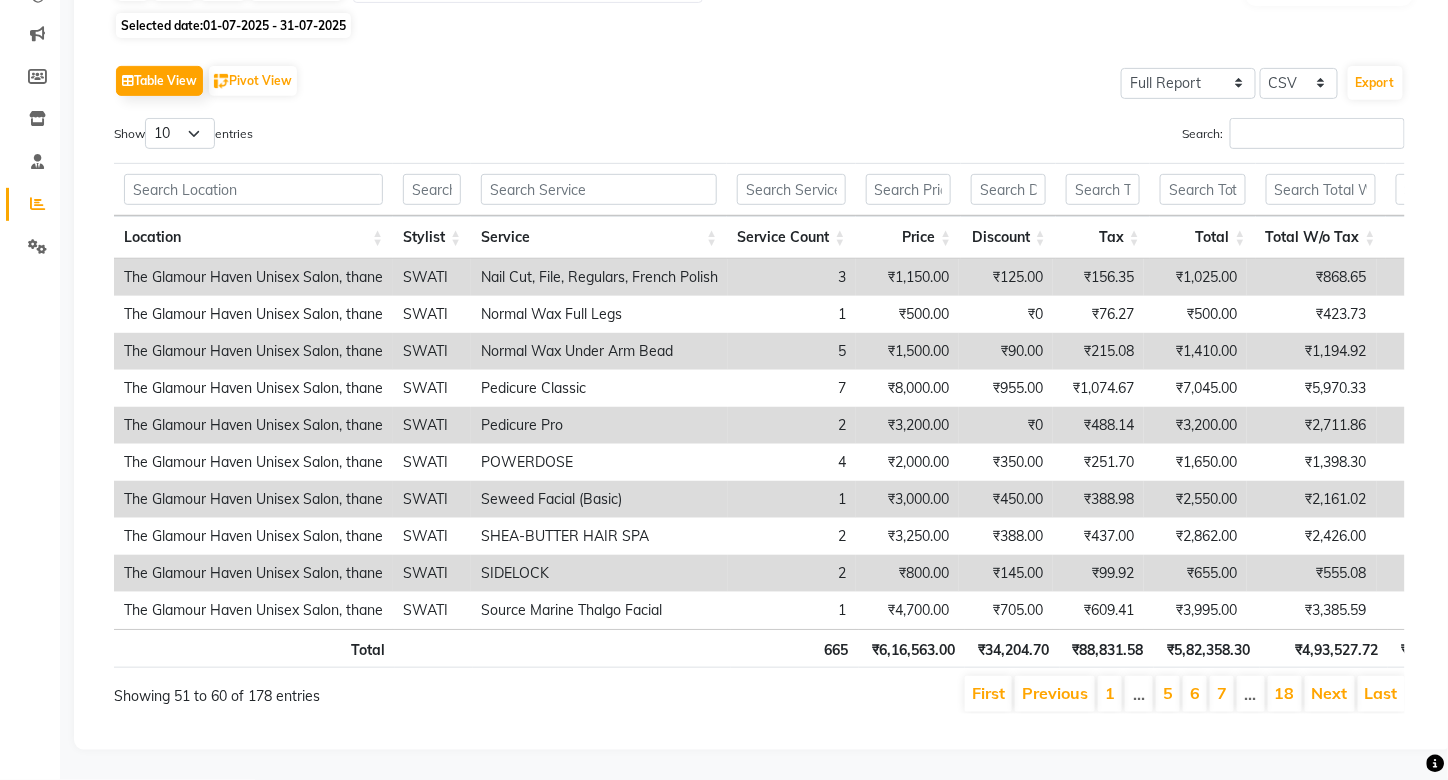 click on "Next" at bounding box center (1330, 693) 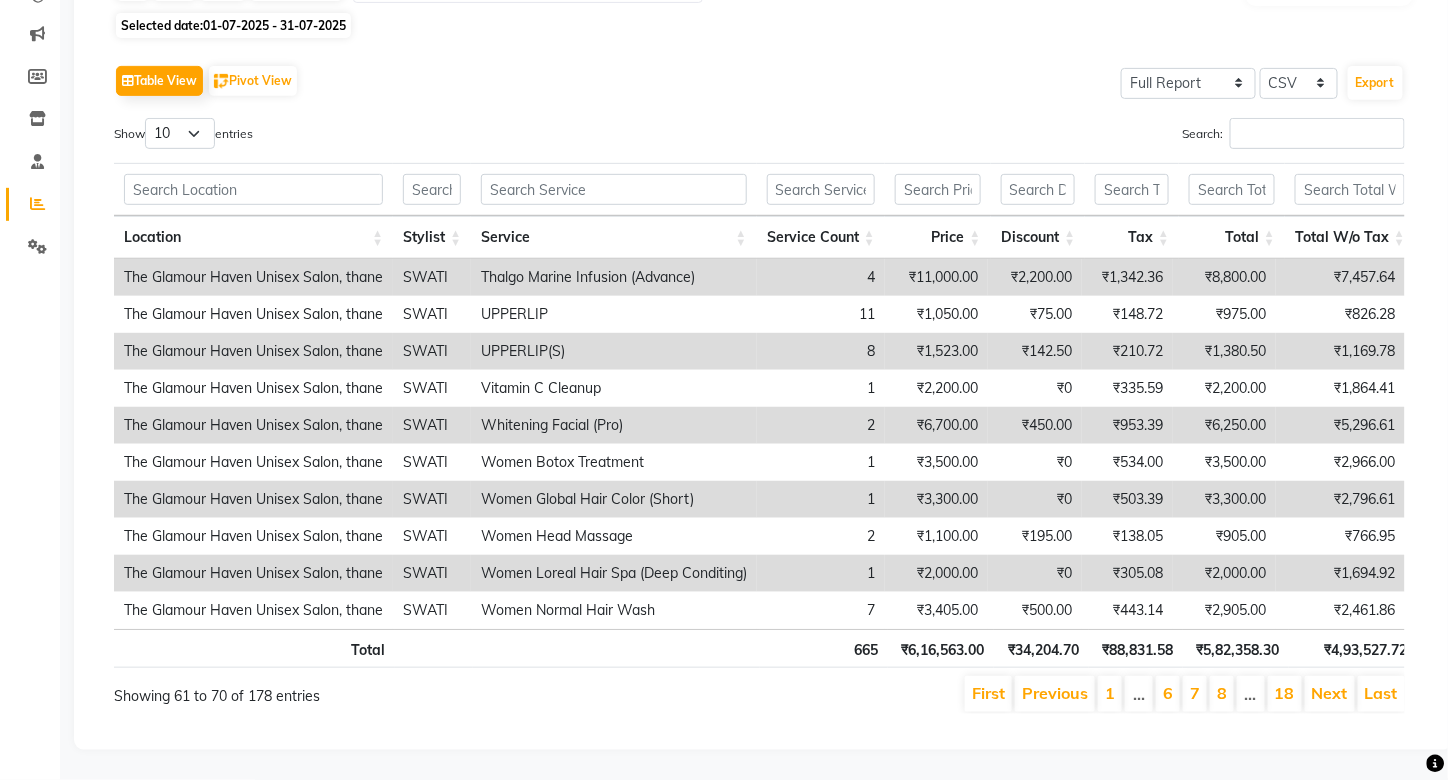 click on "Next" at bounding box center (1330, 693) 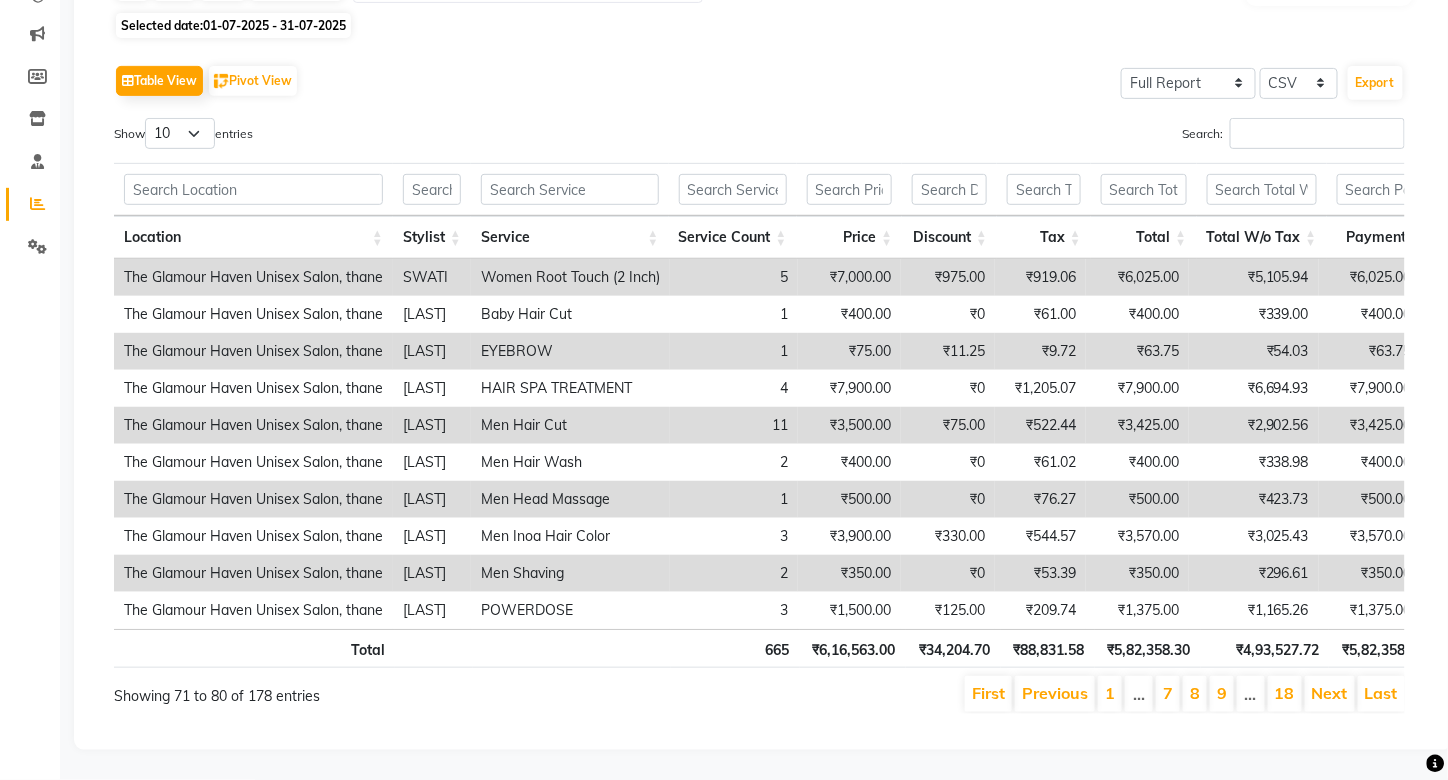click on "Next" at bounding box center (1330, 693) 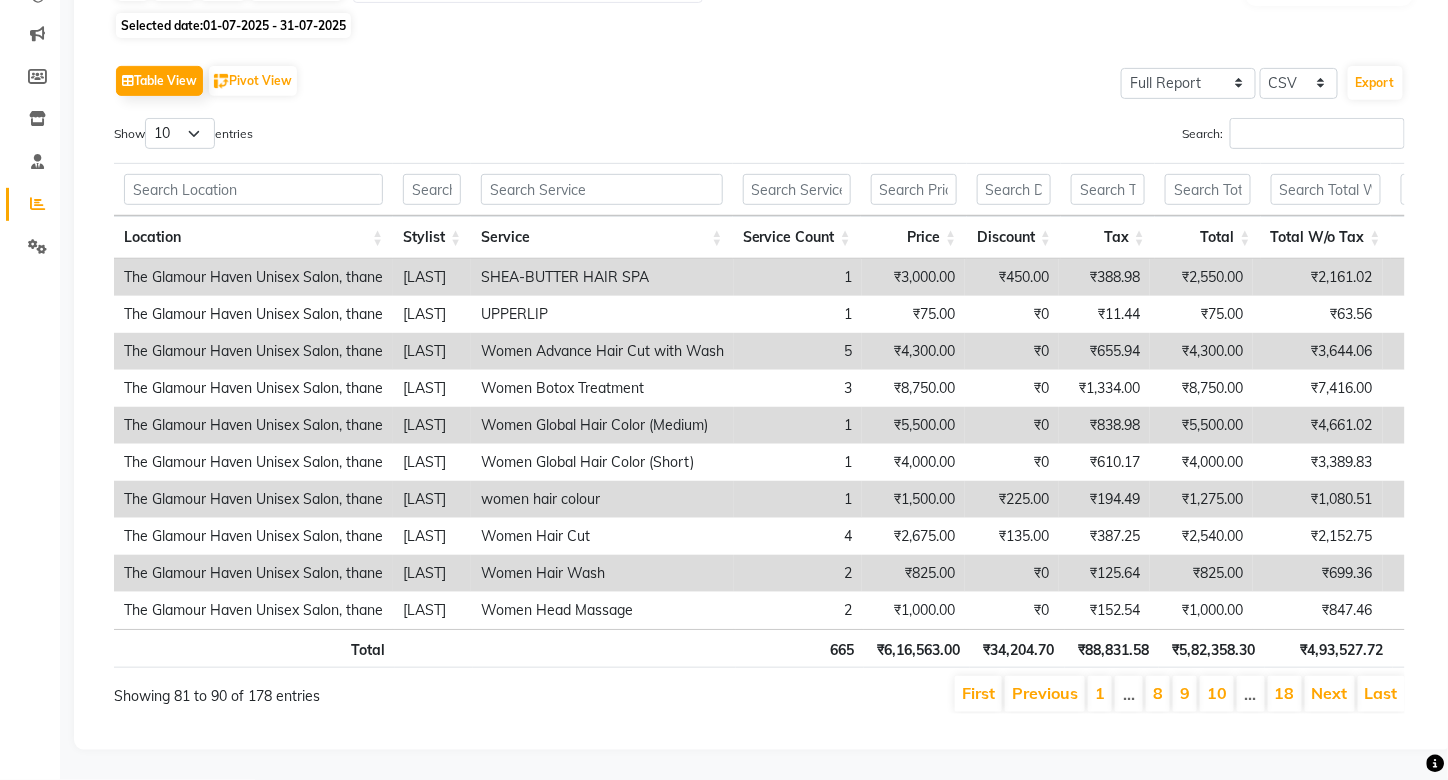 click on "Next" at bounding box center (1330, 693) 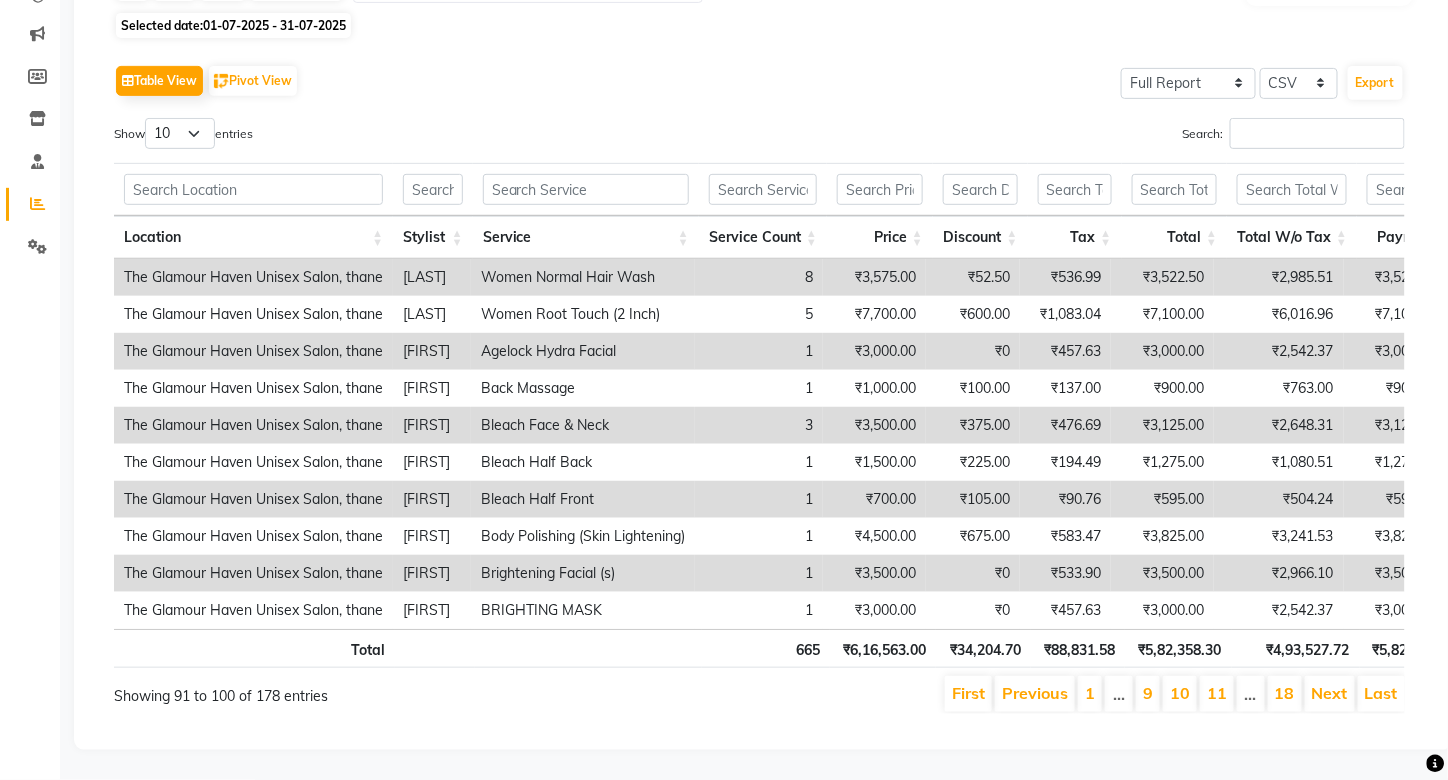 click on "Next" at bounding box center (1330, 693) 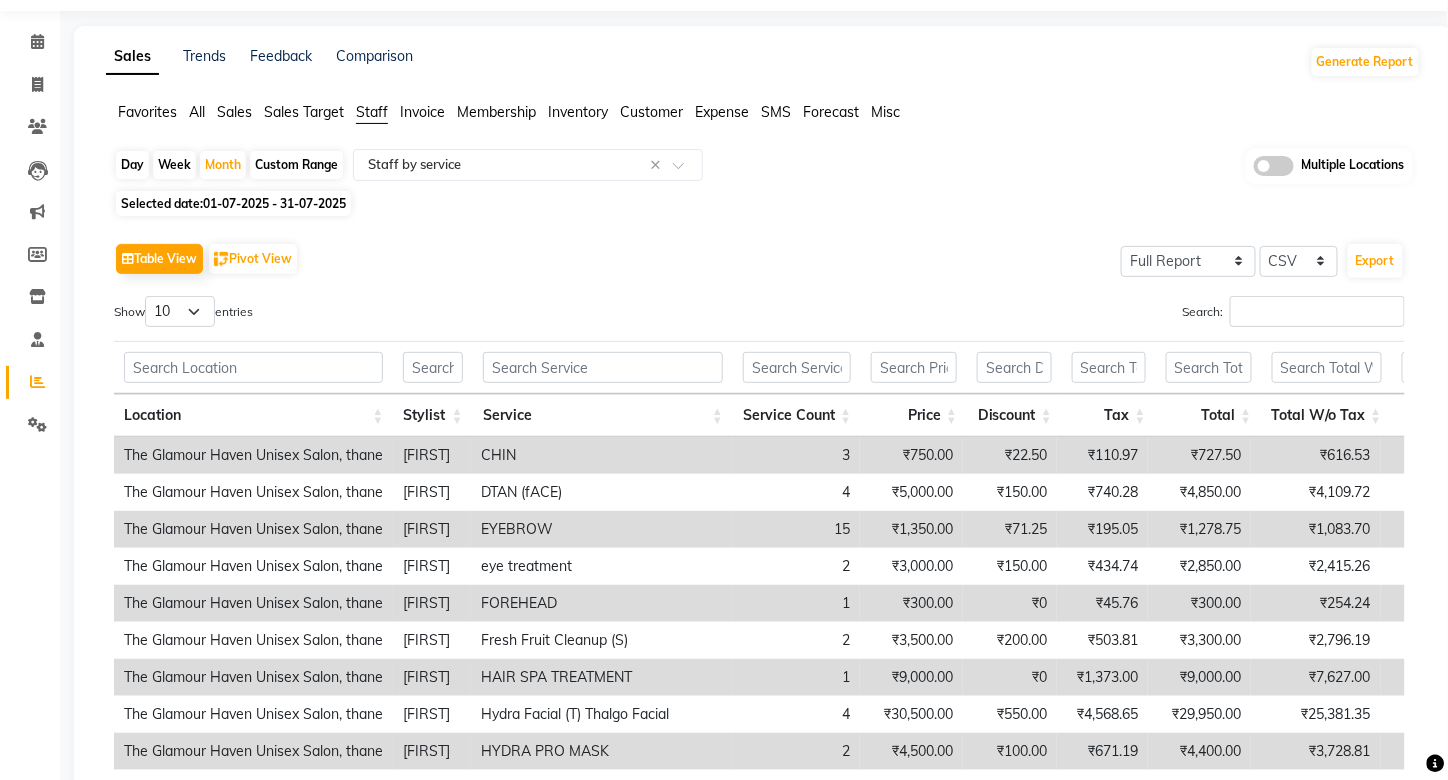 scroll, scrollTop: 26, scrollLeft: 0, axis: vertical 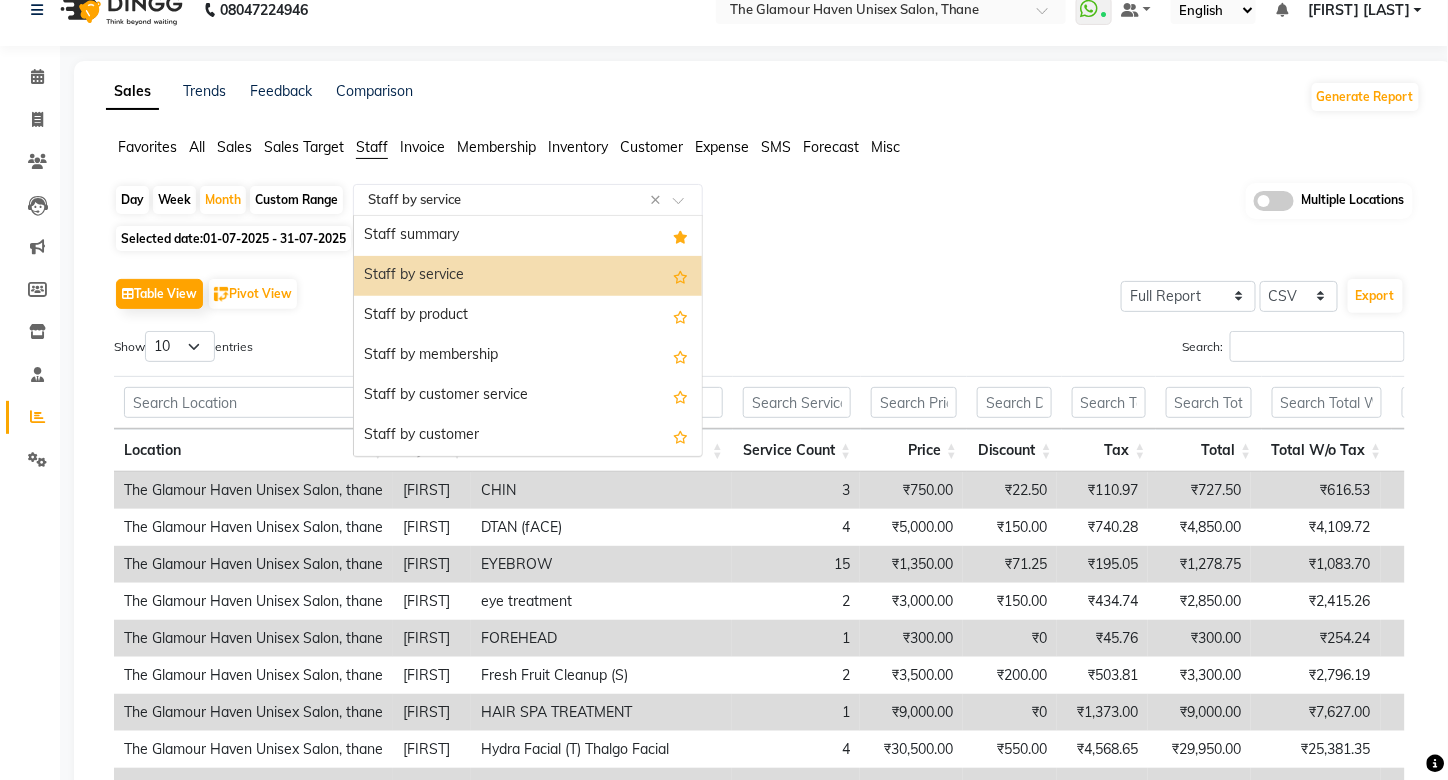 click 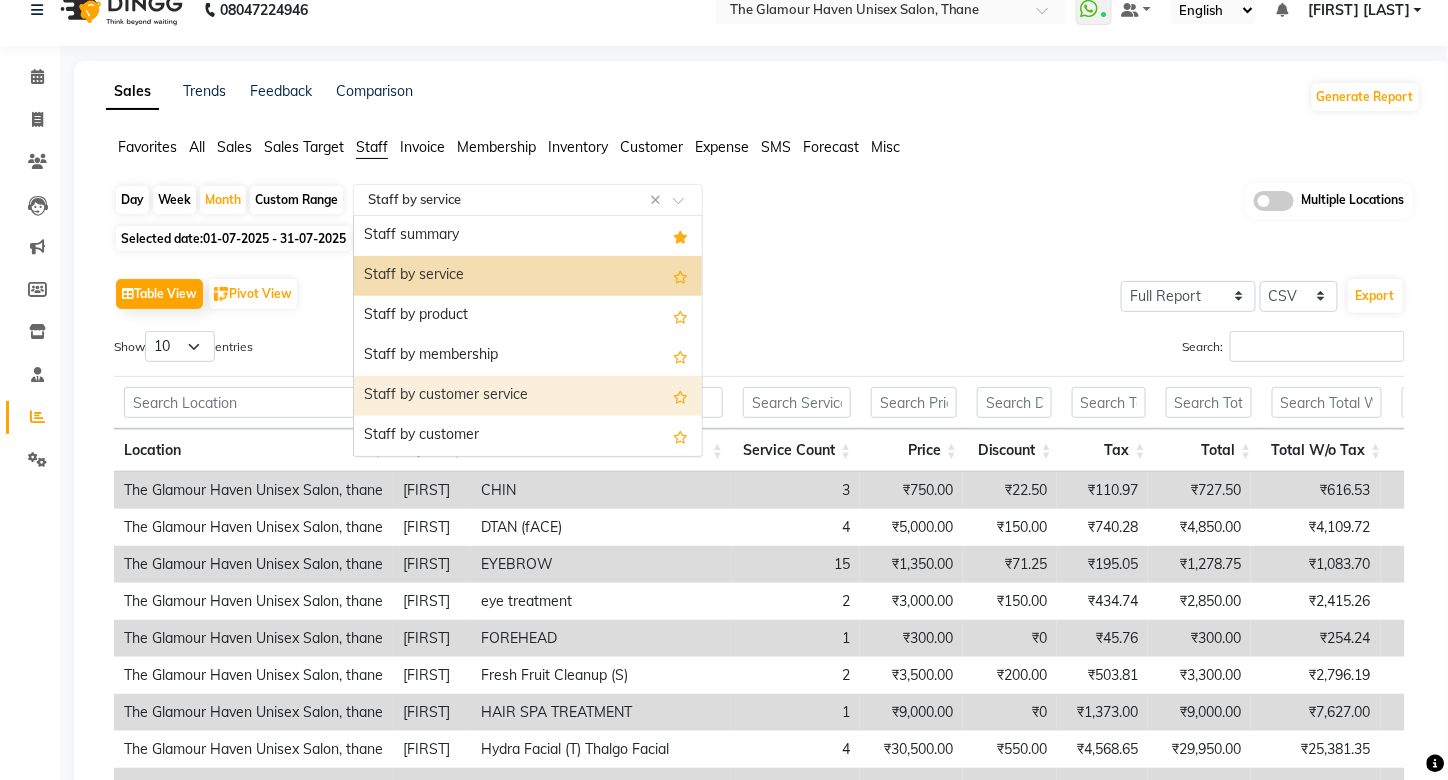 click on "Staff by customer service" at bounding box center [528, 396] 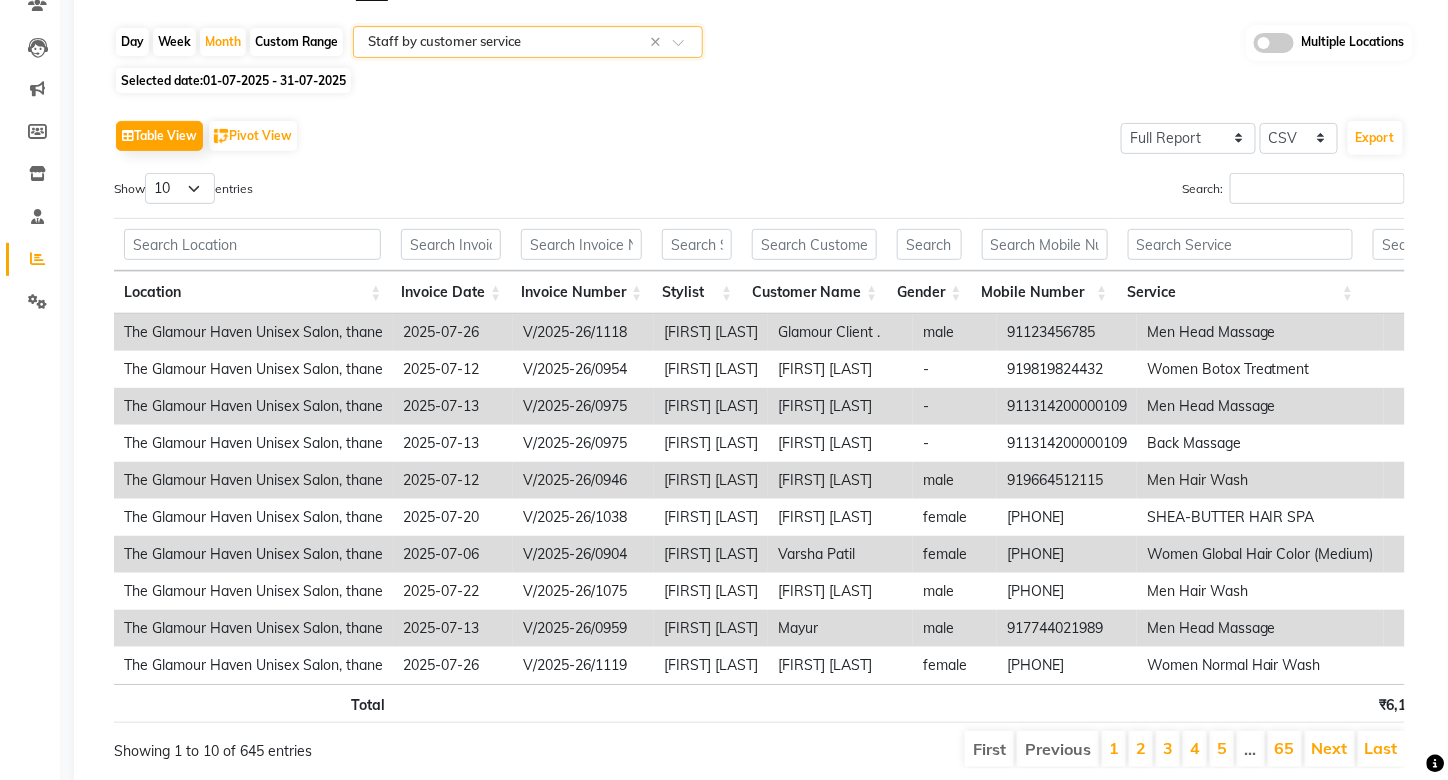 scroll, scrollTop: 194, scrollLeft: 0, axis: vertical 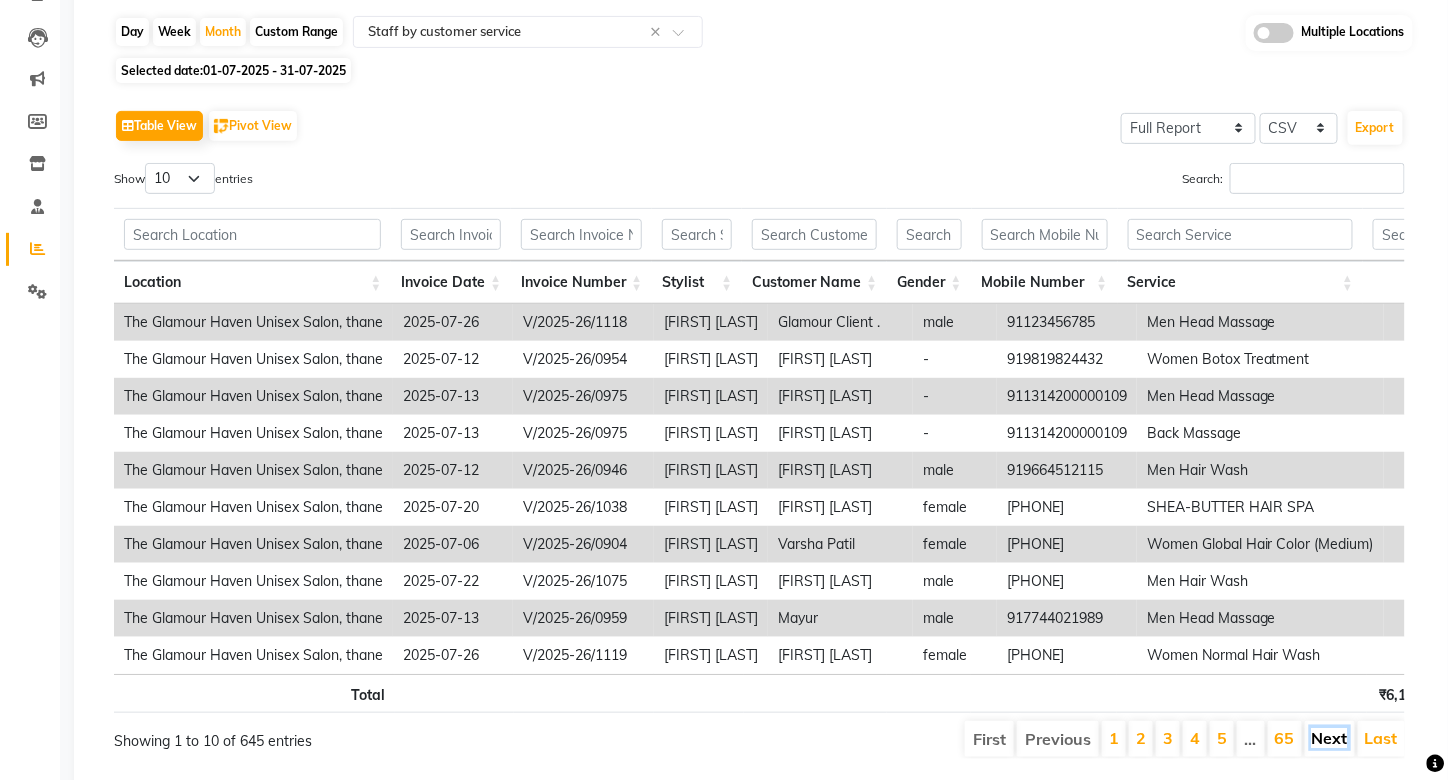click on "Next" at bounding box center (1330, 738) 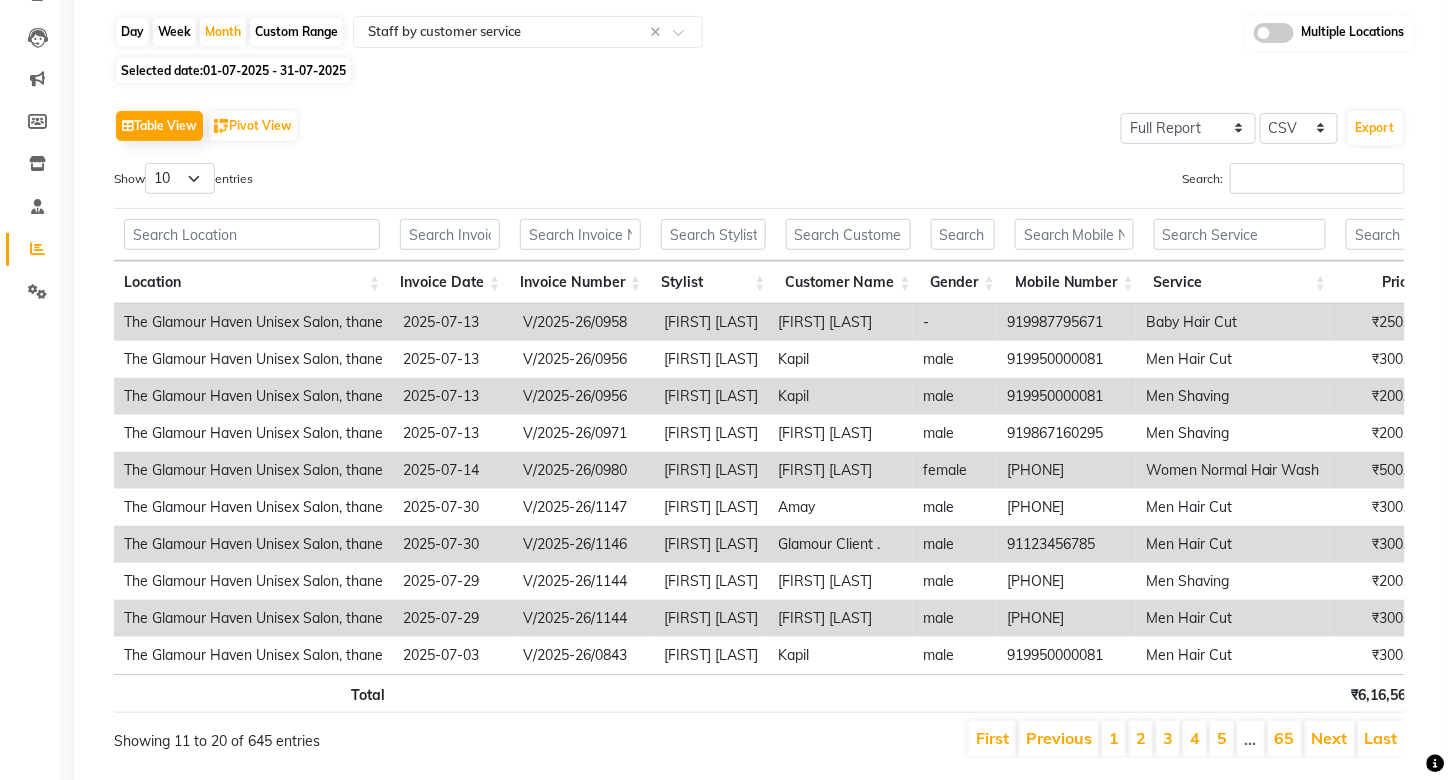 click on "Next" at bounding box center (1330, 738) 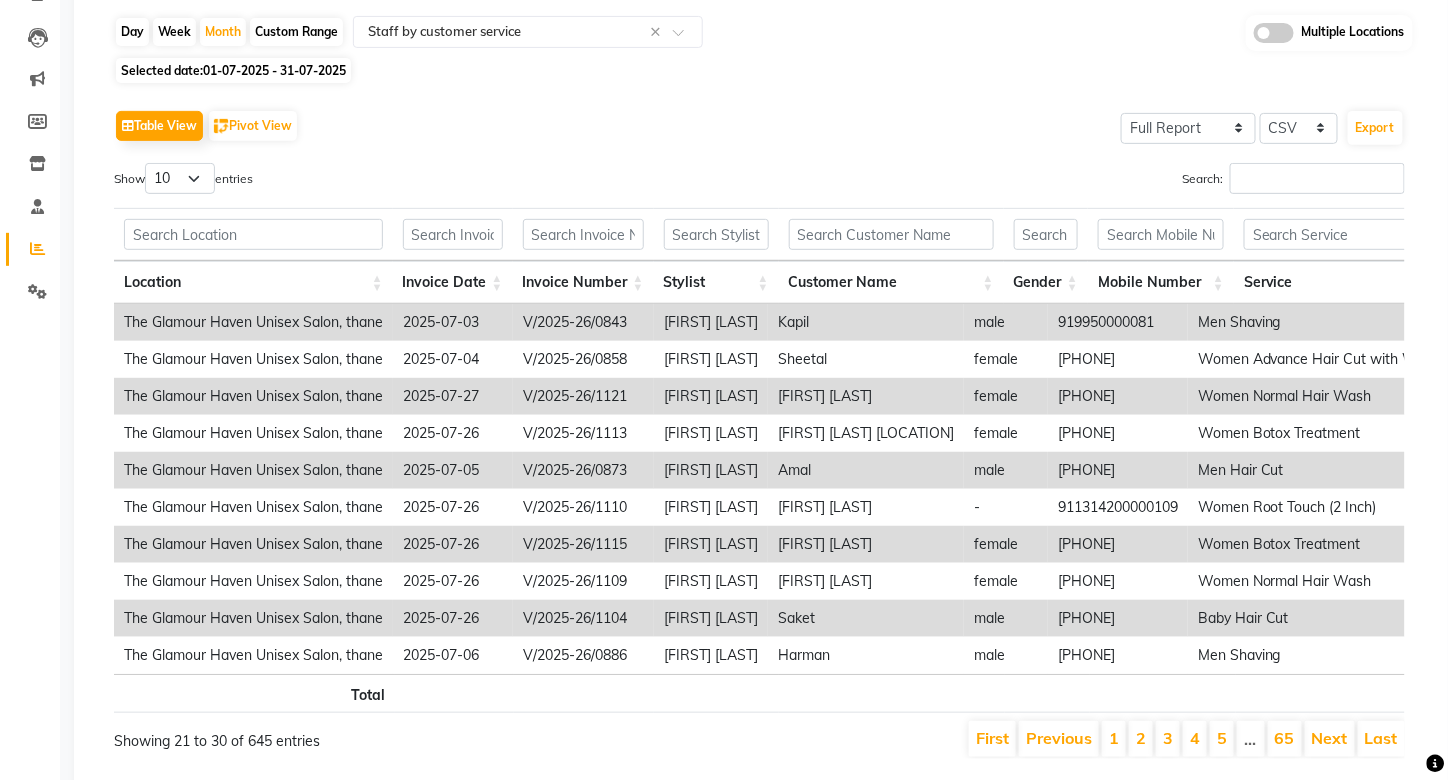 click on "Next" at bounding box center (1330, 738) 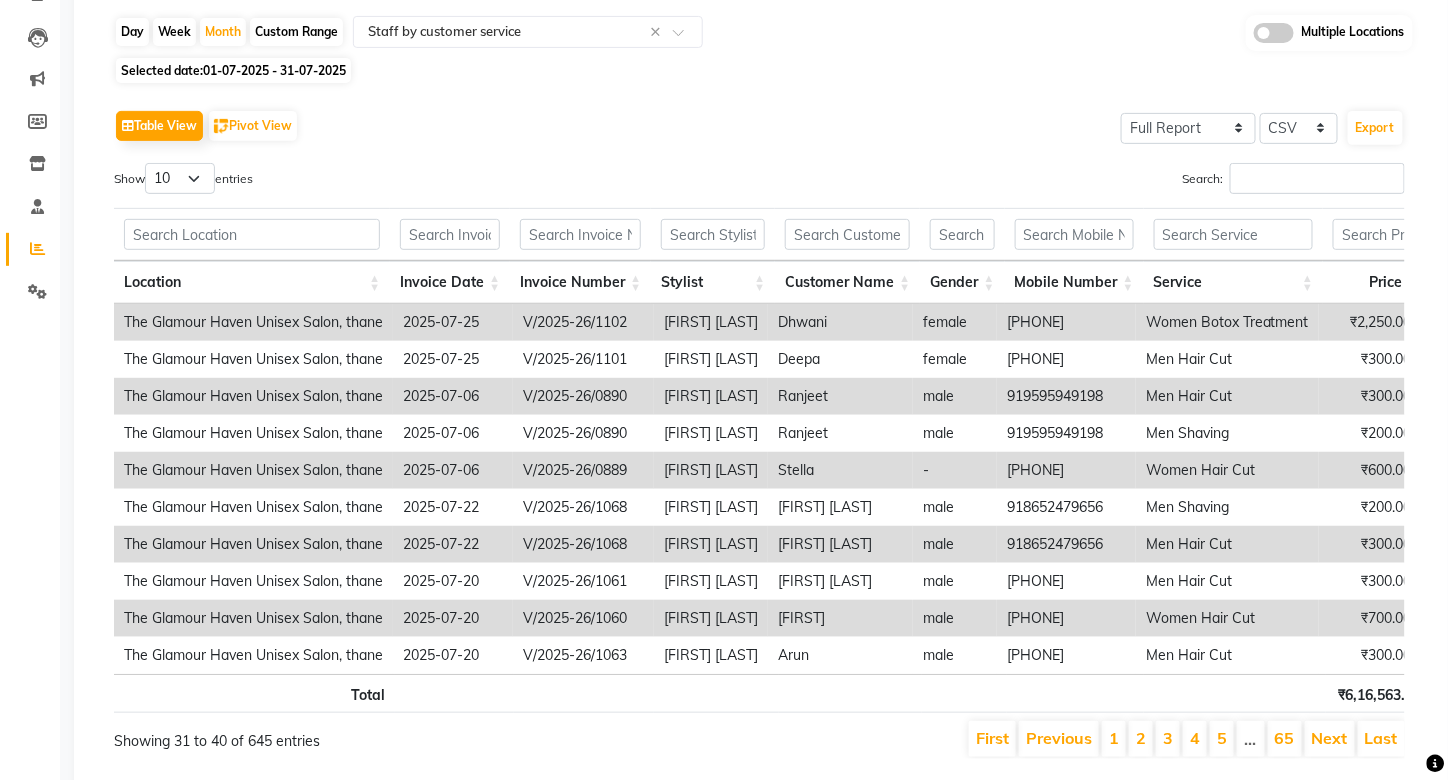 click on "Next" at bounding box center (1330, 738) 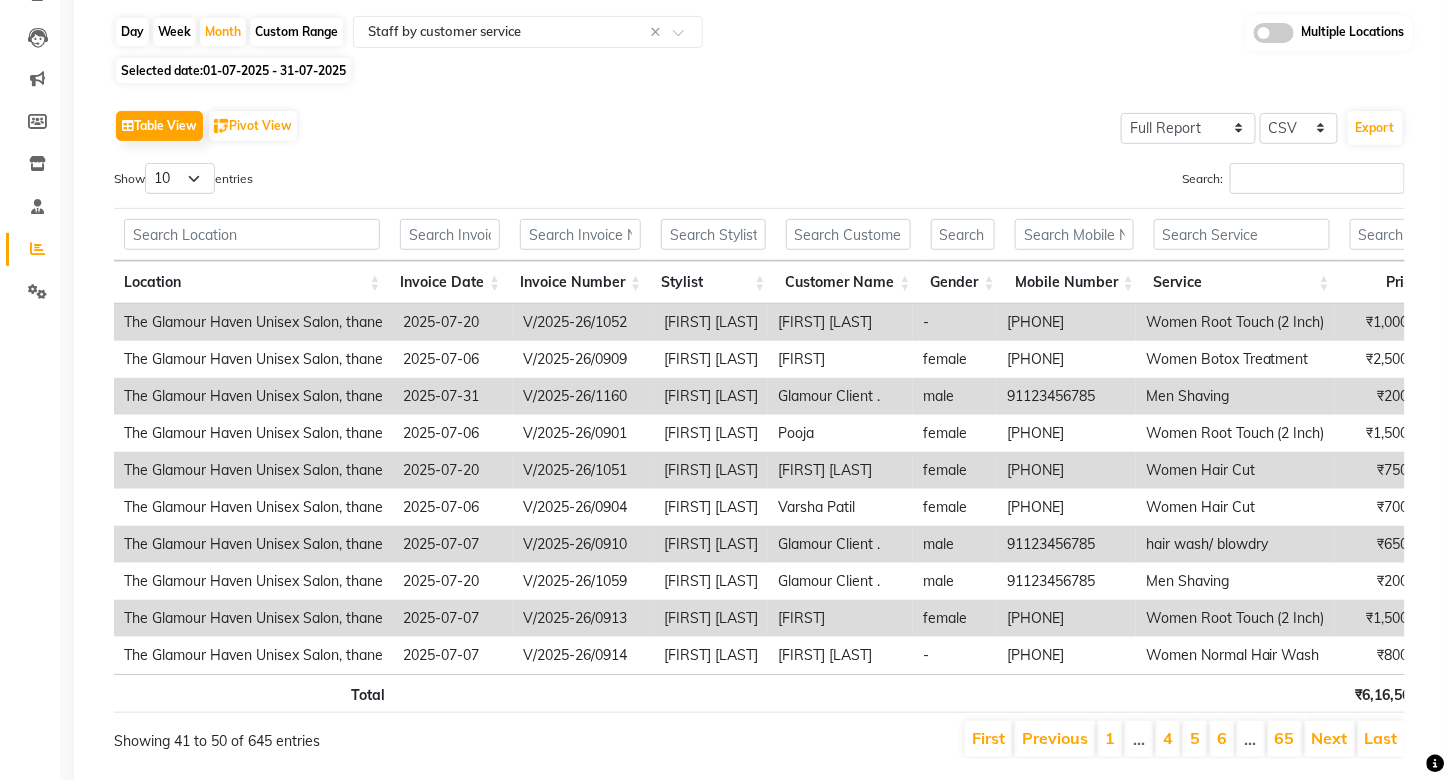 click on "Next" at bounding box center (1330, 738) 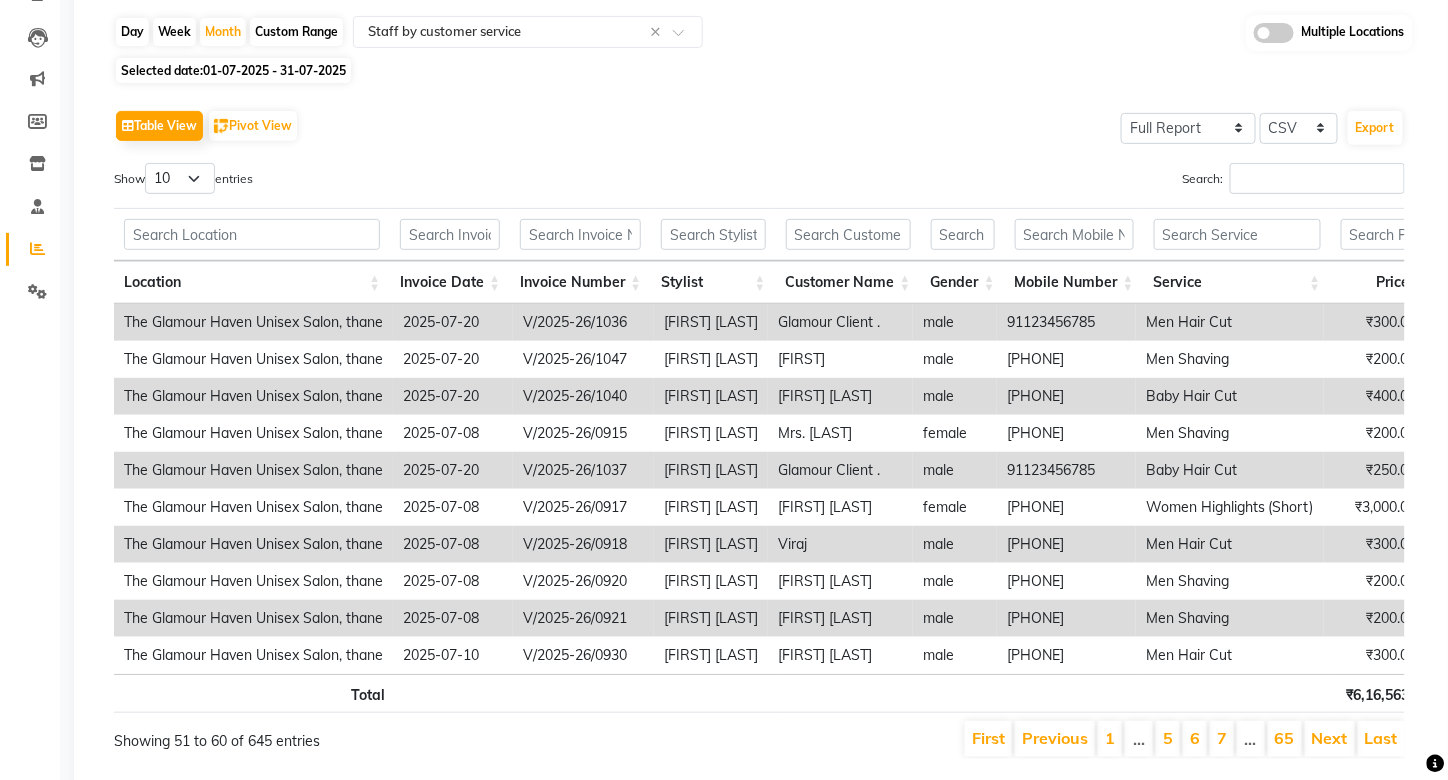 click on "Next" at bounding box center (1330, 738) 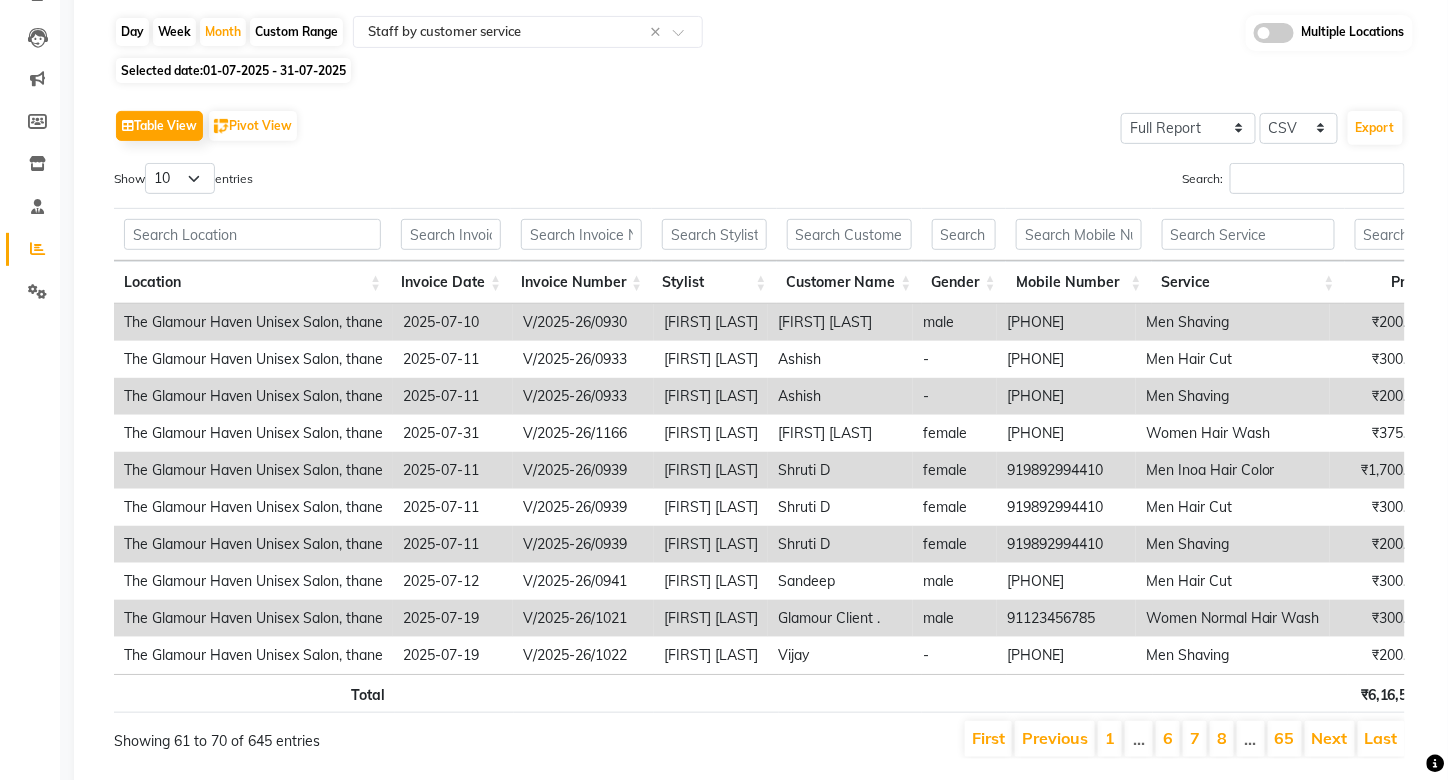 click on "Next" at bounding box center [1330, 738] 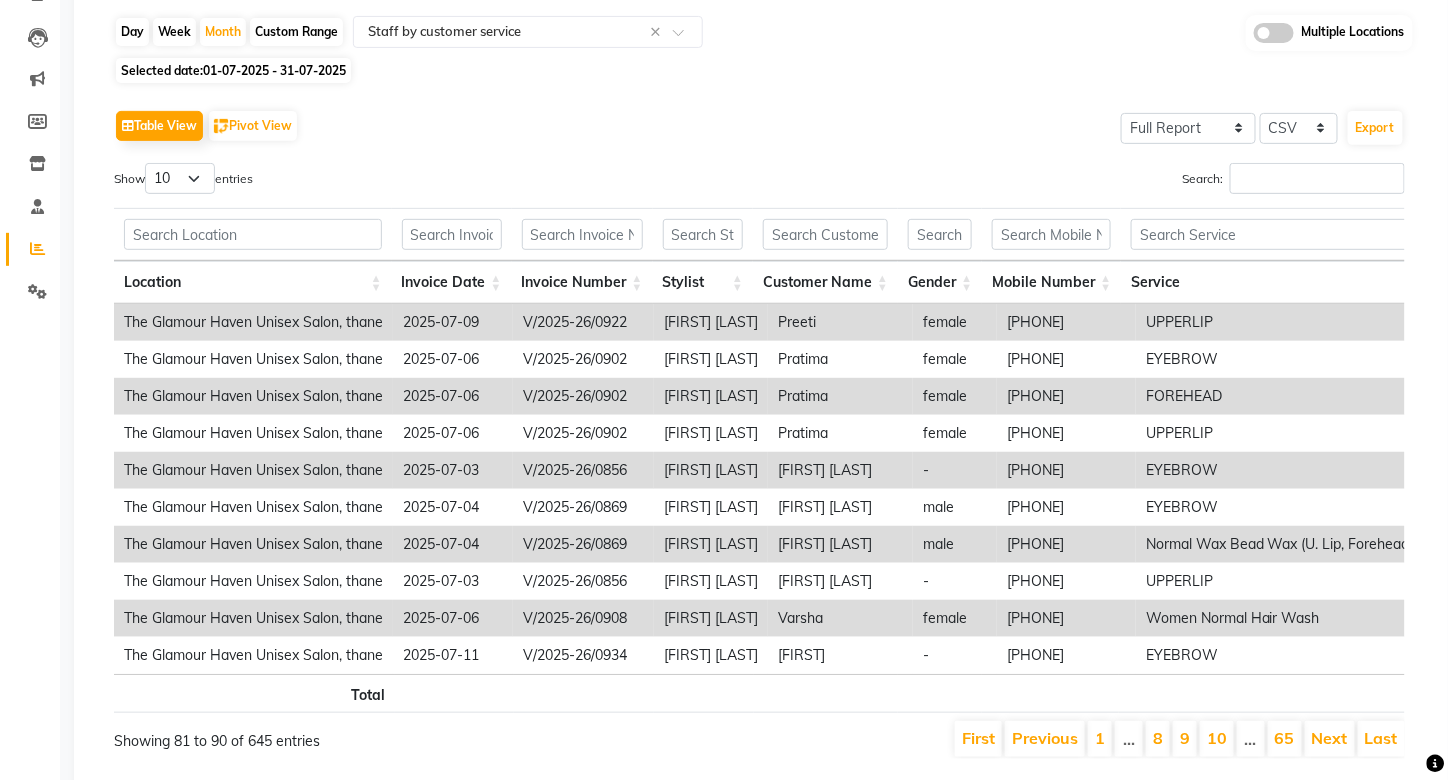 click on "Next" at bounding box center (1330, 738) 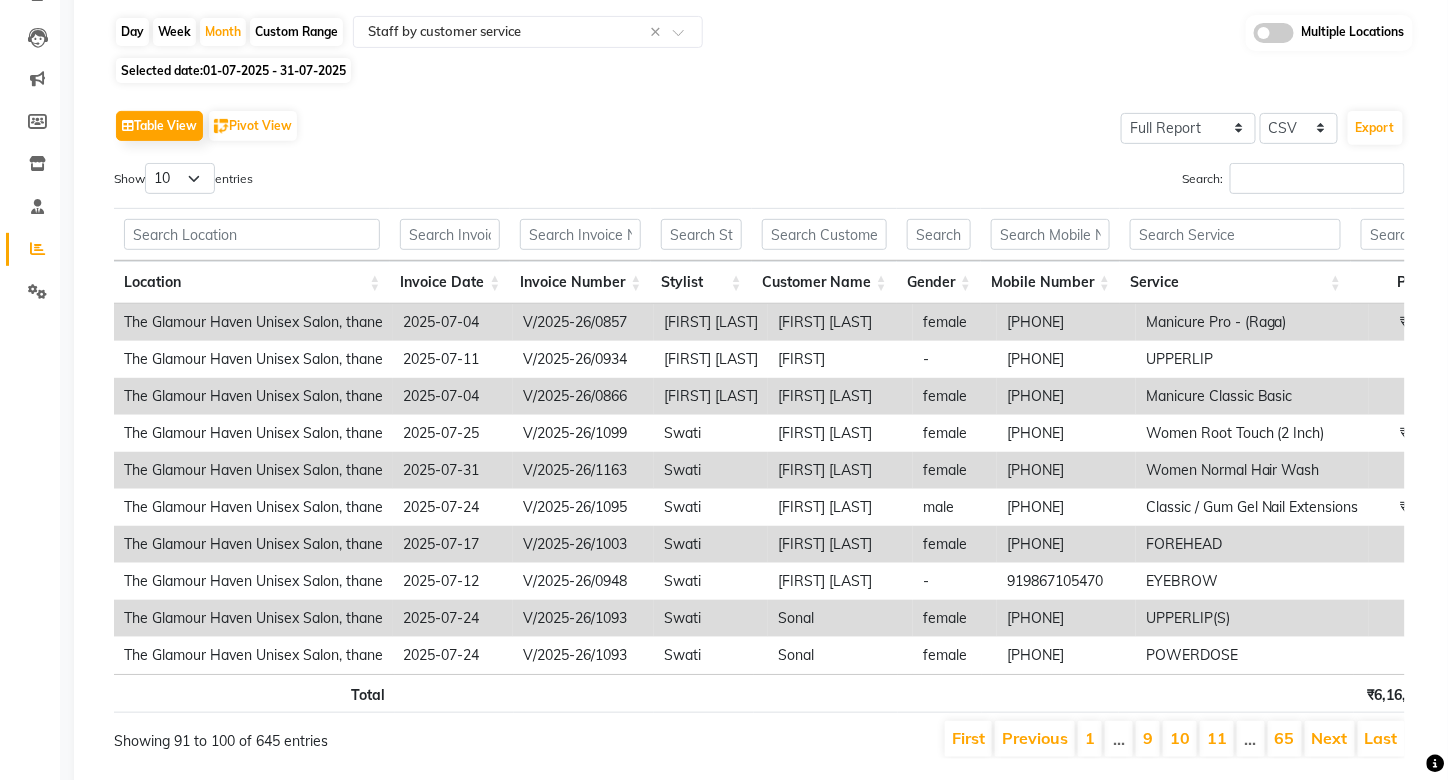 click on "Next" at bounding box center [1330, 738] 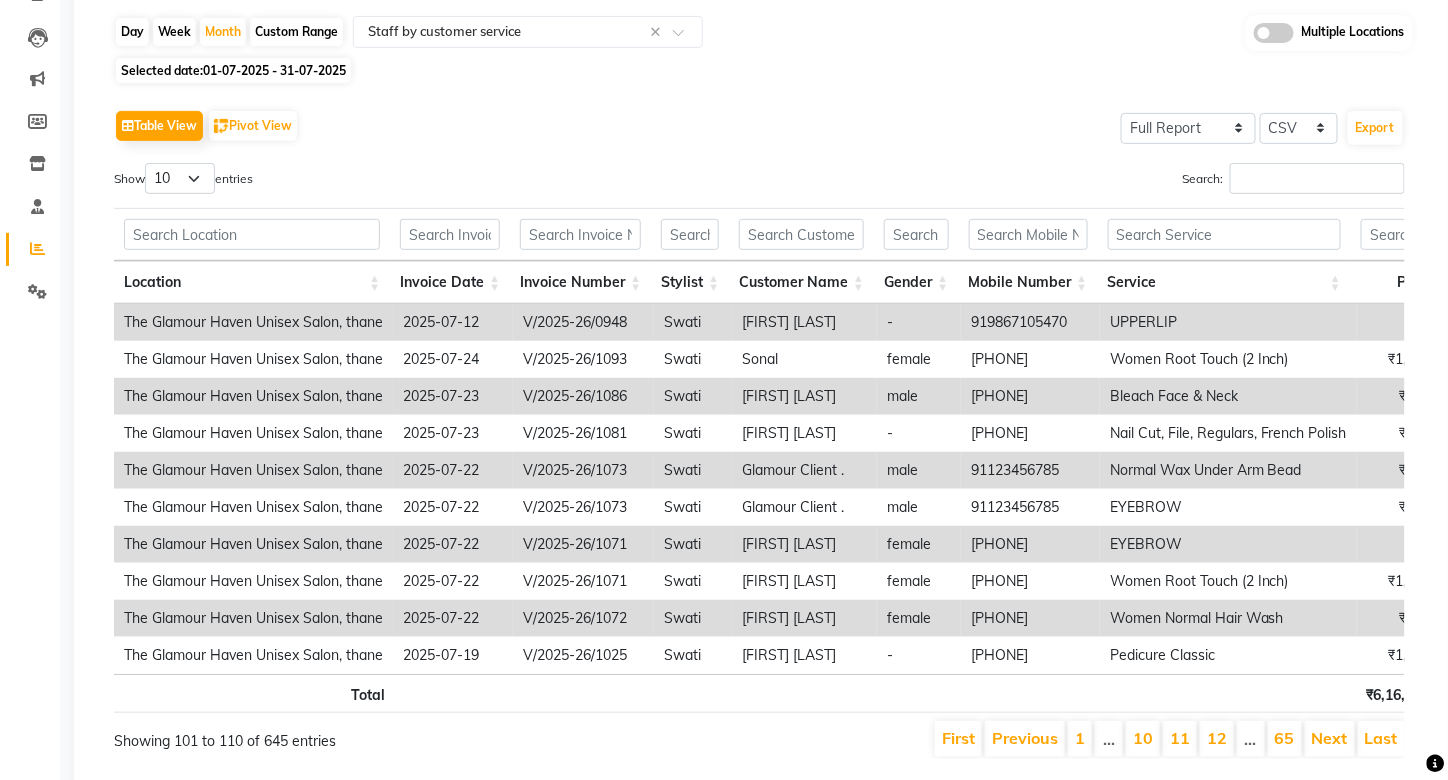 click on "Next" at bounding box center [1330, 738] 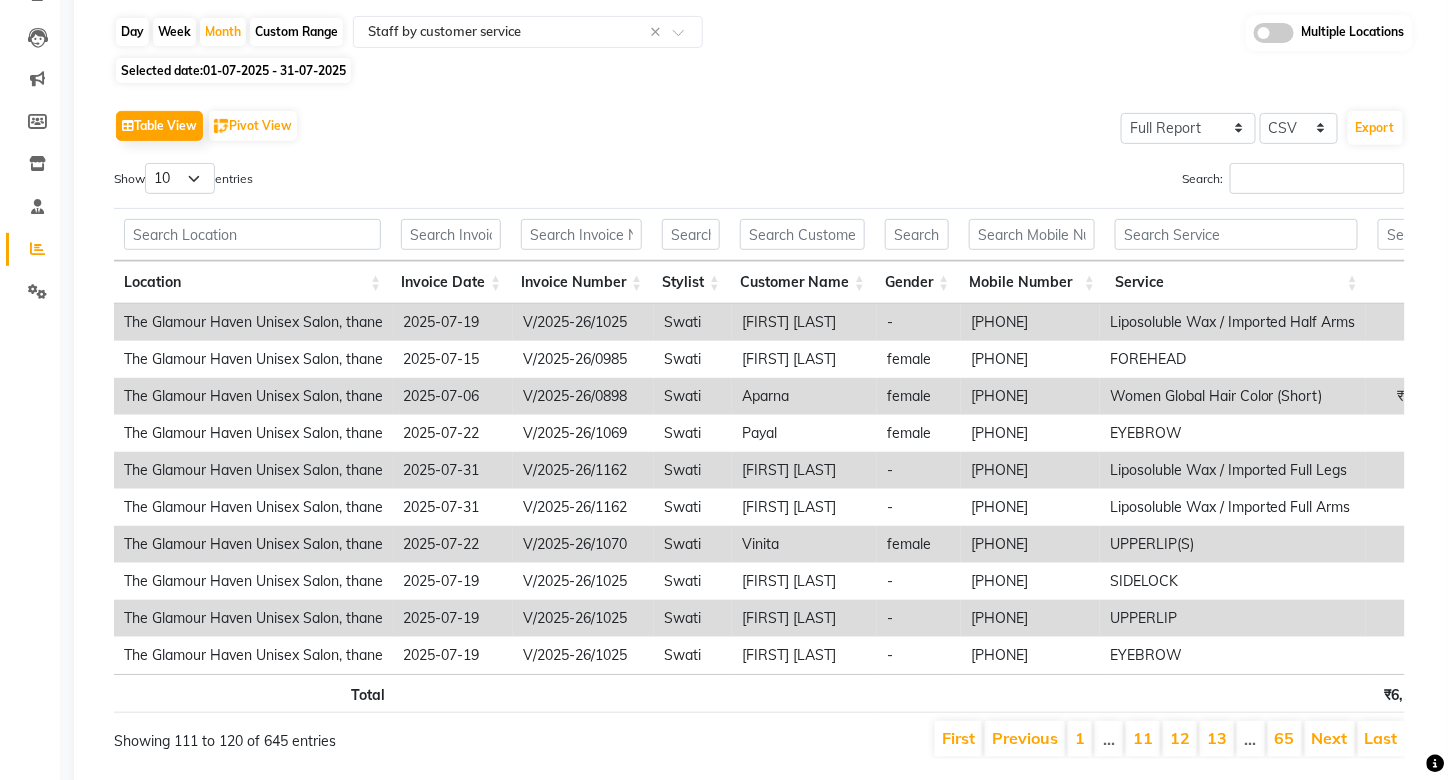 click on "Next" at bounding box center [1330, 738] 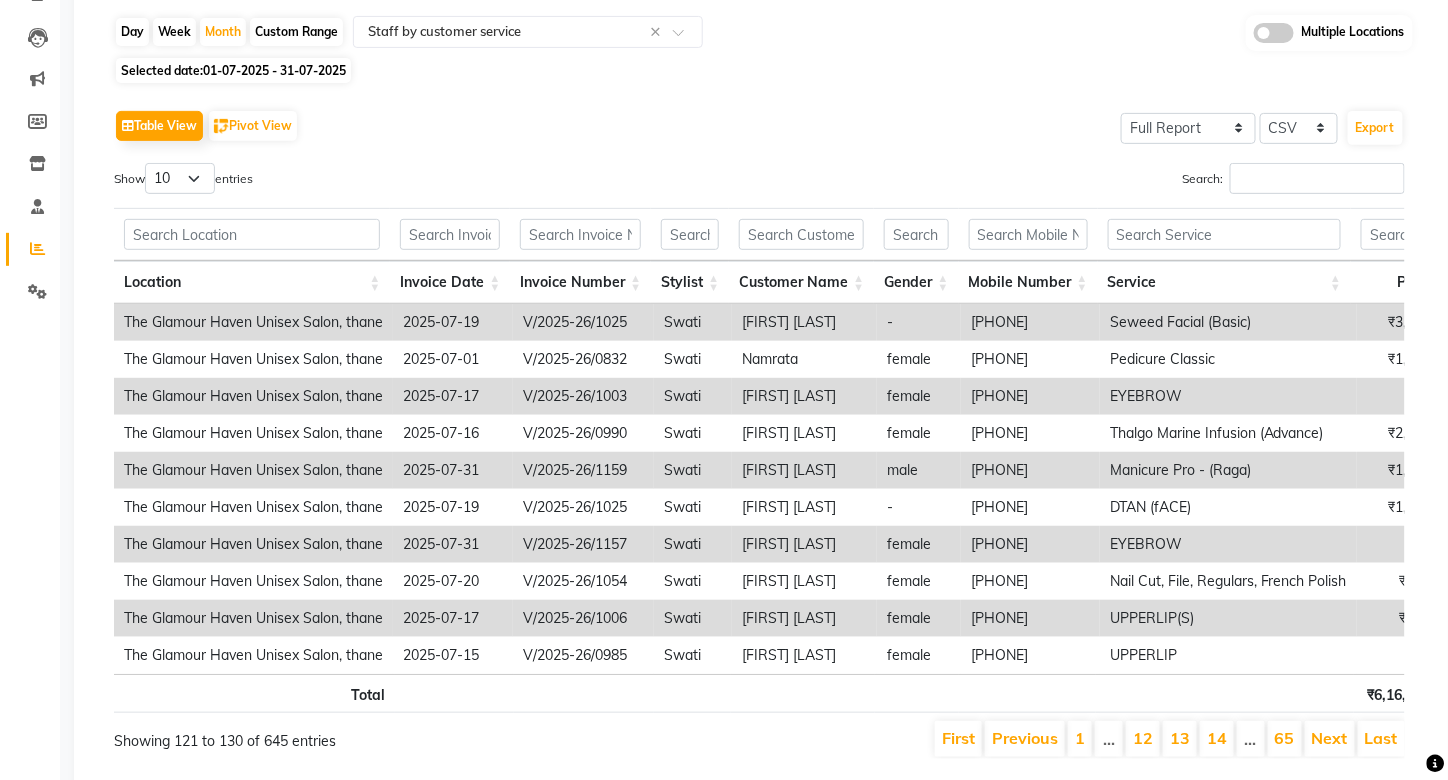 click on "Next" at bounding box center (1330, 738) 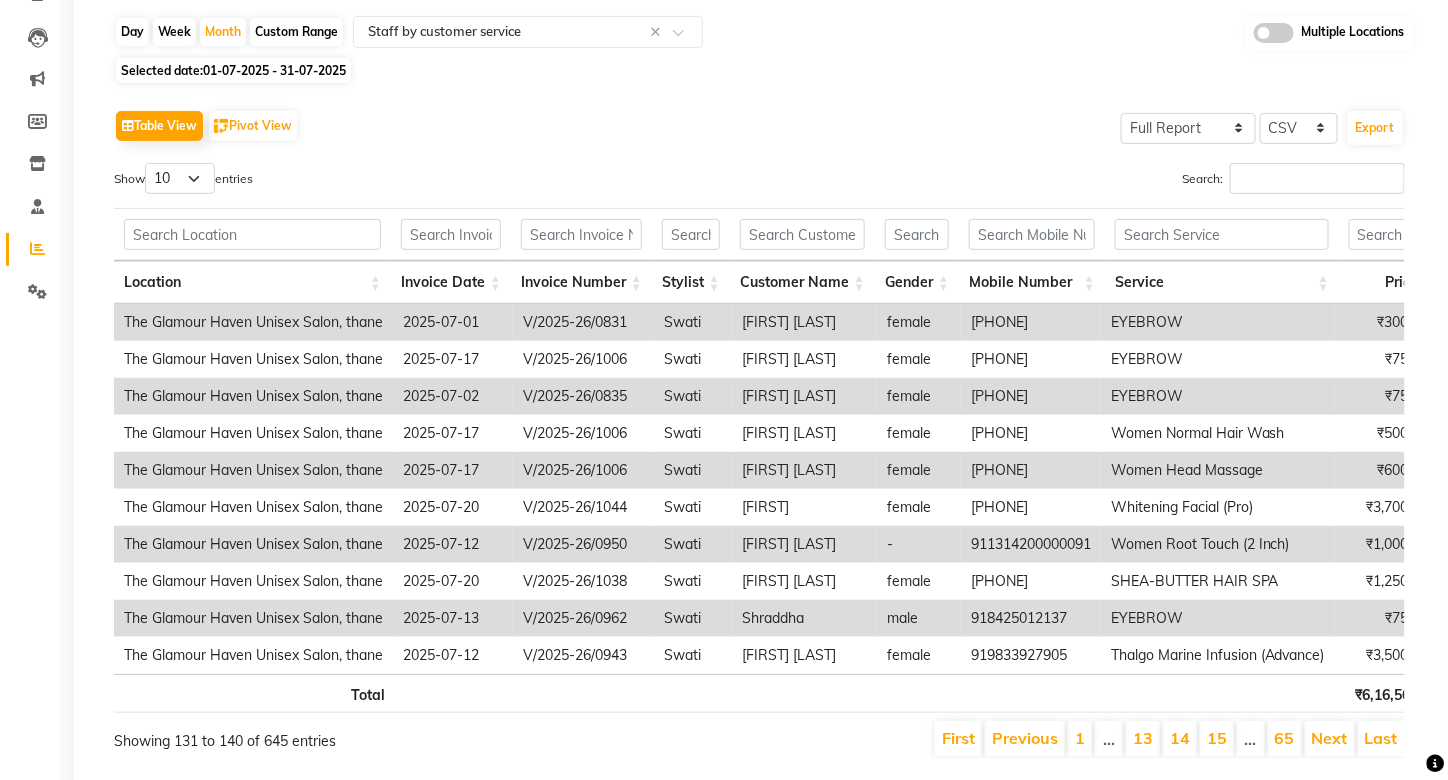 click on "Next" at bounding box center (1330, 738) 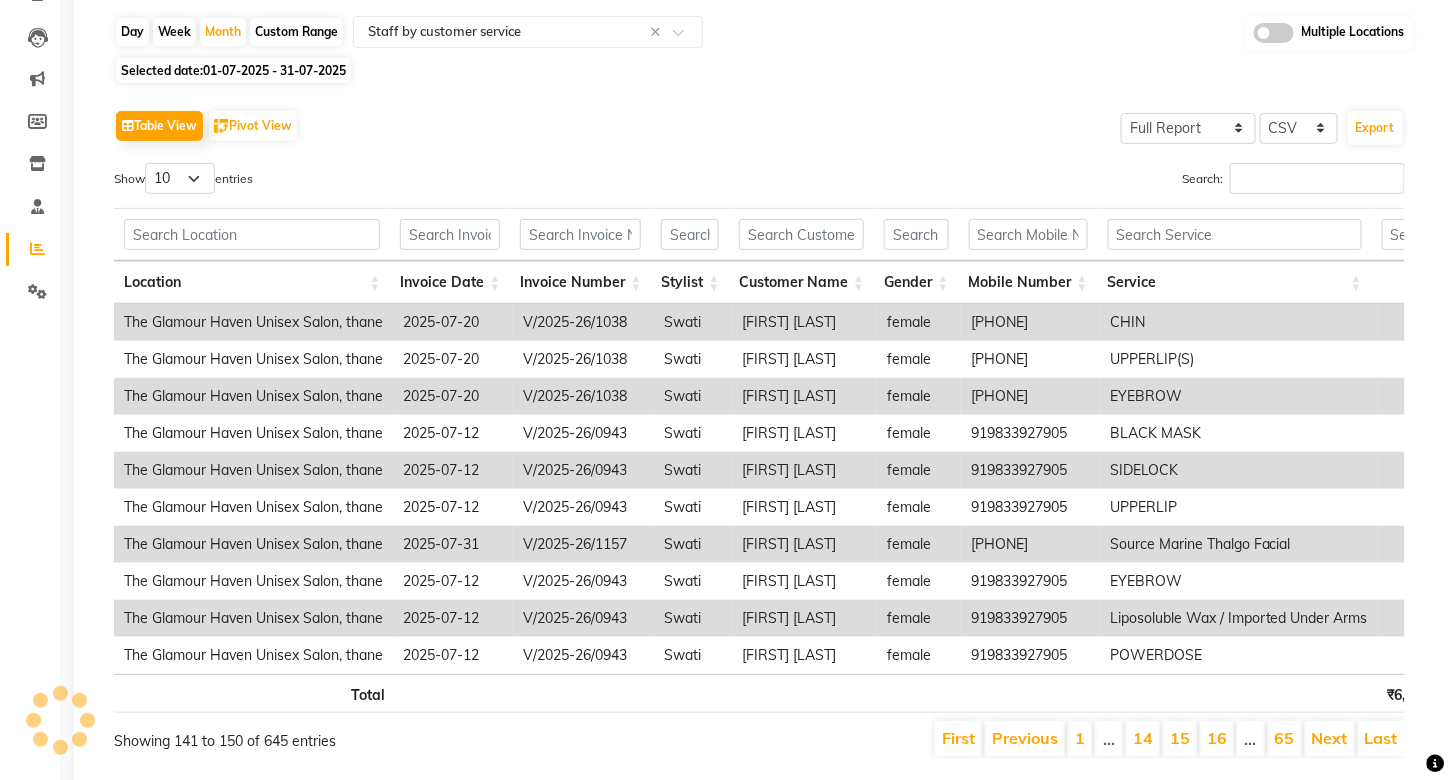 click on "Next" at bounding box center [1330, 738] 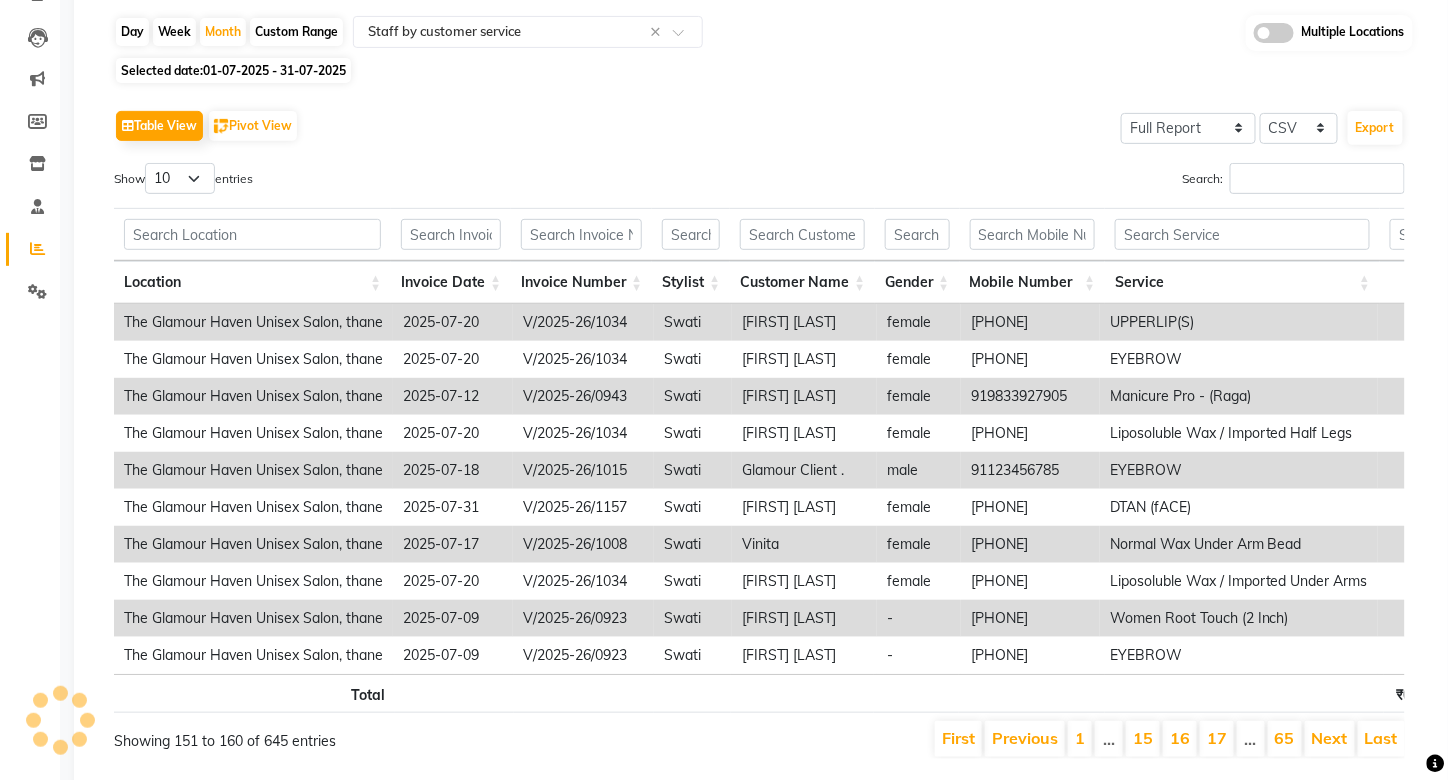 click on "Next" at bounding box center (1330, 738) 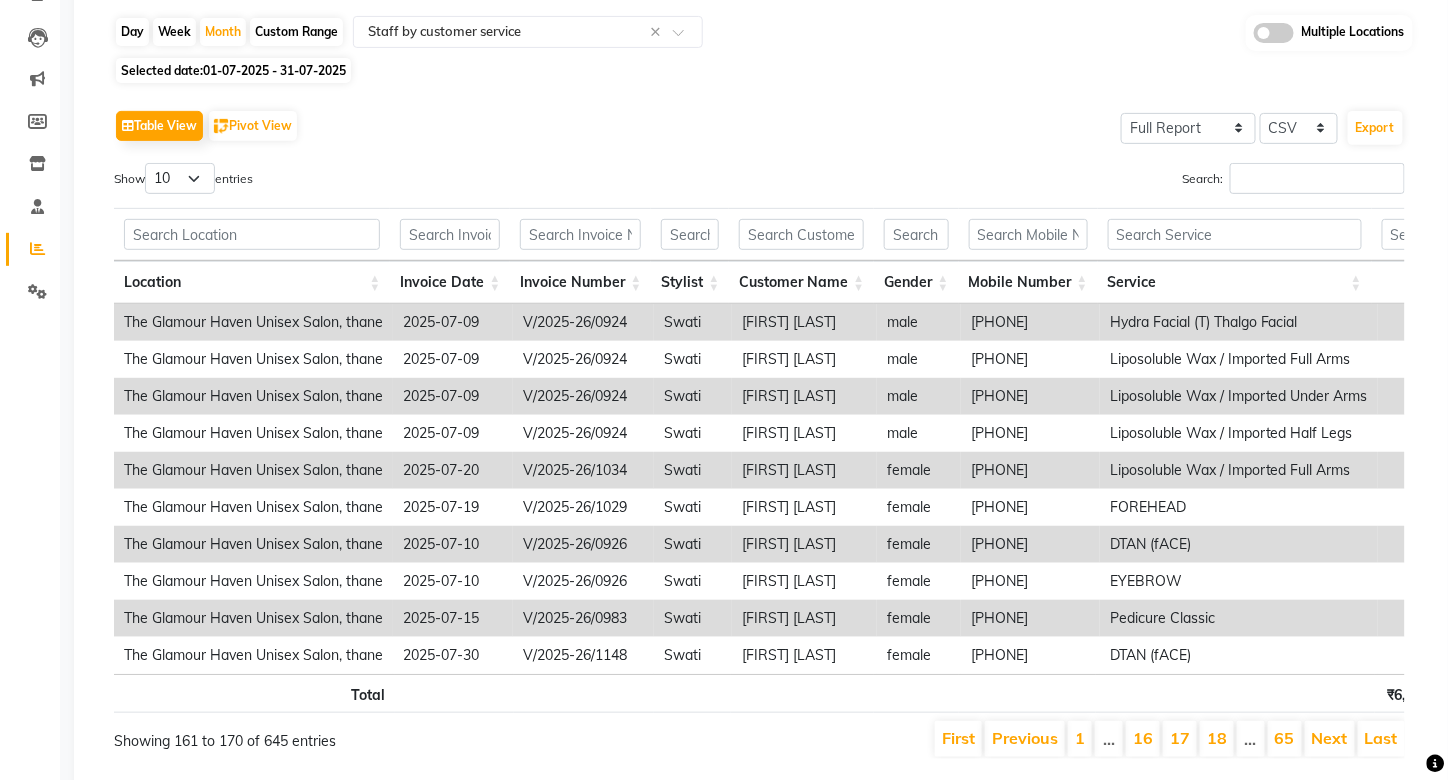 click on "Next" at bounding box center (1330, 738) 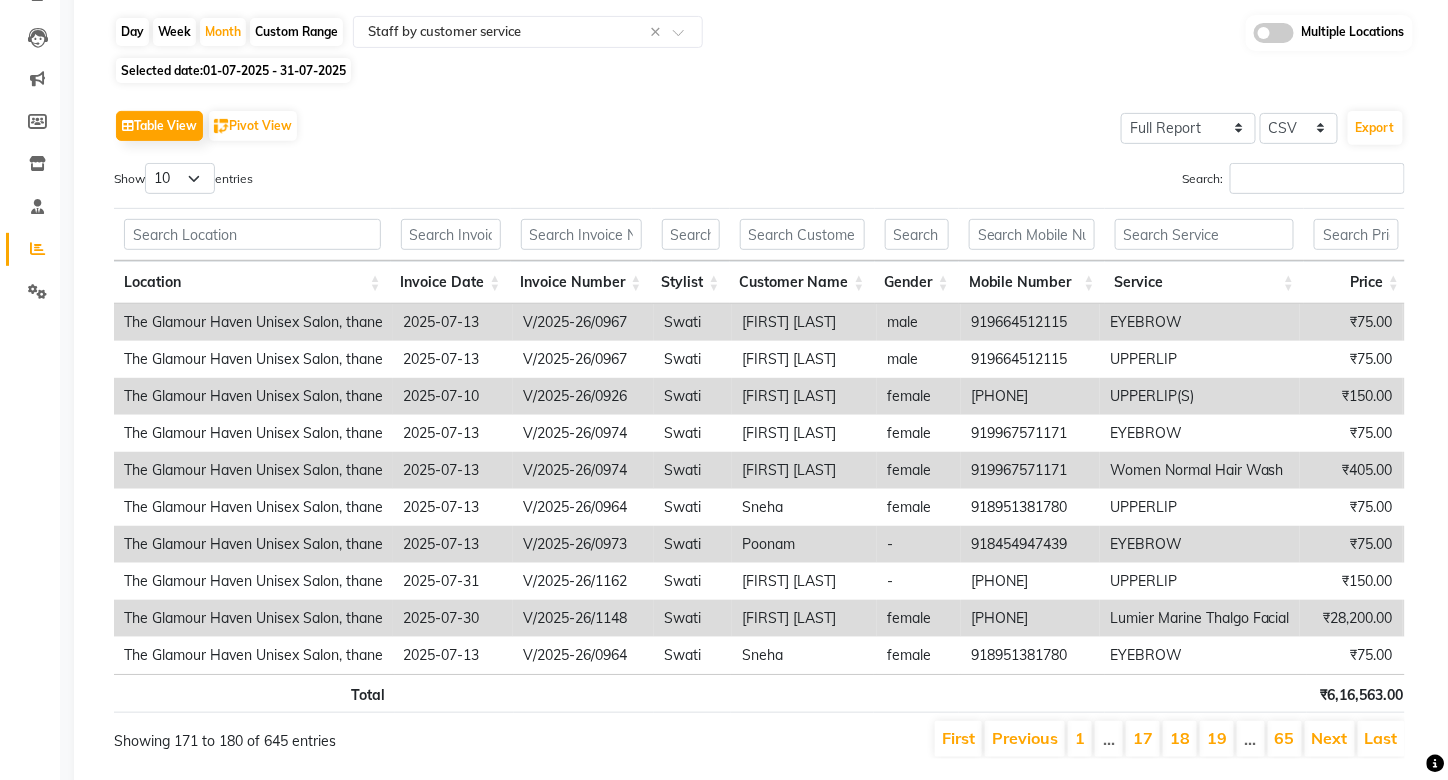 click on "Next" at bounding box center [1330, 738] 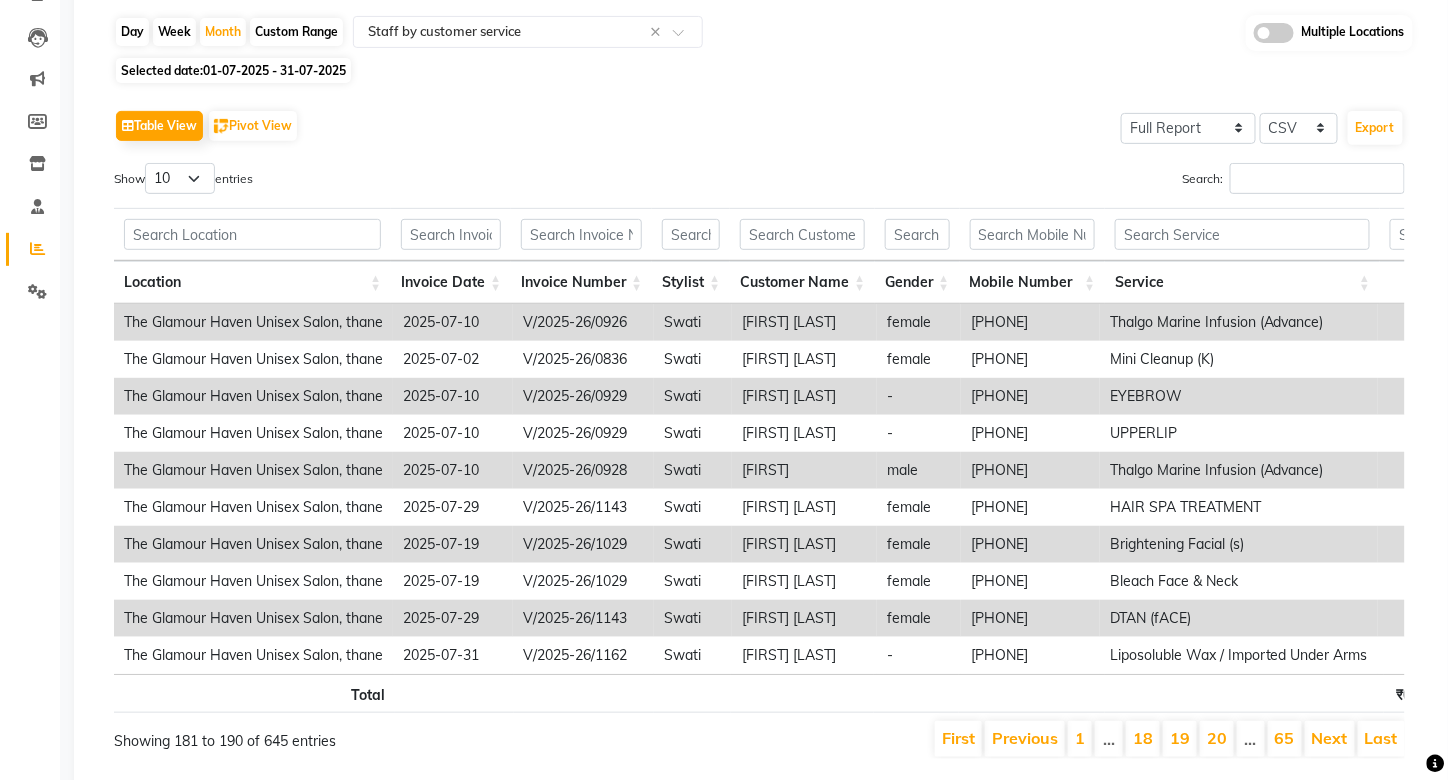 click on "Next" at bounding box center (1330, 738) 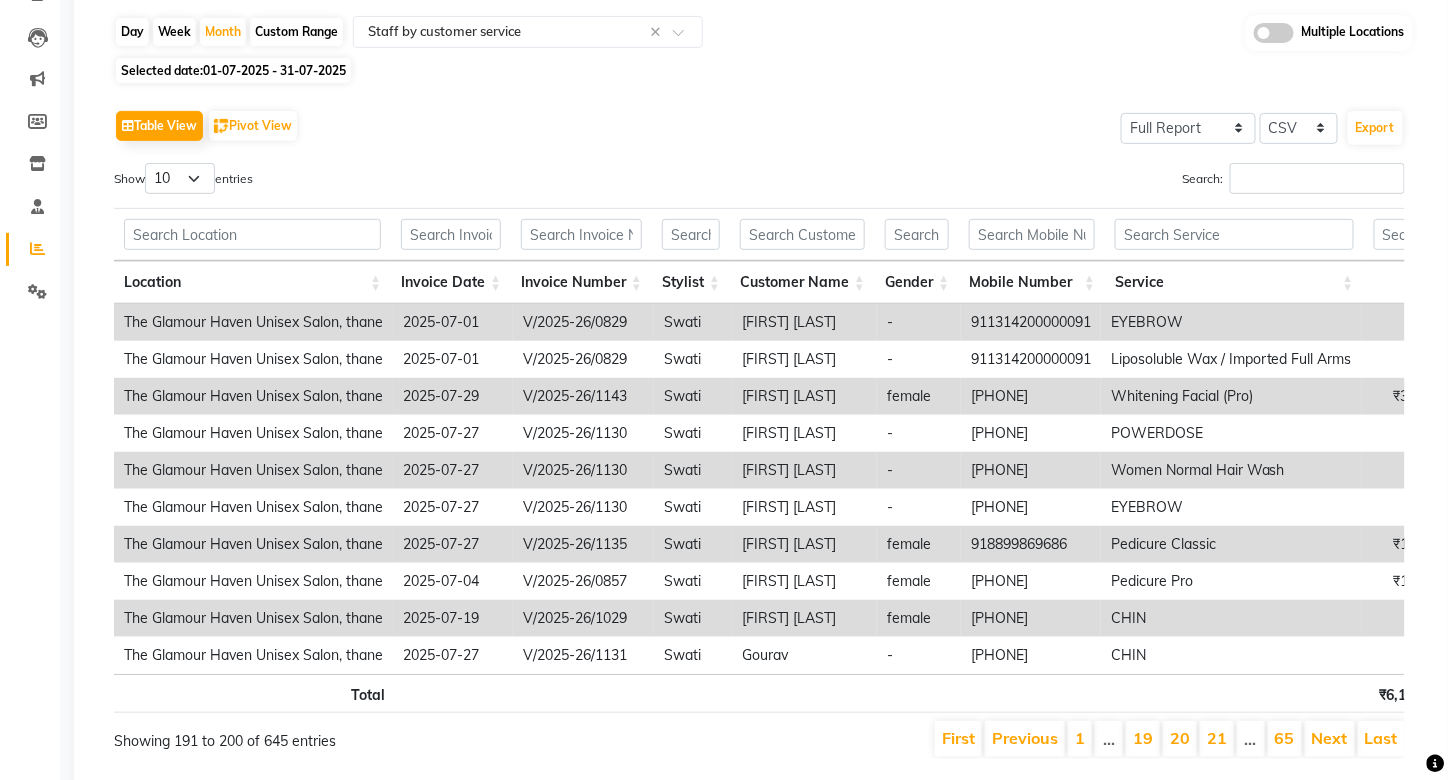 click on "Next" at bounding box center [1330, 738] 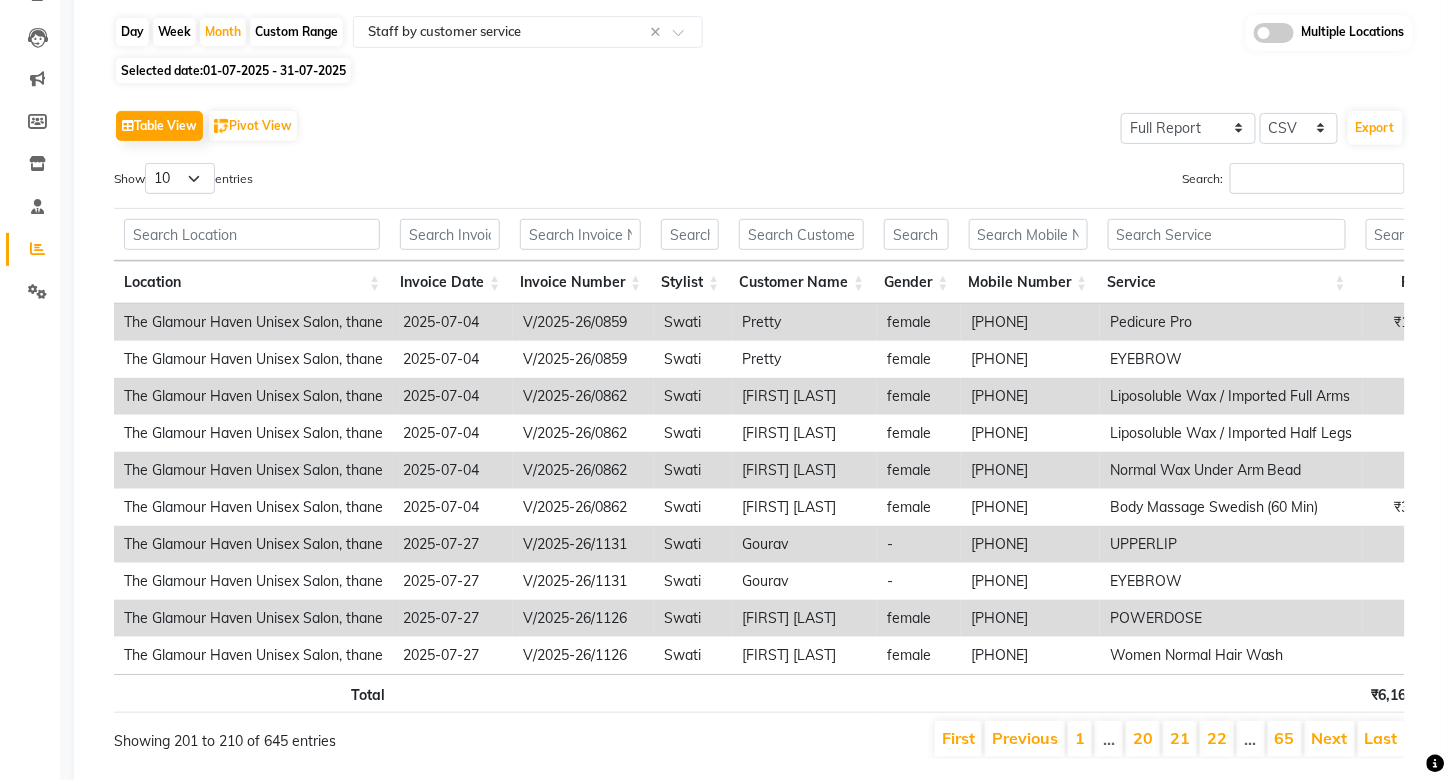 click on "Next" at bounding box center (1330, 738) 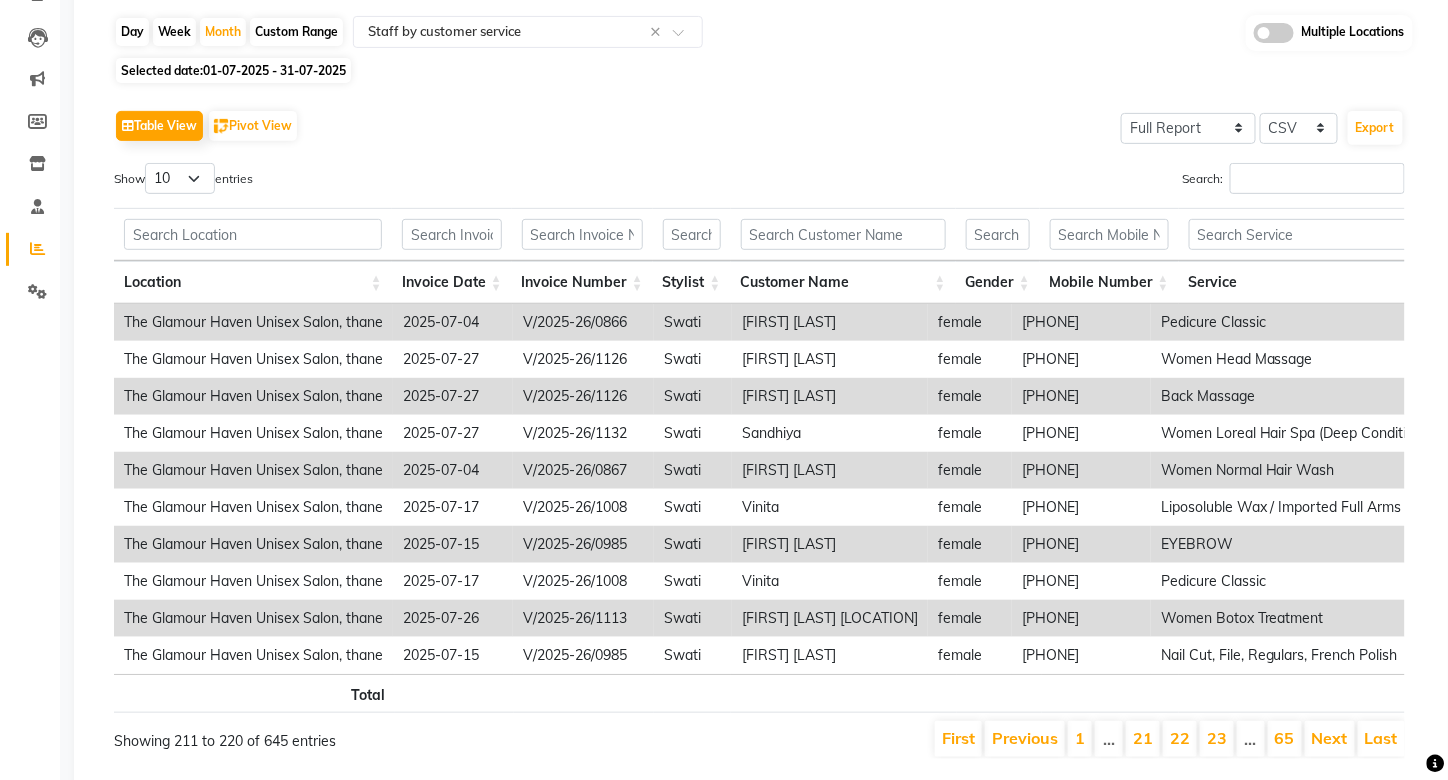 click on "Next" at bounding box center [1330, 738] 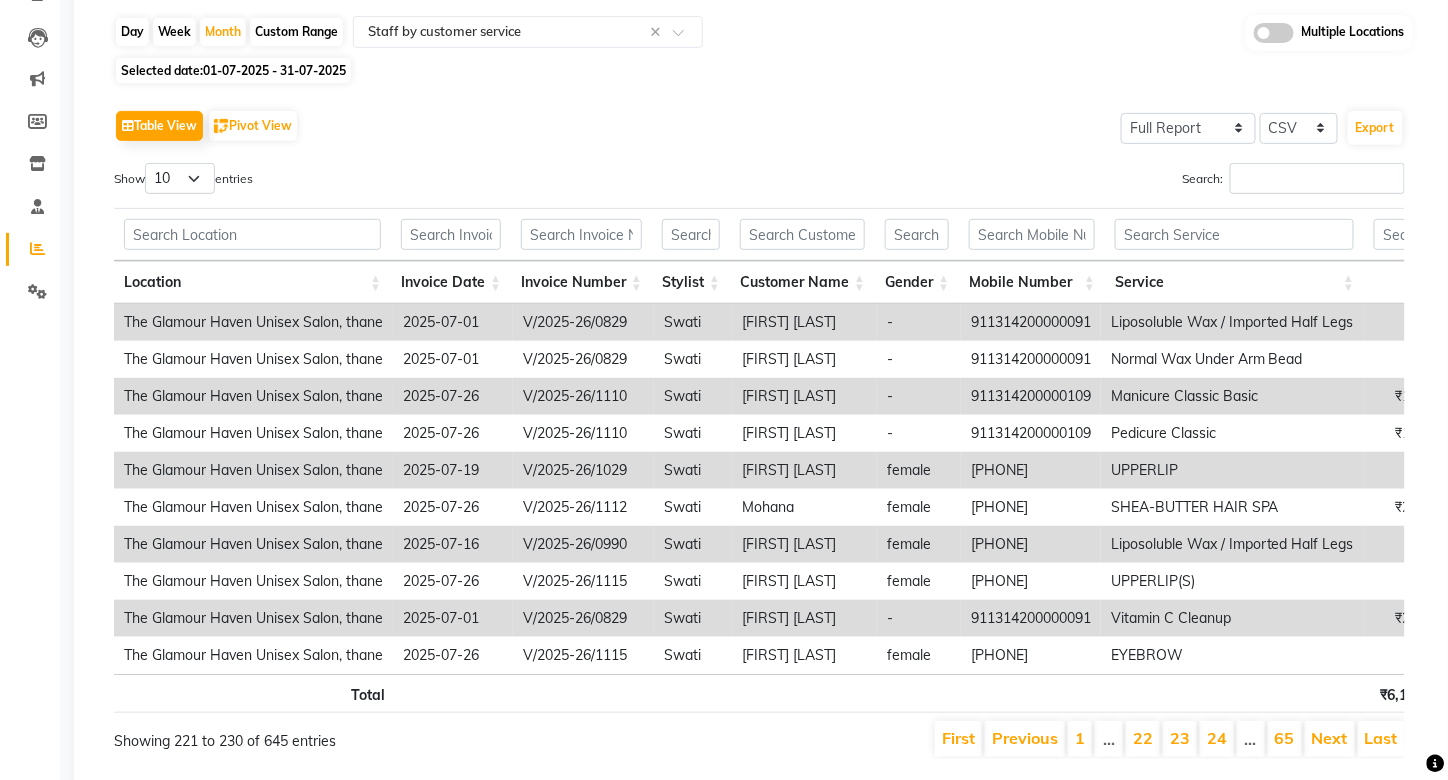 click on "Next" at bounding box center (1330, 738) 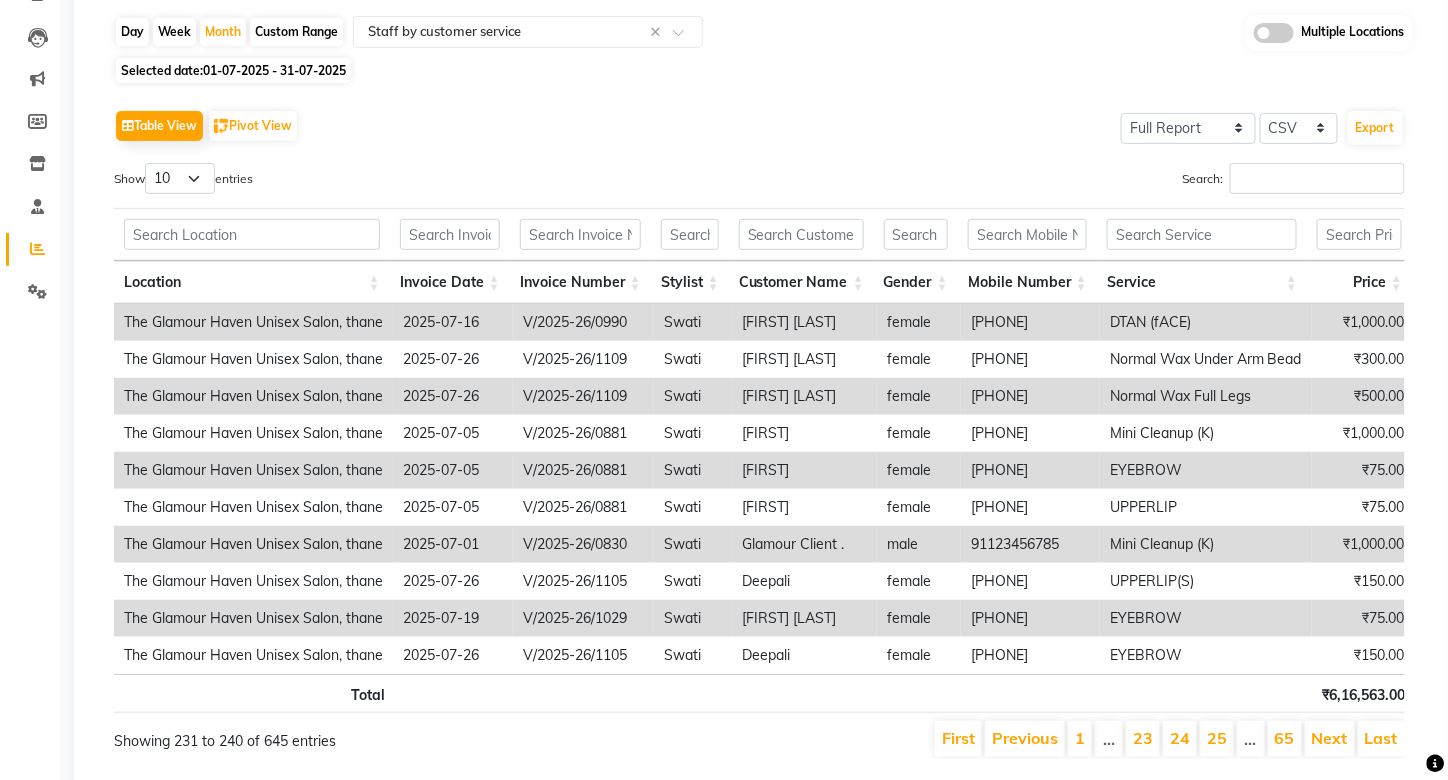 click on "Next" at bounding box center (1330, 738) 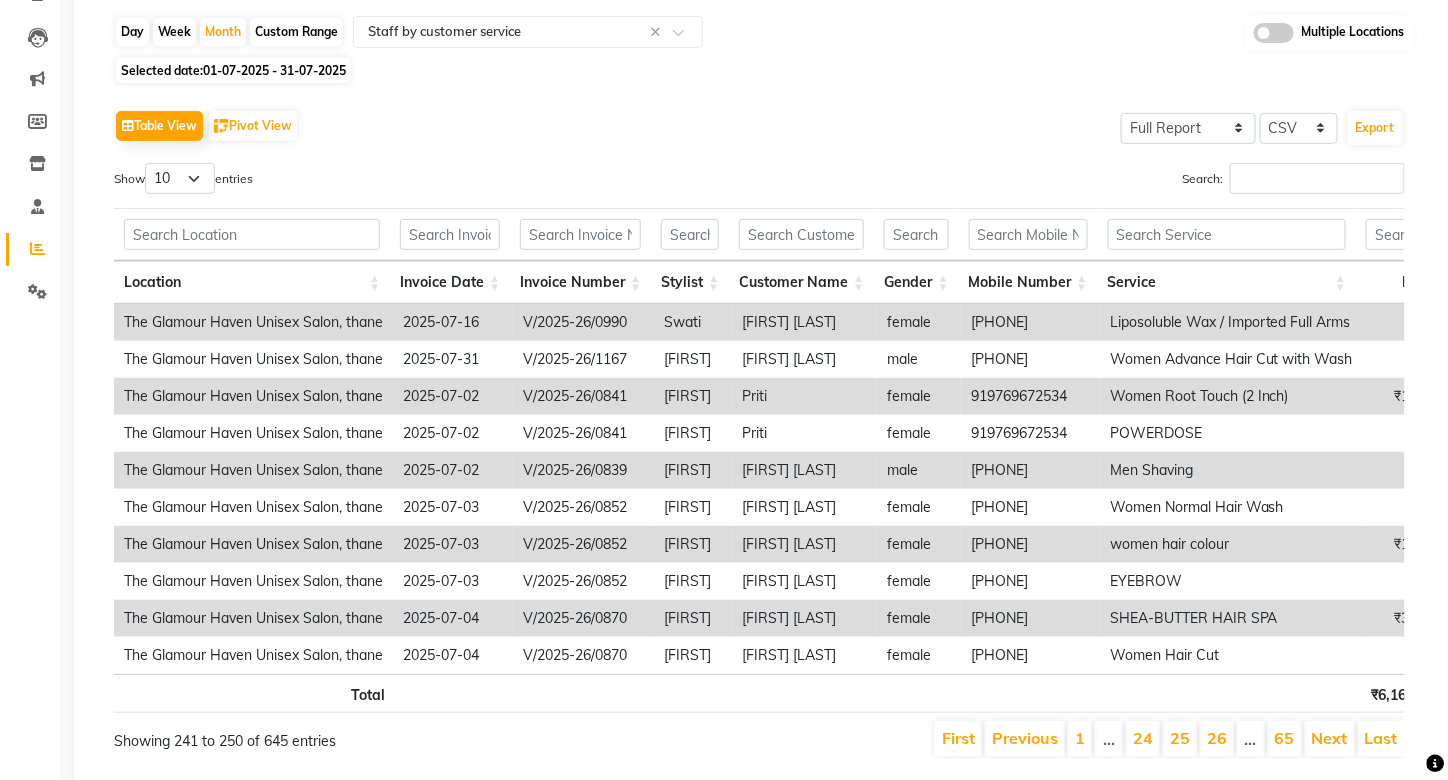 click on "Next" at bounding box center [1330, 738] 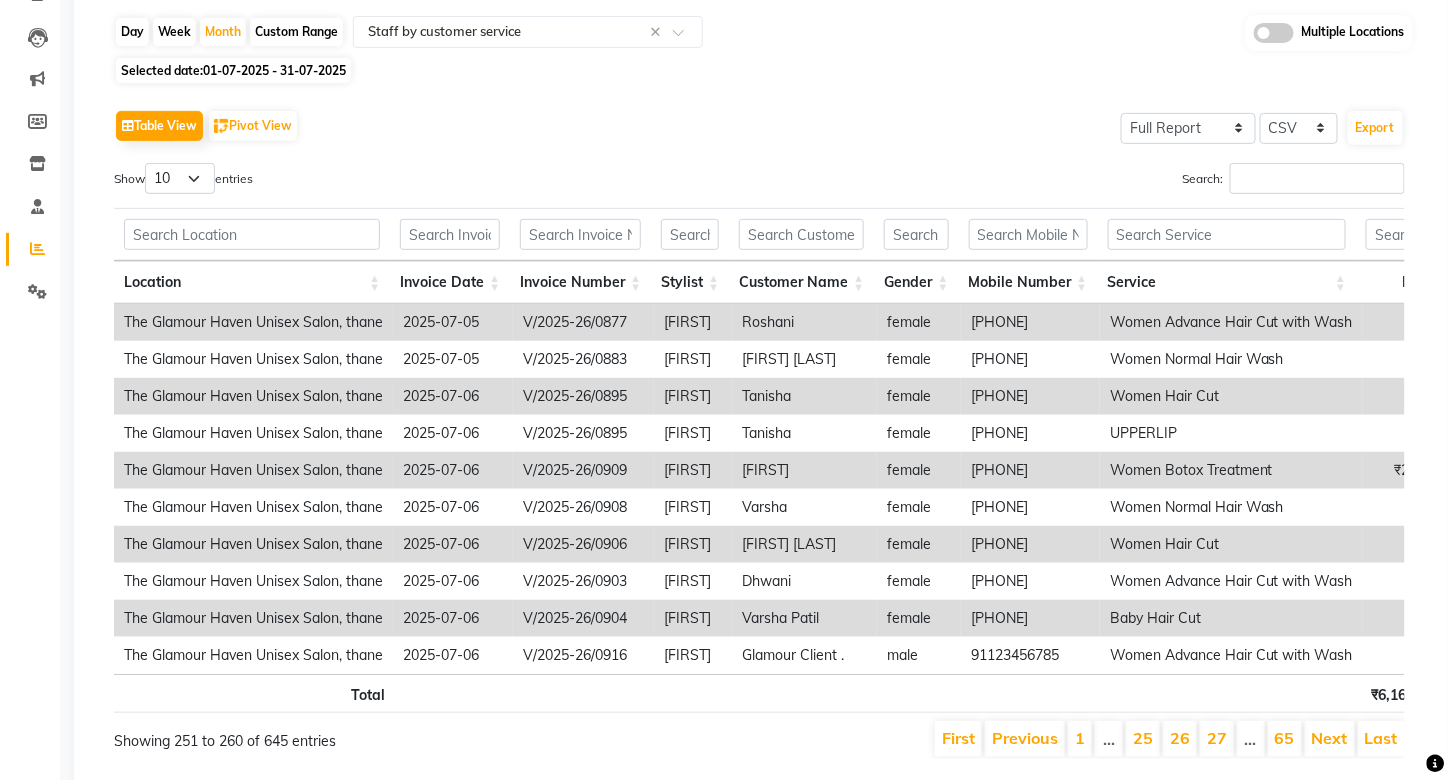 click on "Next" at bounding box center (1330, 738) 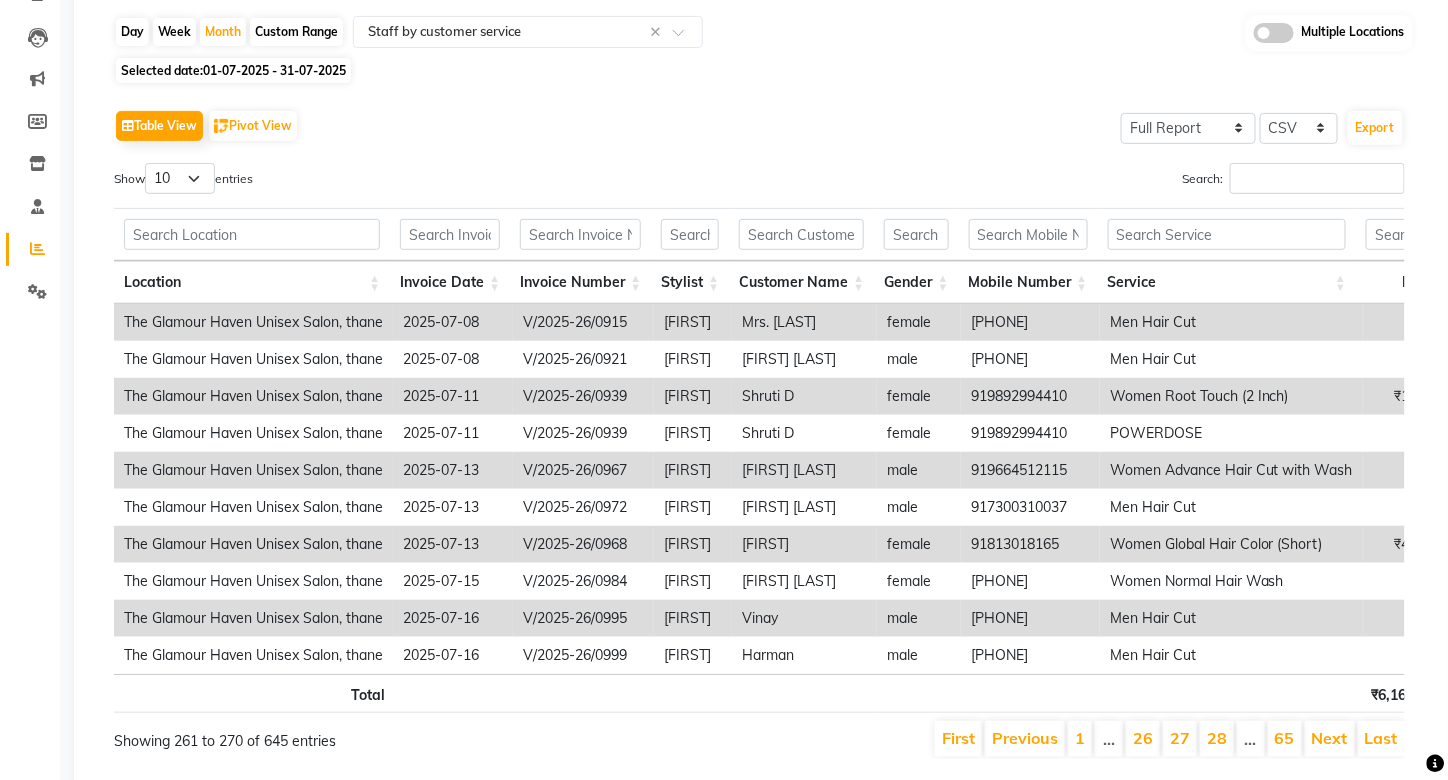 click on "Next" at bounding box center [1330, 738] 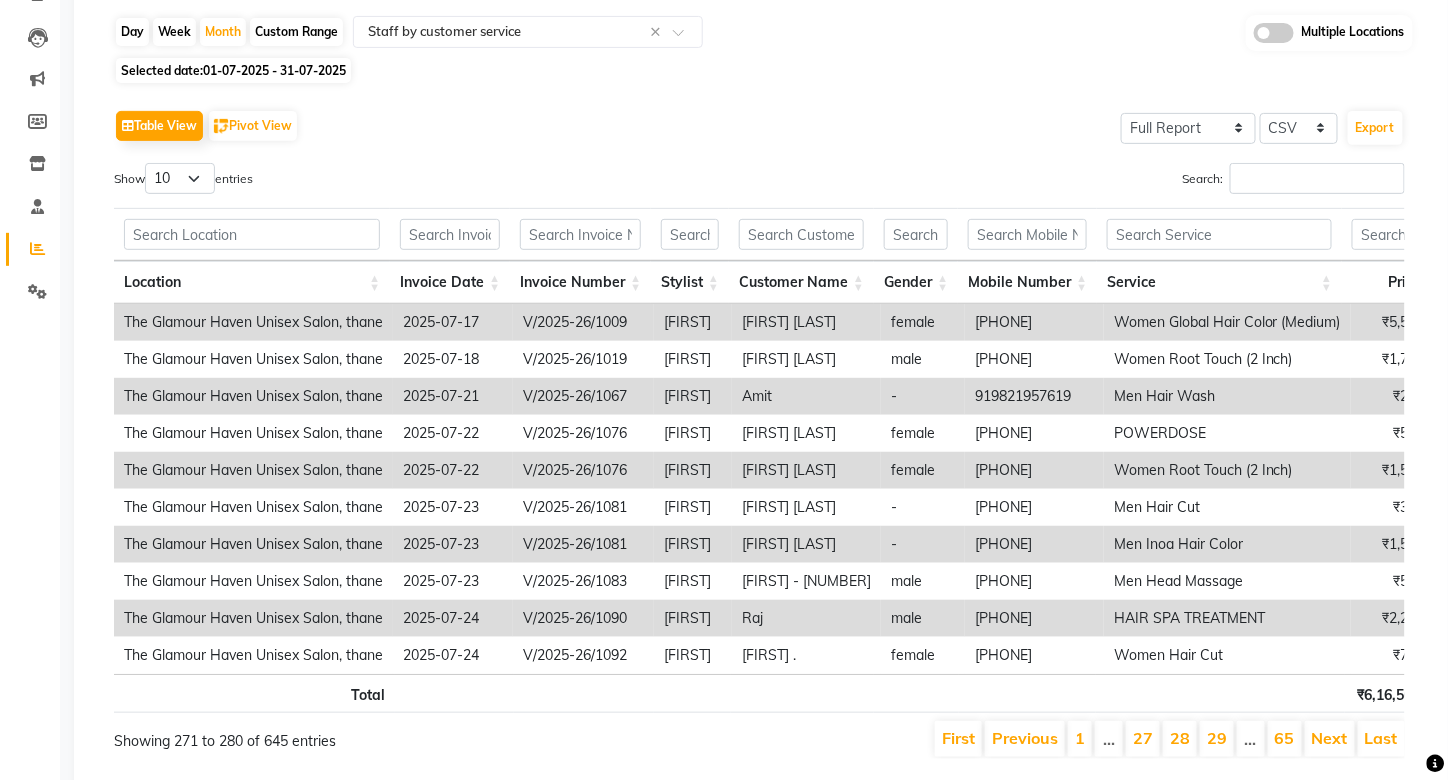 click on "Next" at bounding box center [1330, 738] 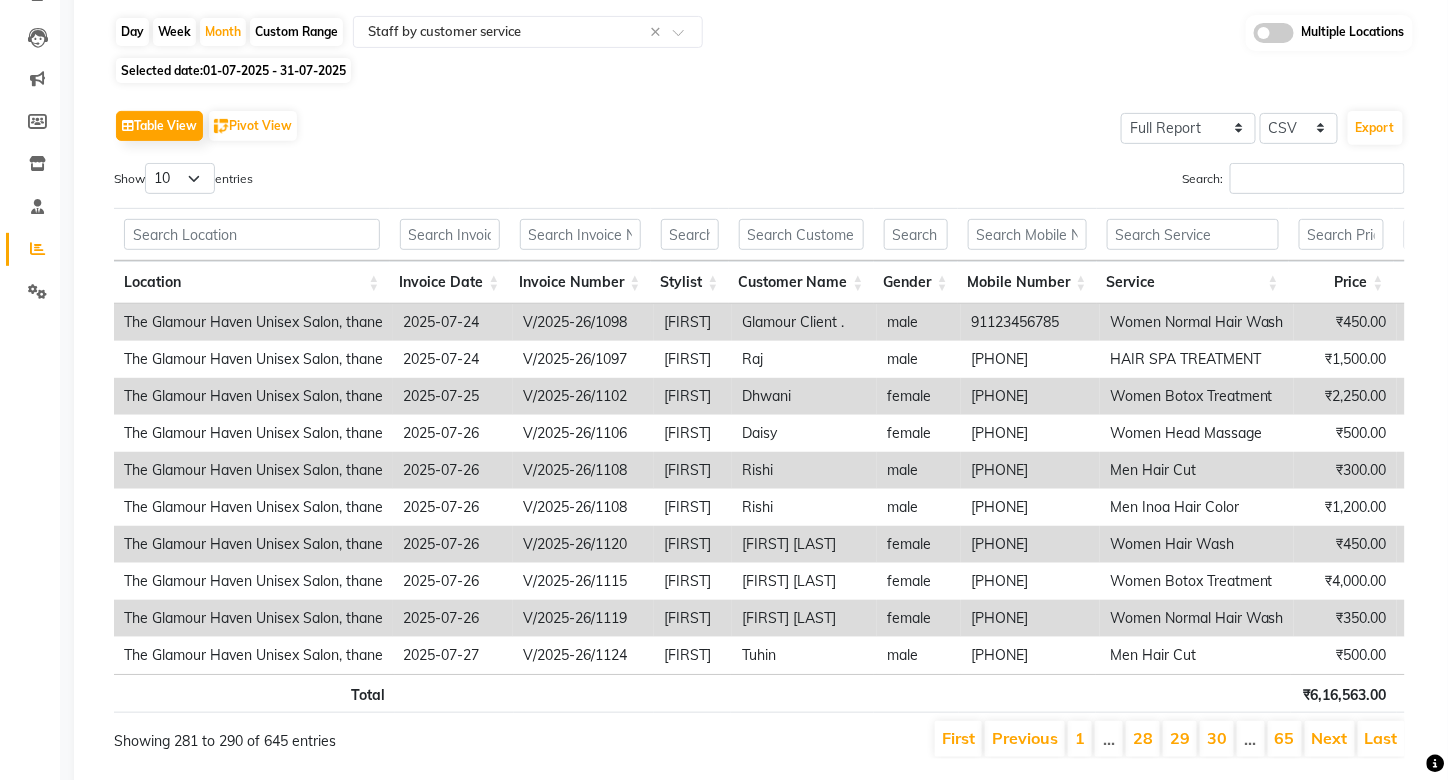 click on "Next" at bounding box center [1330, 738] 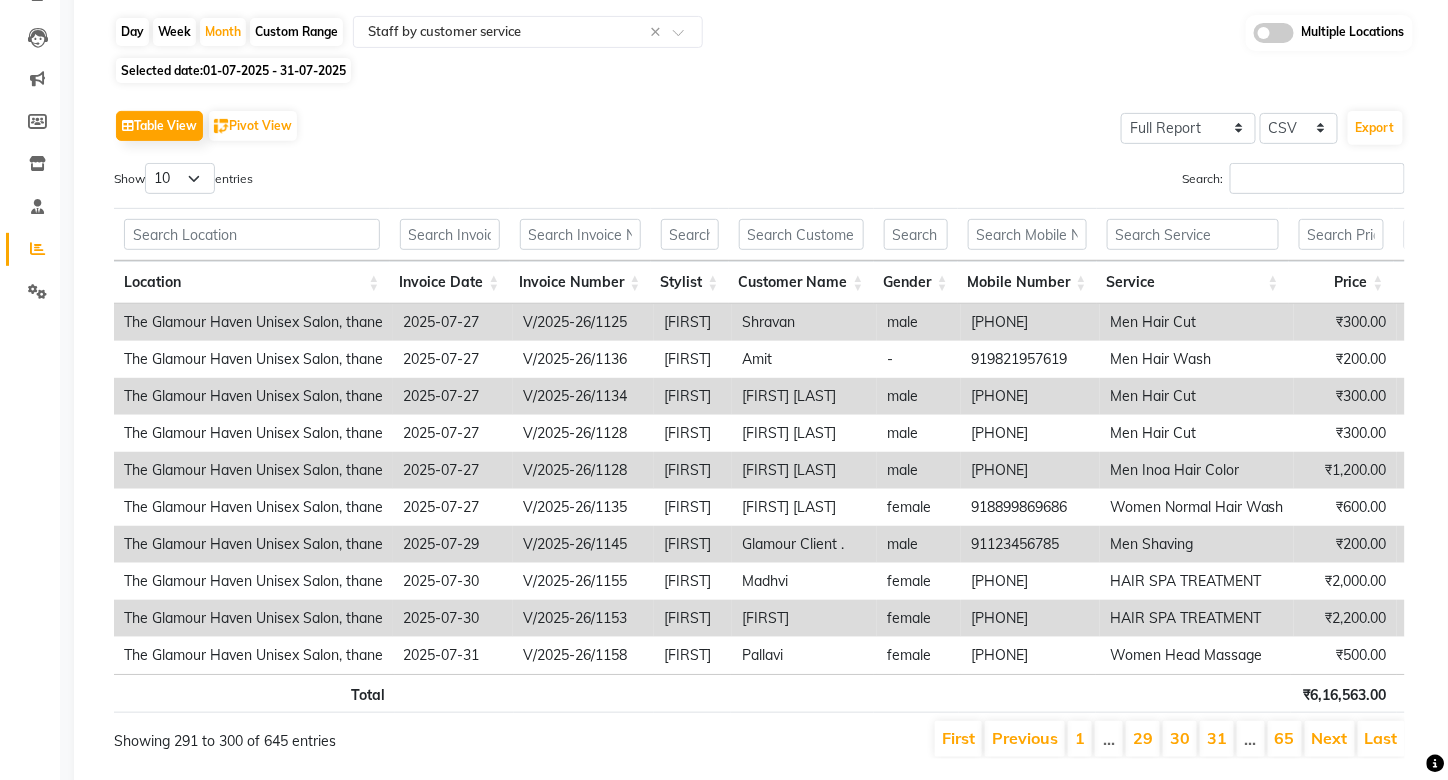 click on "Next" at bounding box center [1330, 738] 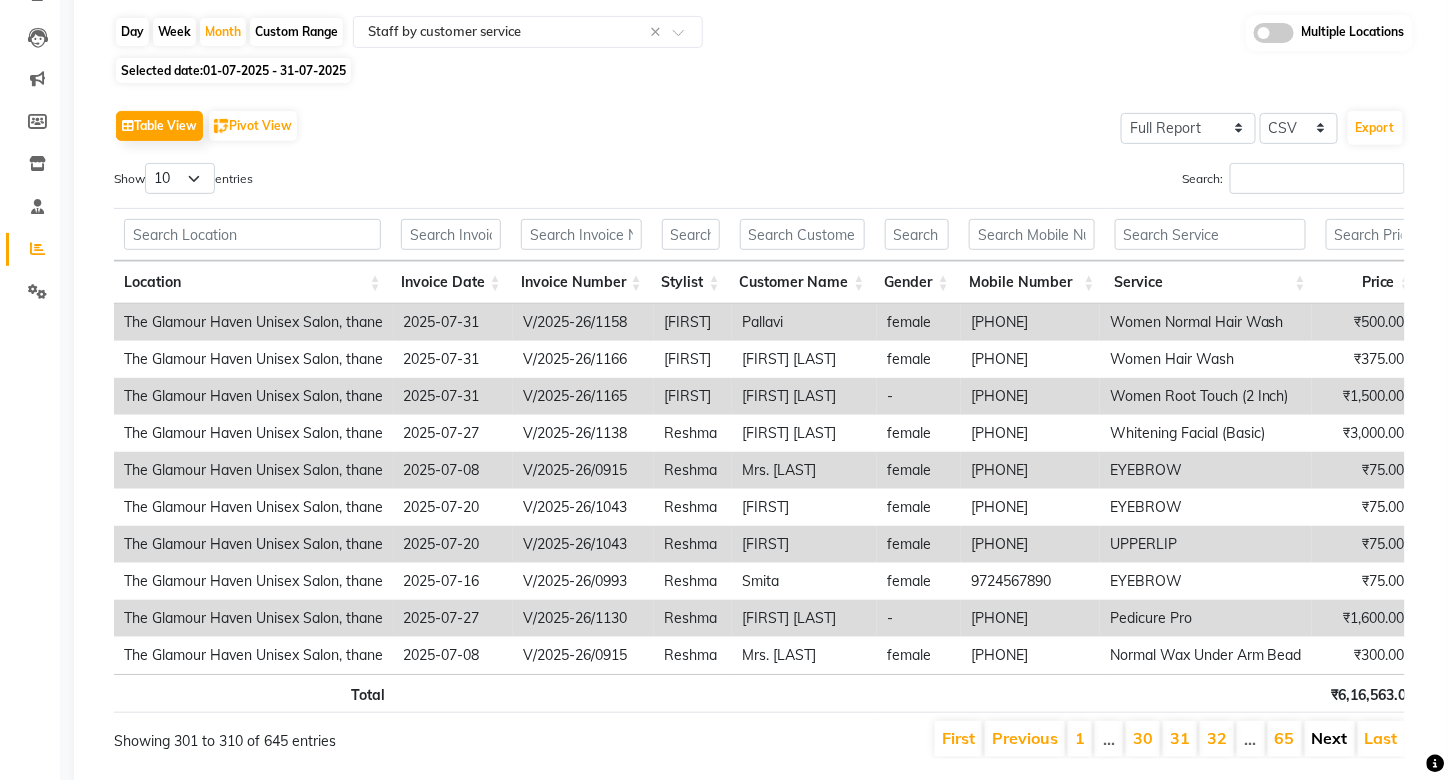 click on "Next" at bounding box center [1330, 738] 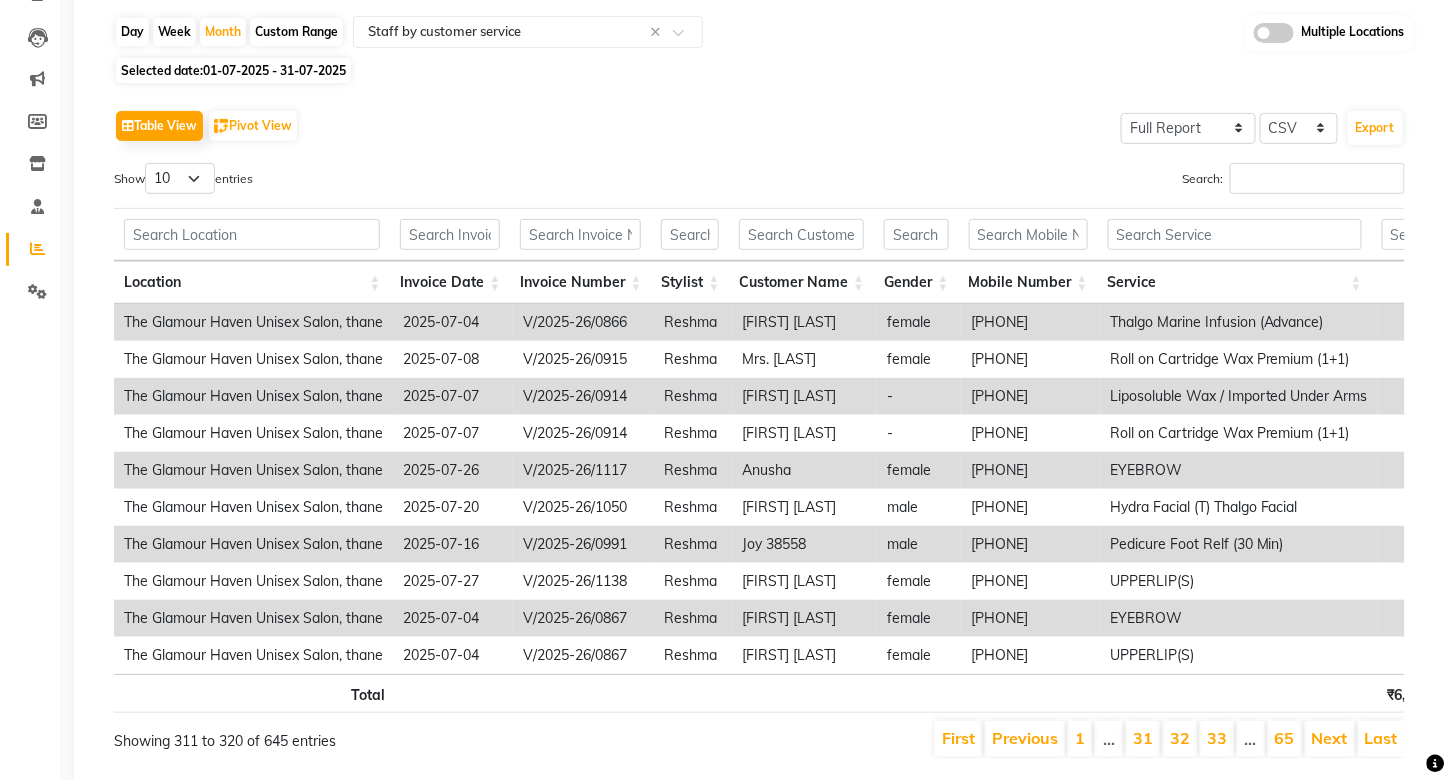 scroll, scrollTop: 0, scrollLeft: 74, axis: horizontal 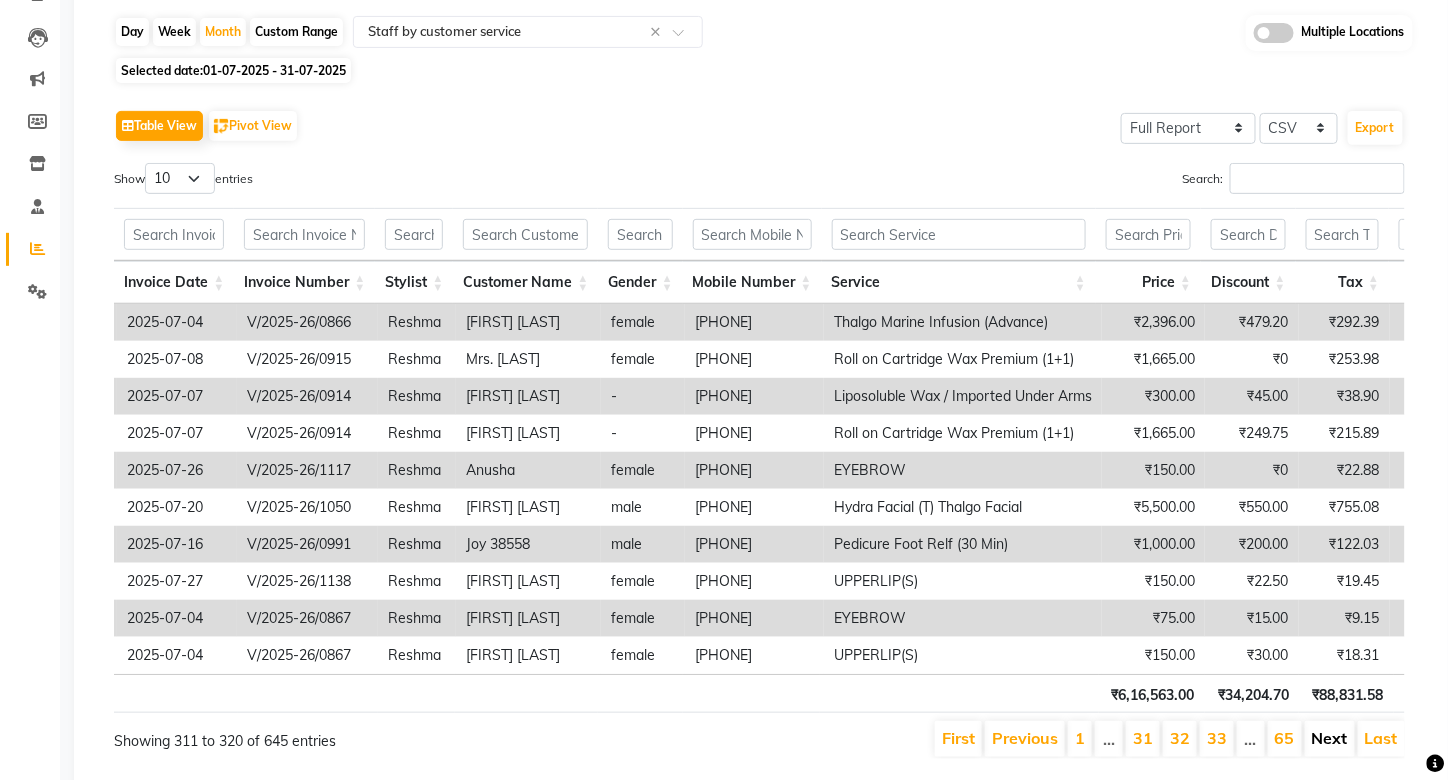 click on "Next" at bounding box center [1330, 738] 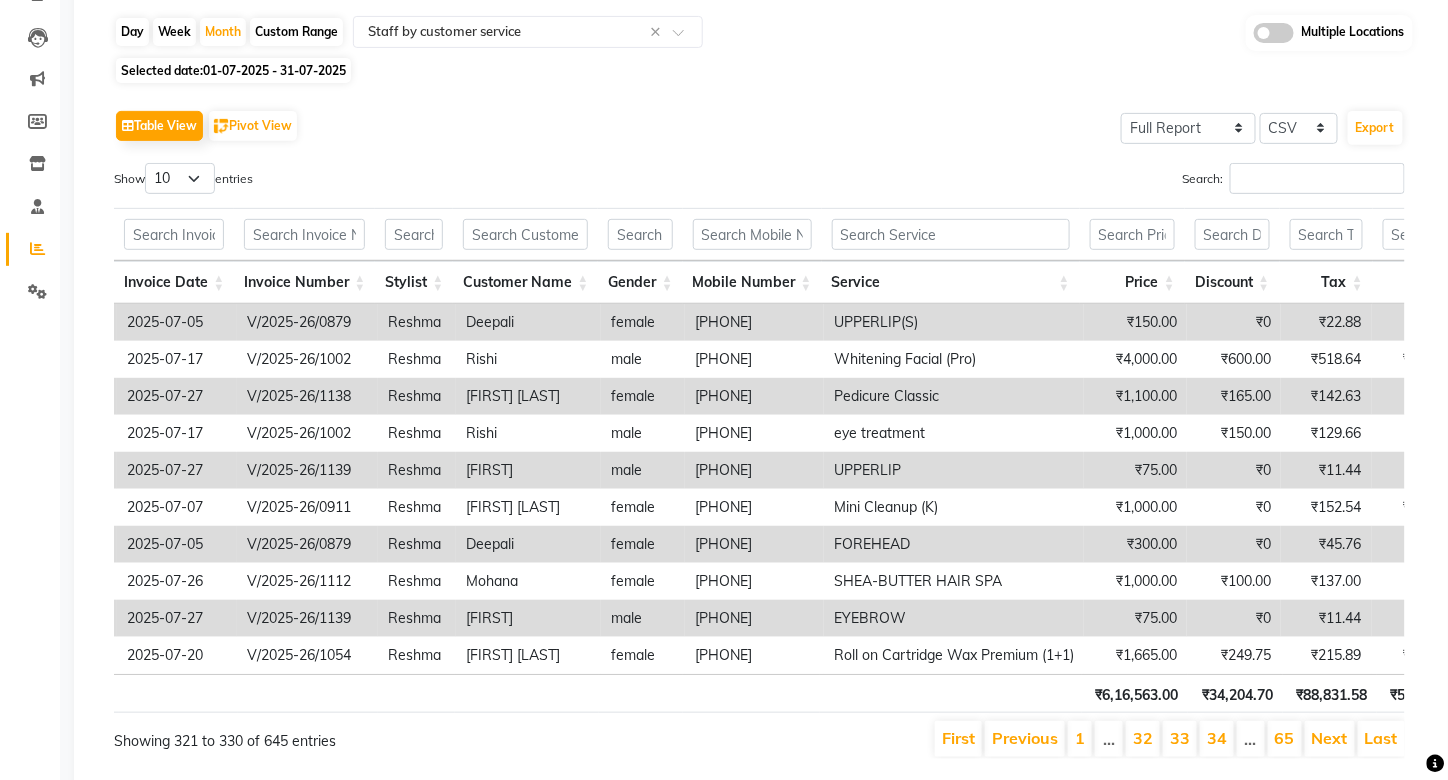 click on "Next" at bounding box center [1330, 738] 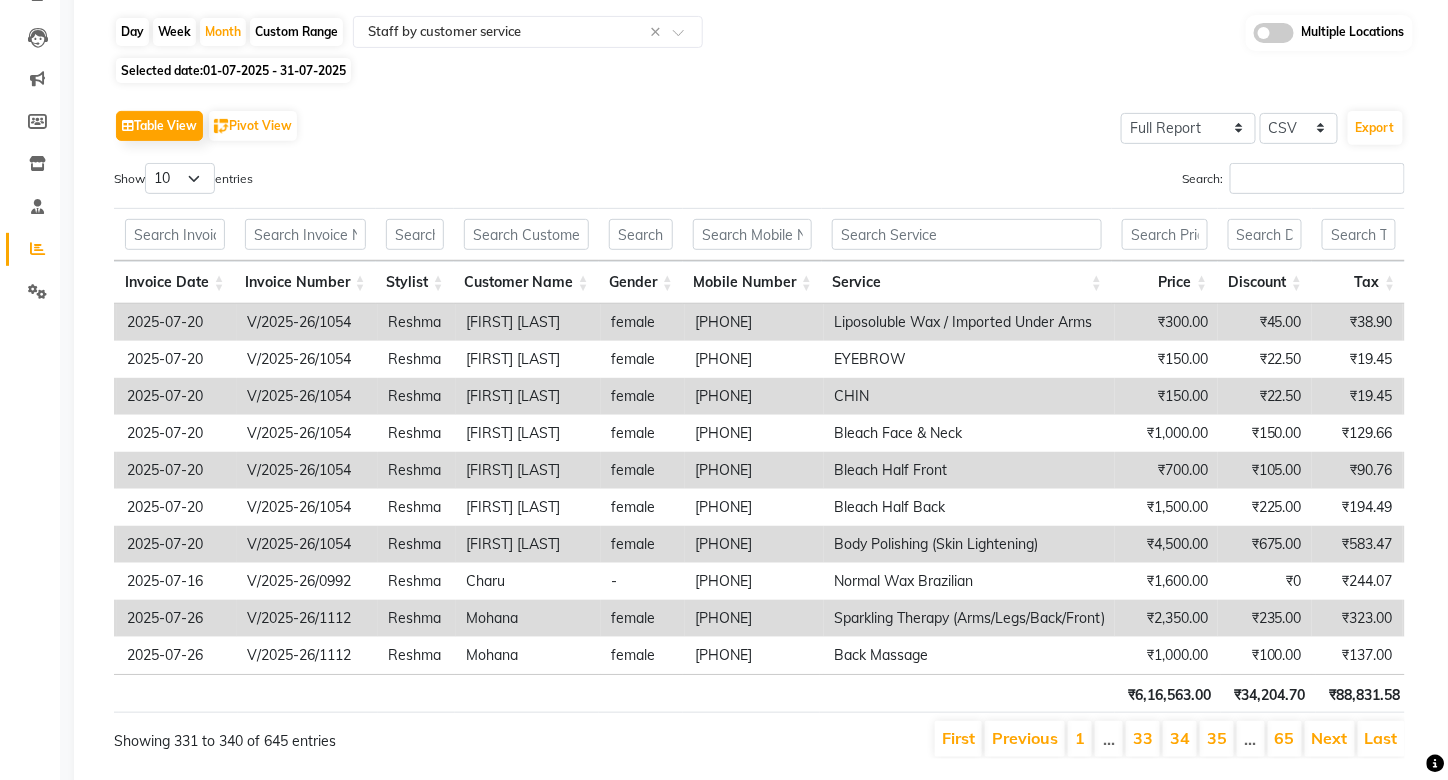 click on "Next" at bounding box center [1330, 738] 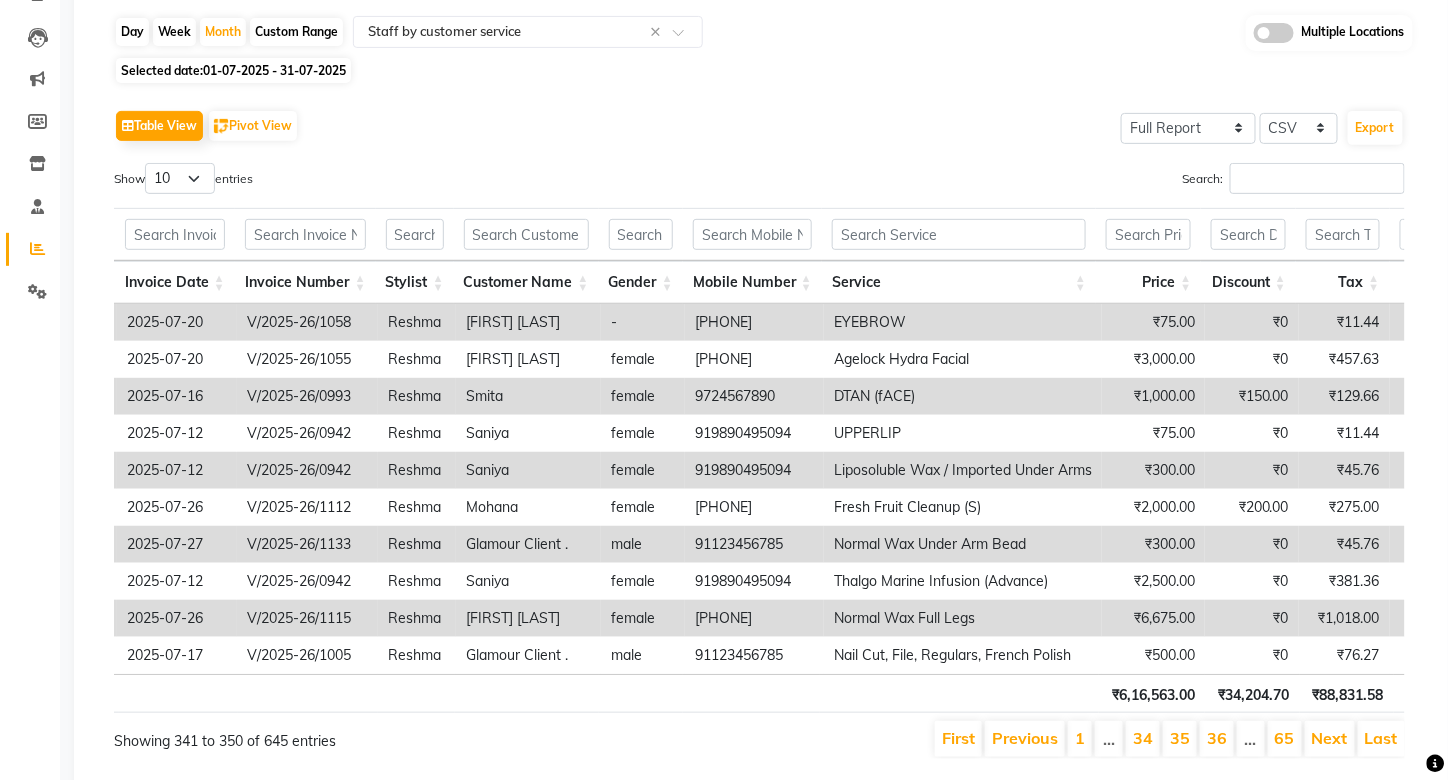 click on "Next" at bounding box center [1330, 738] 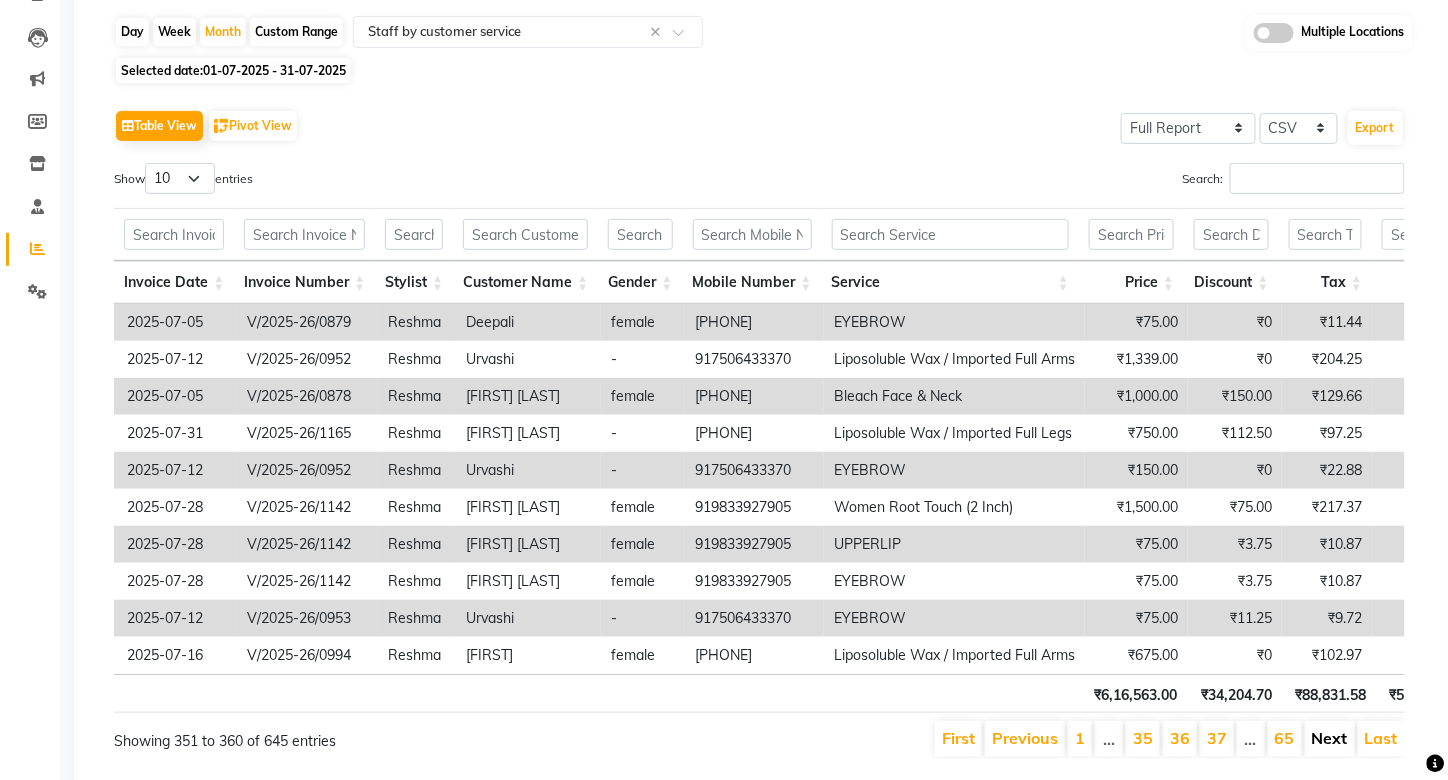 click on "Next" at bounding box center (1330, 738) 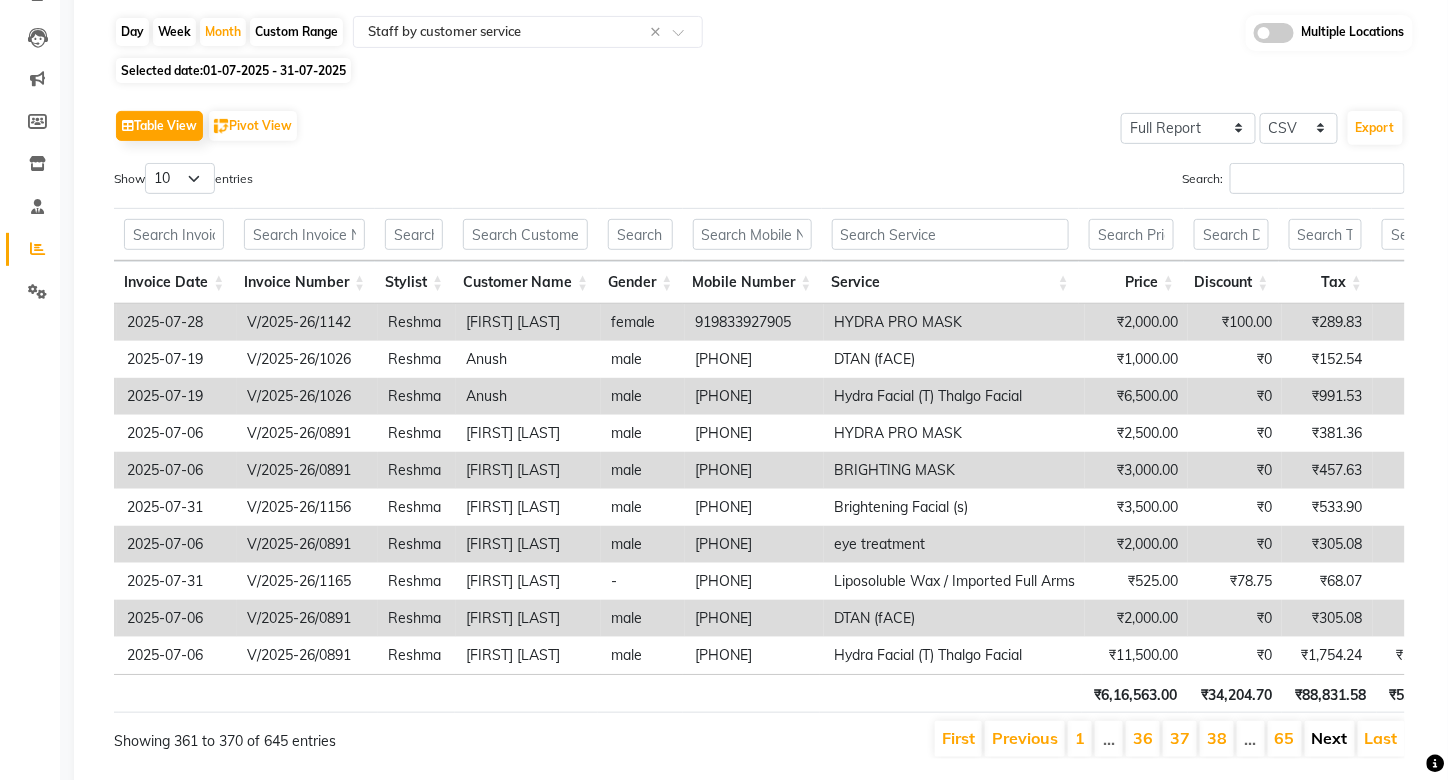 click on "Next" at bounding box center (1330, 738) 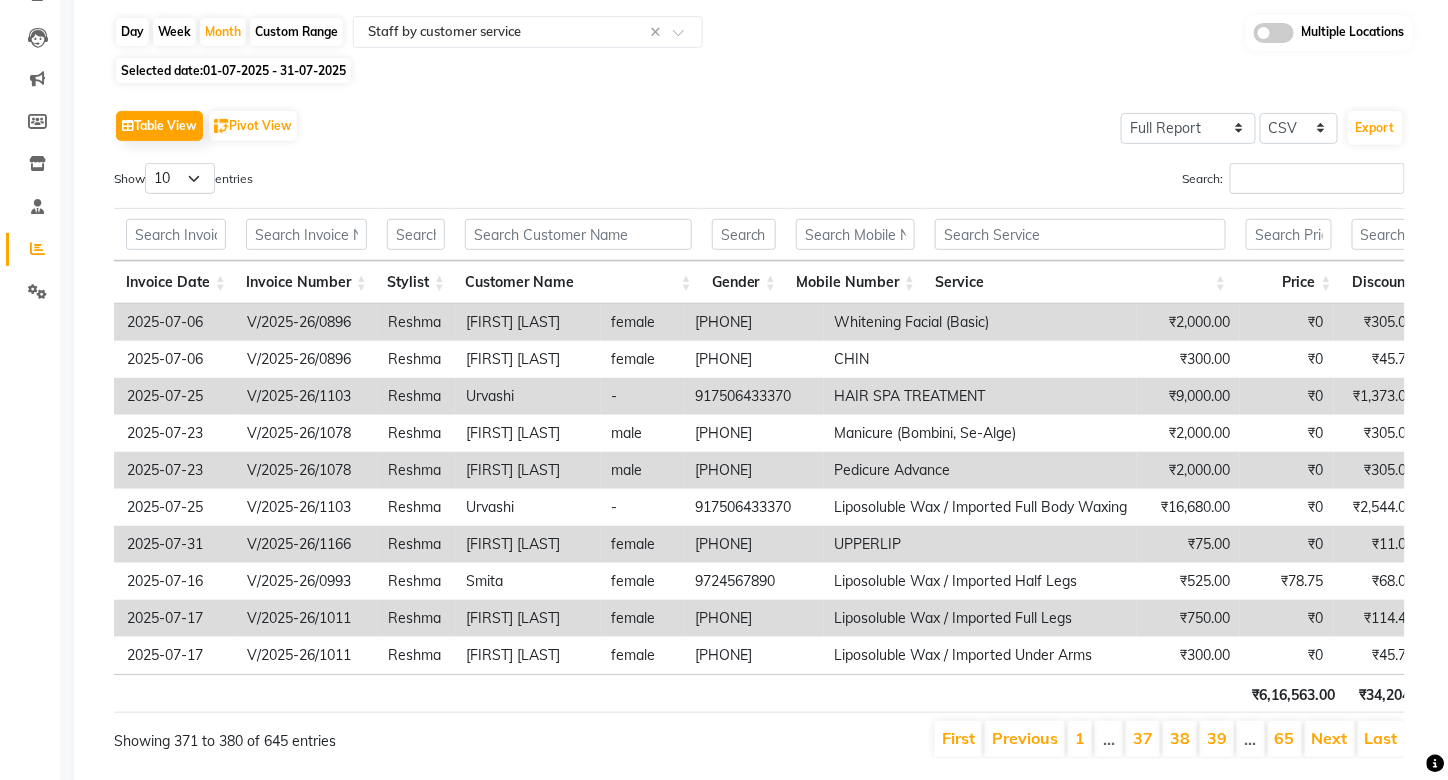 click on "Next" at bounding box center (1330, 738) 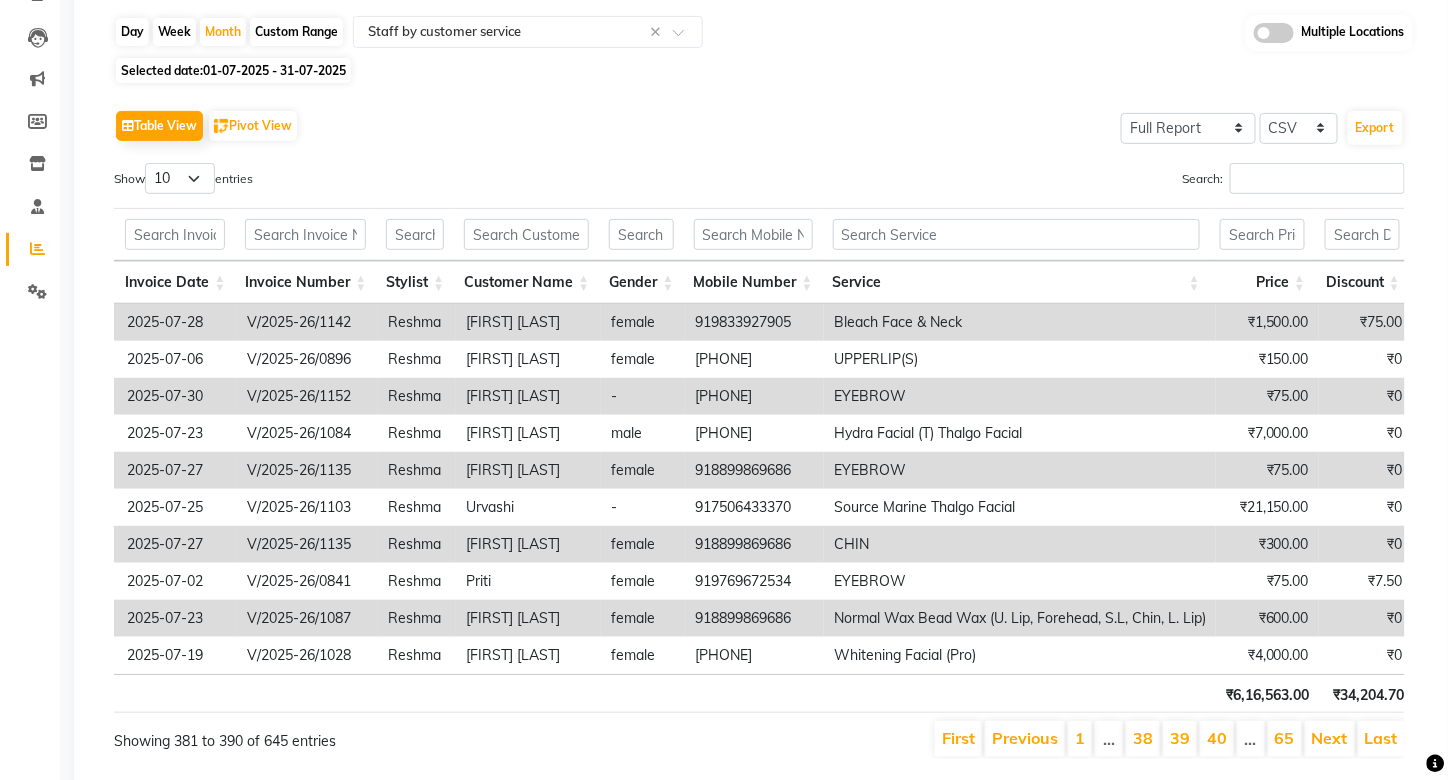 click on "Next" at bounding box center [1330, 738] 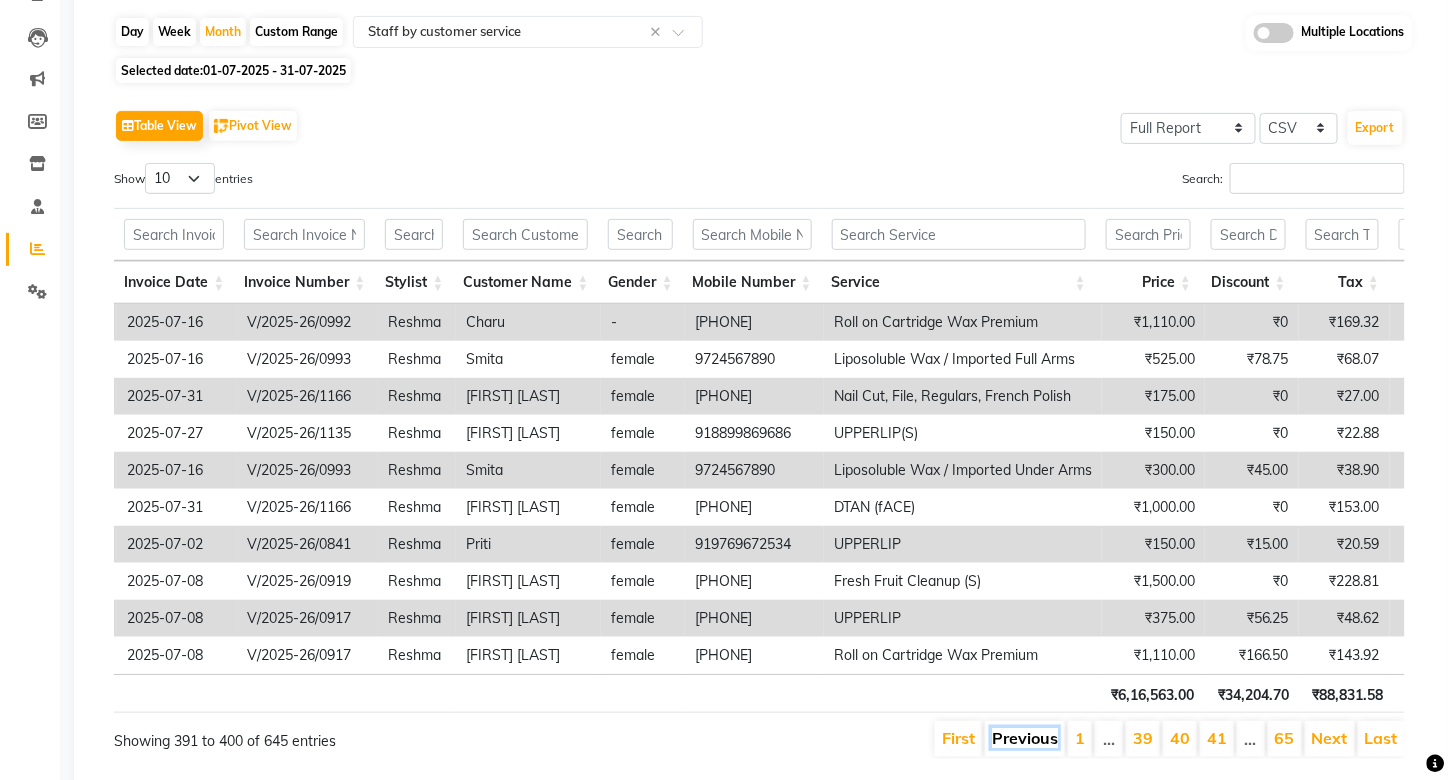 click on "Previous" at bounding box center [1025, 738] 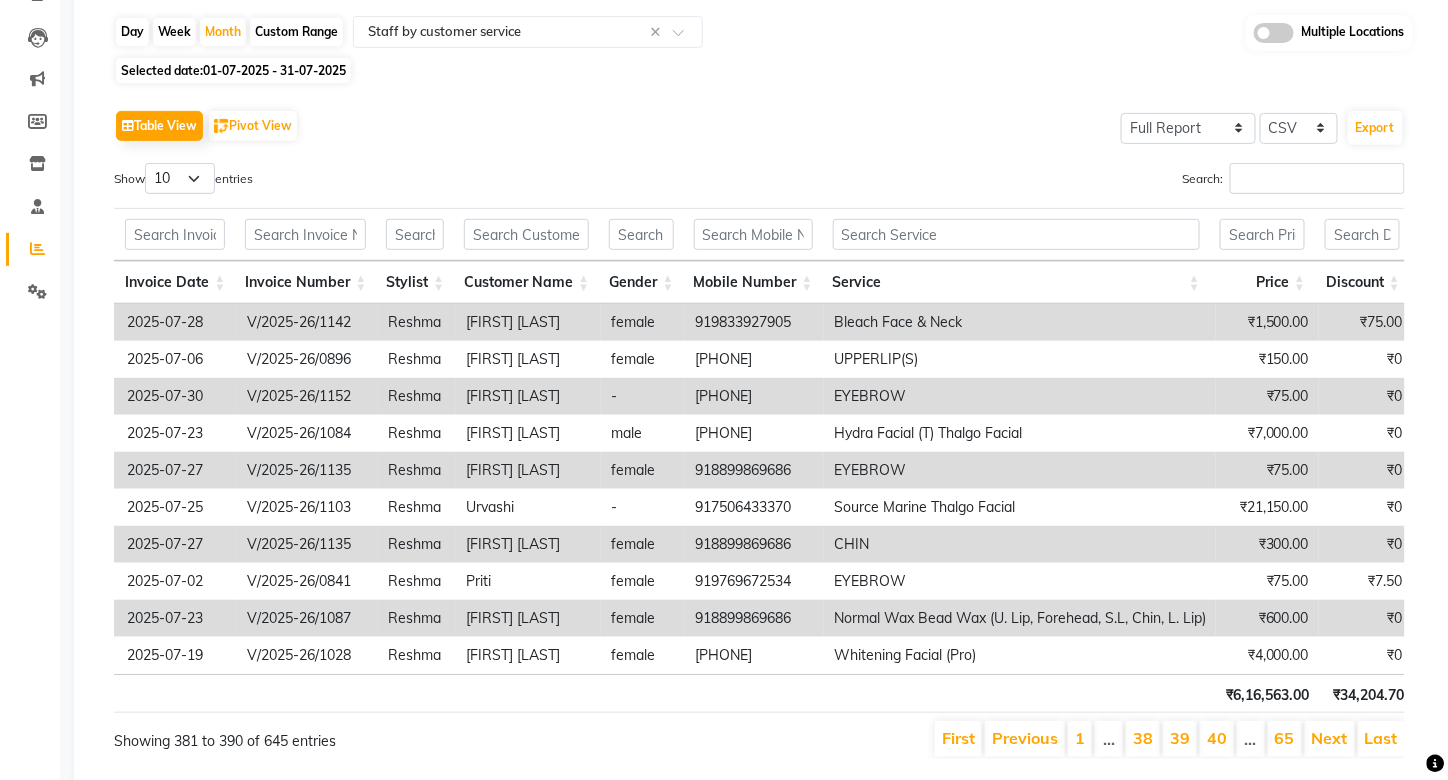 click on "Previous" at bounding box center (1025, 738) 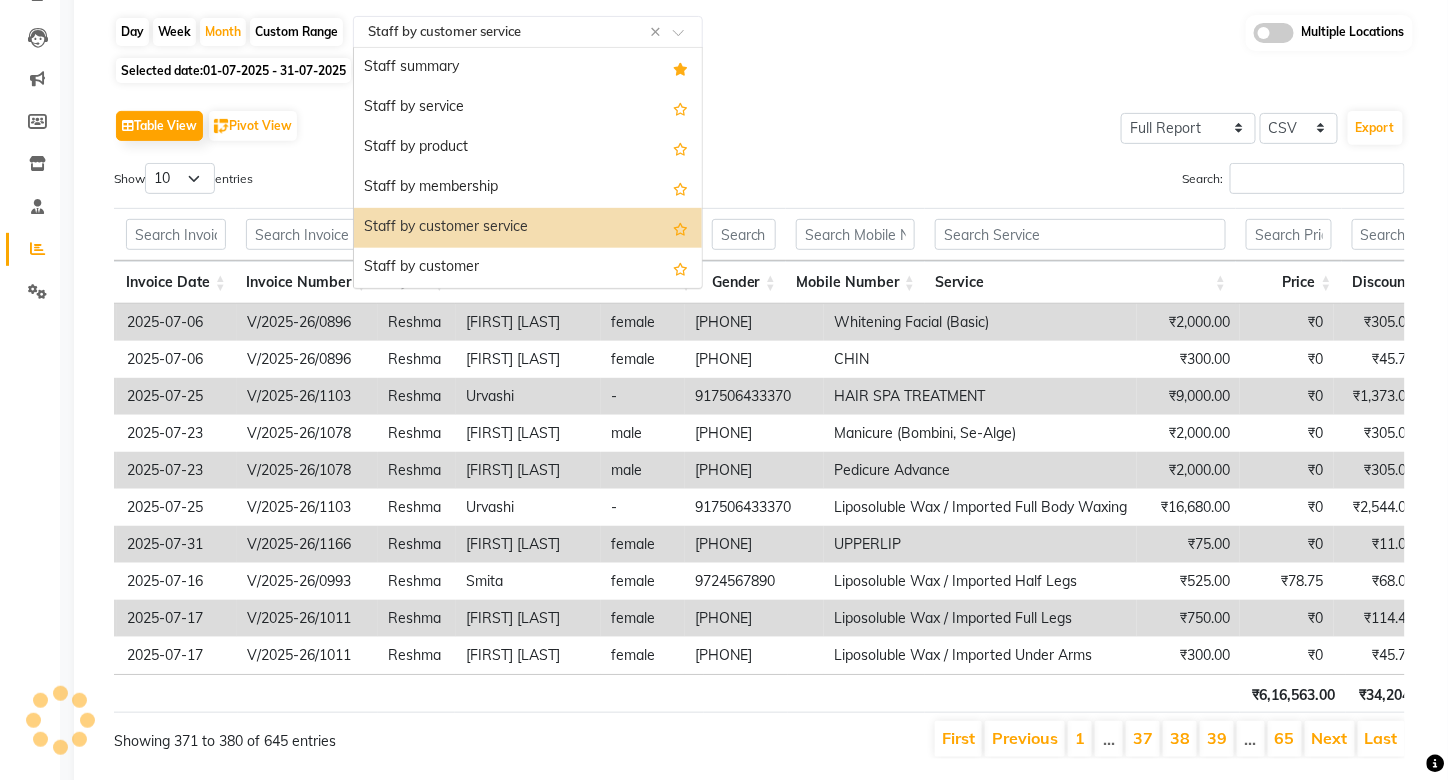 click 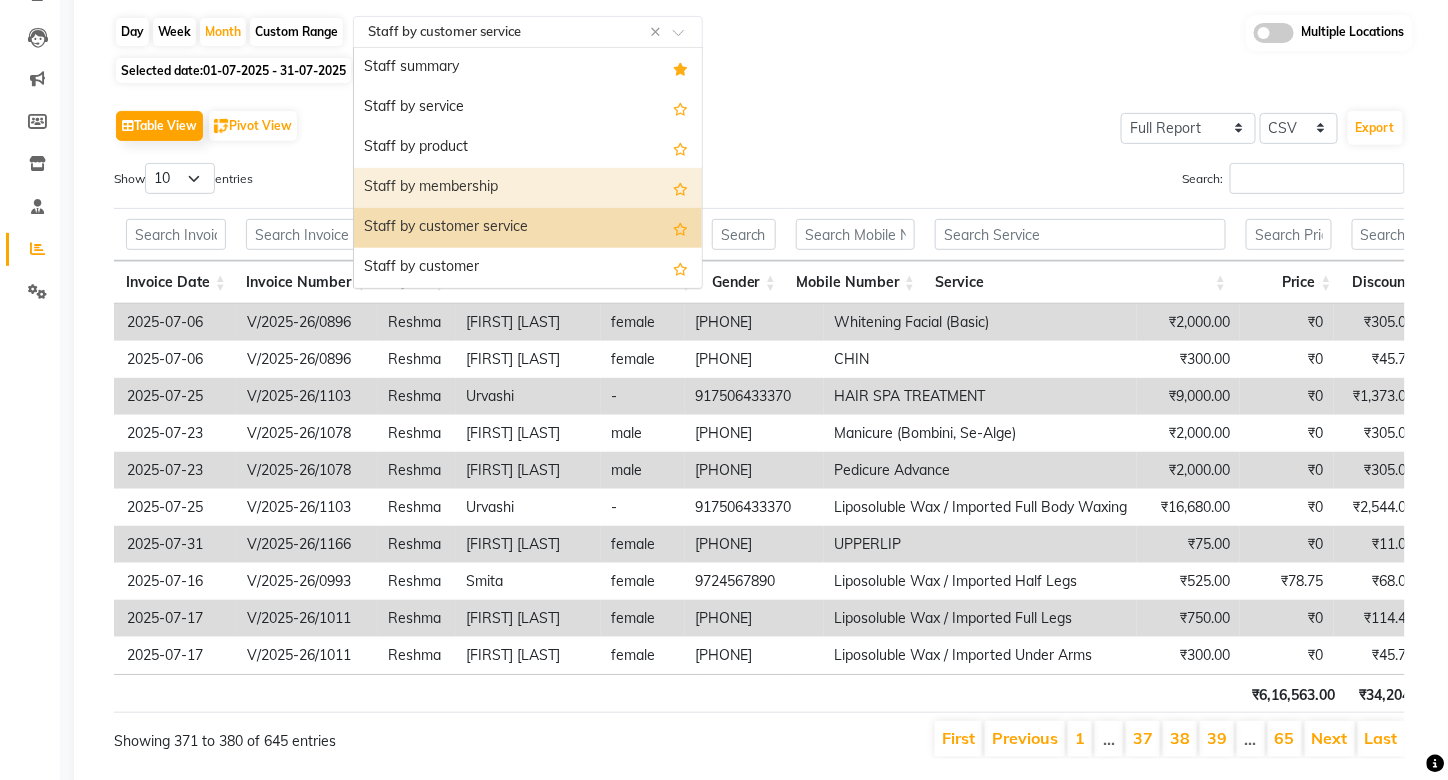 click on "Staff by membership" at bounding box center (528, 188) 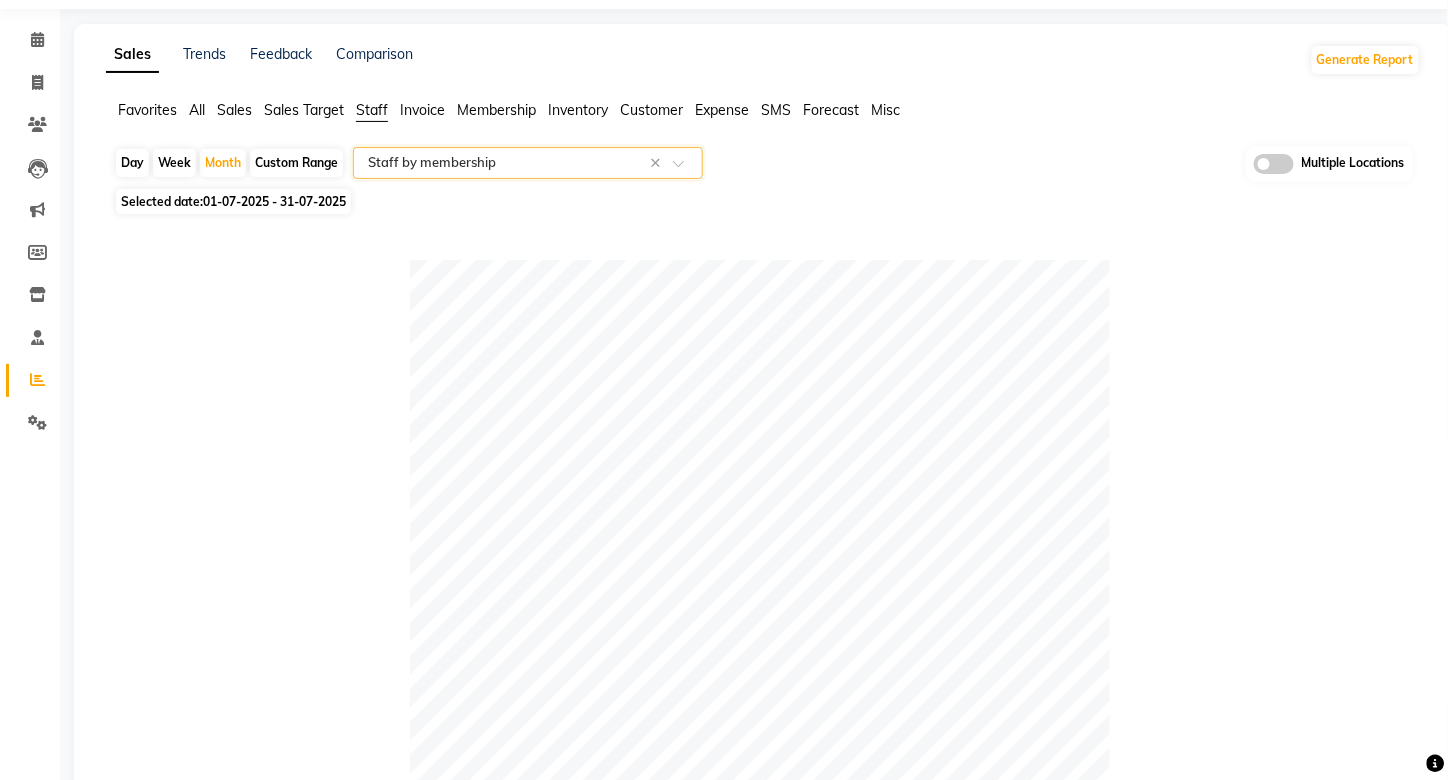 scroll, scrollTop: 0, scrollLeft: 0, axis: both 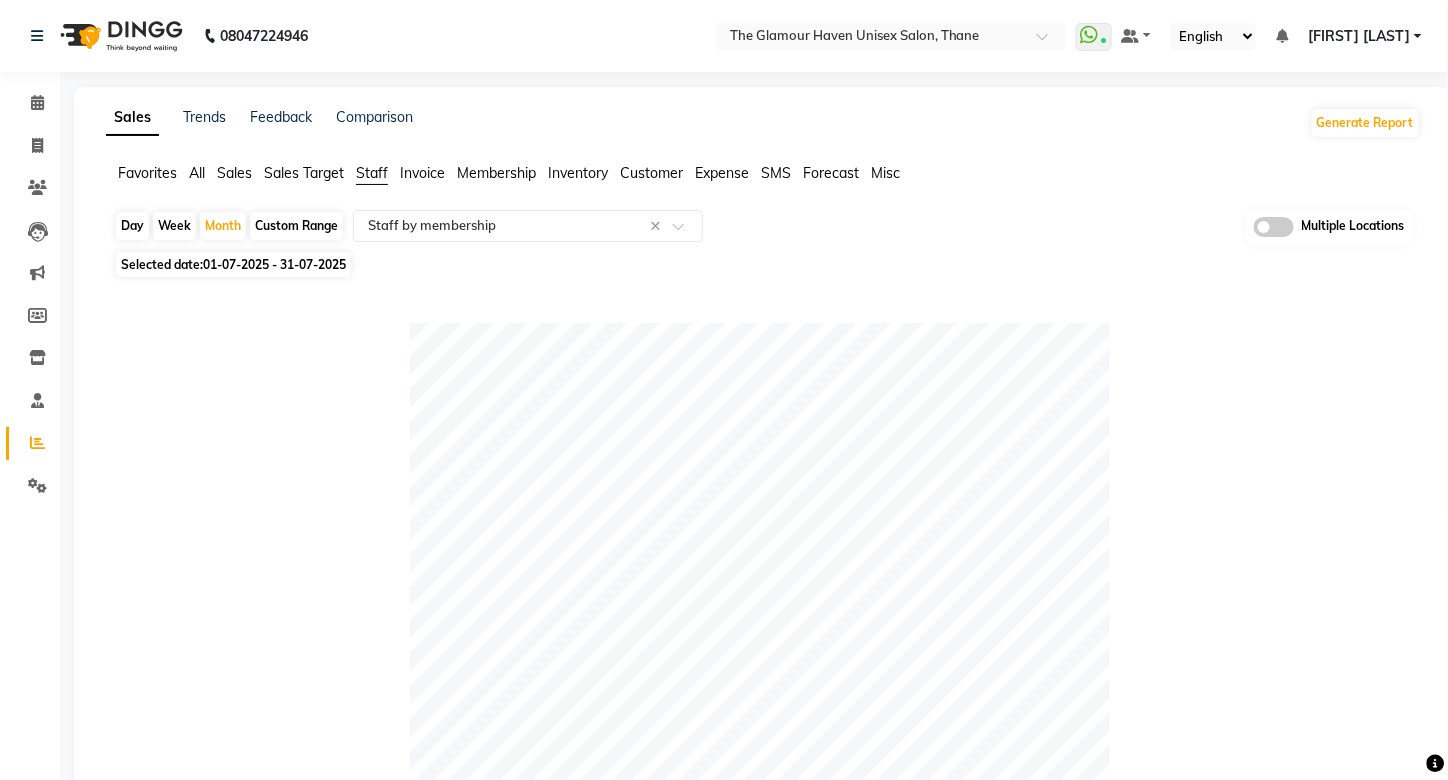 click on "Sales" 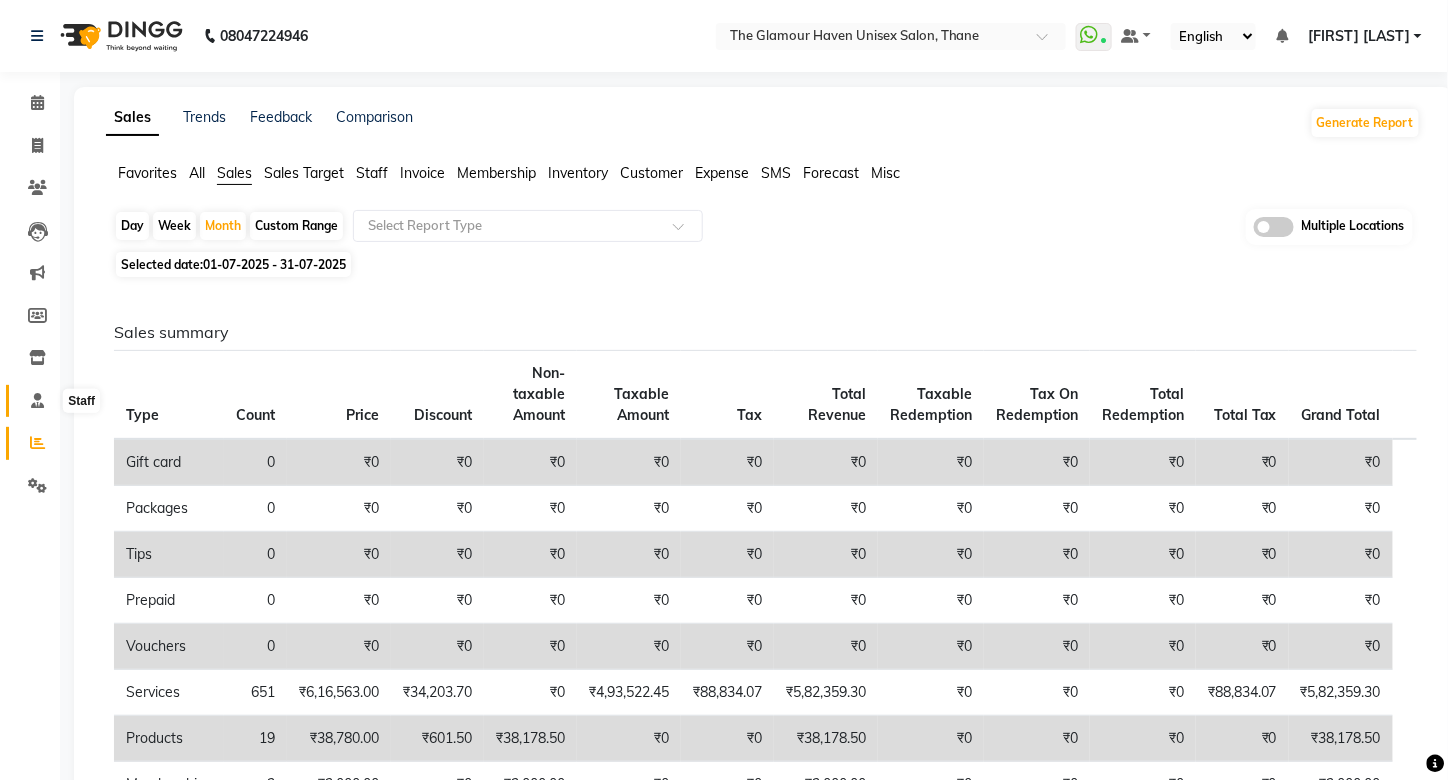 click 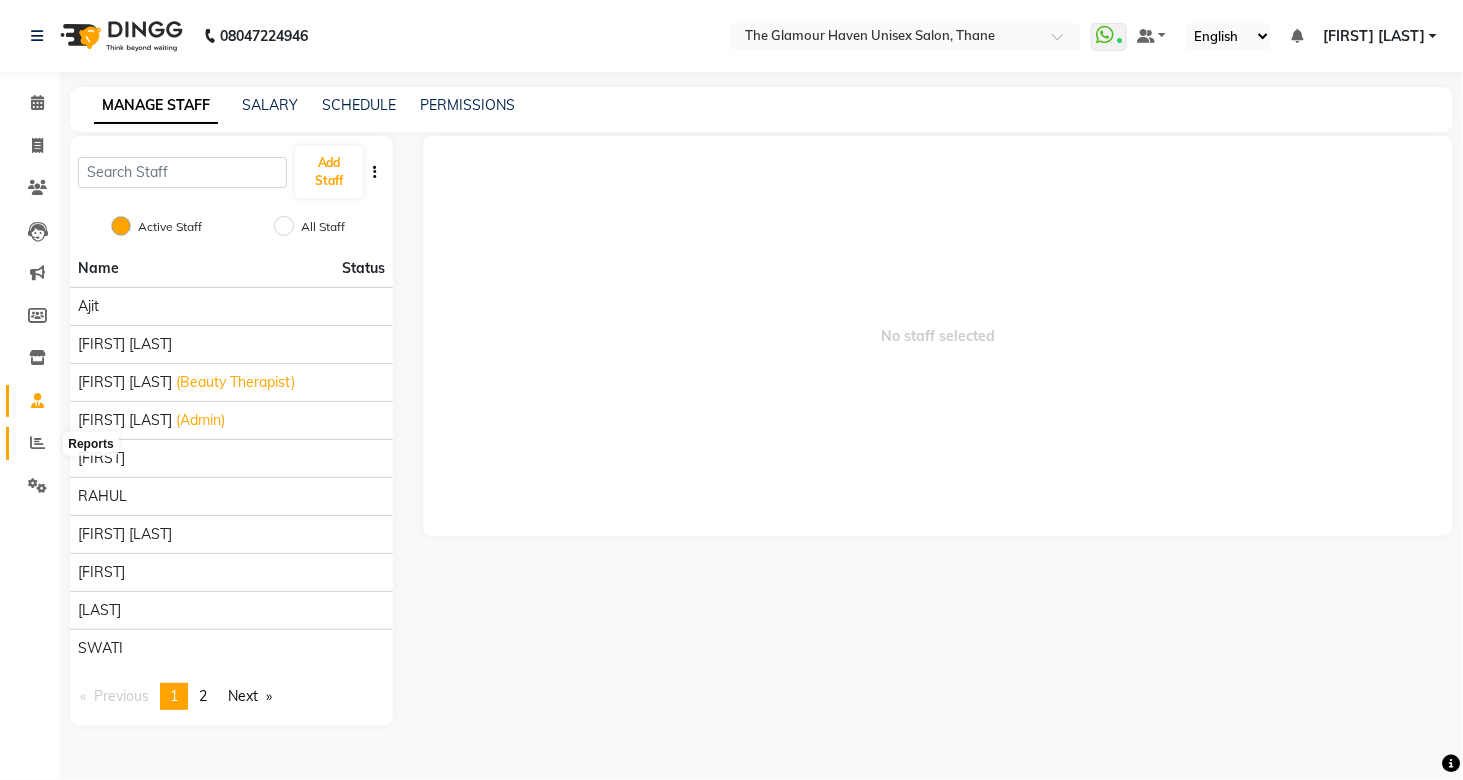 click 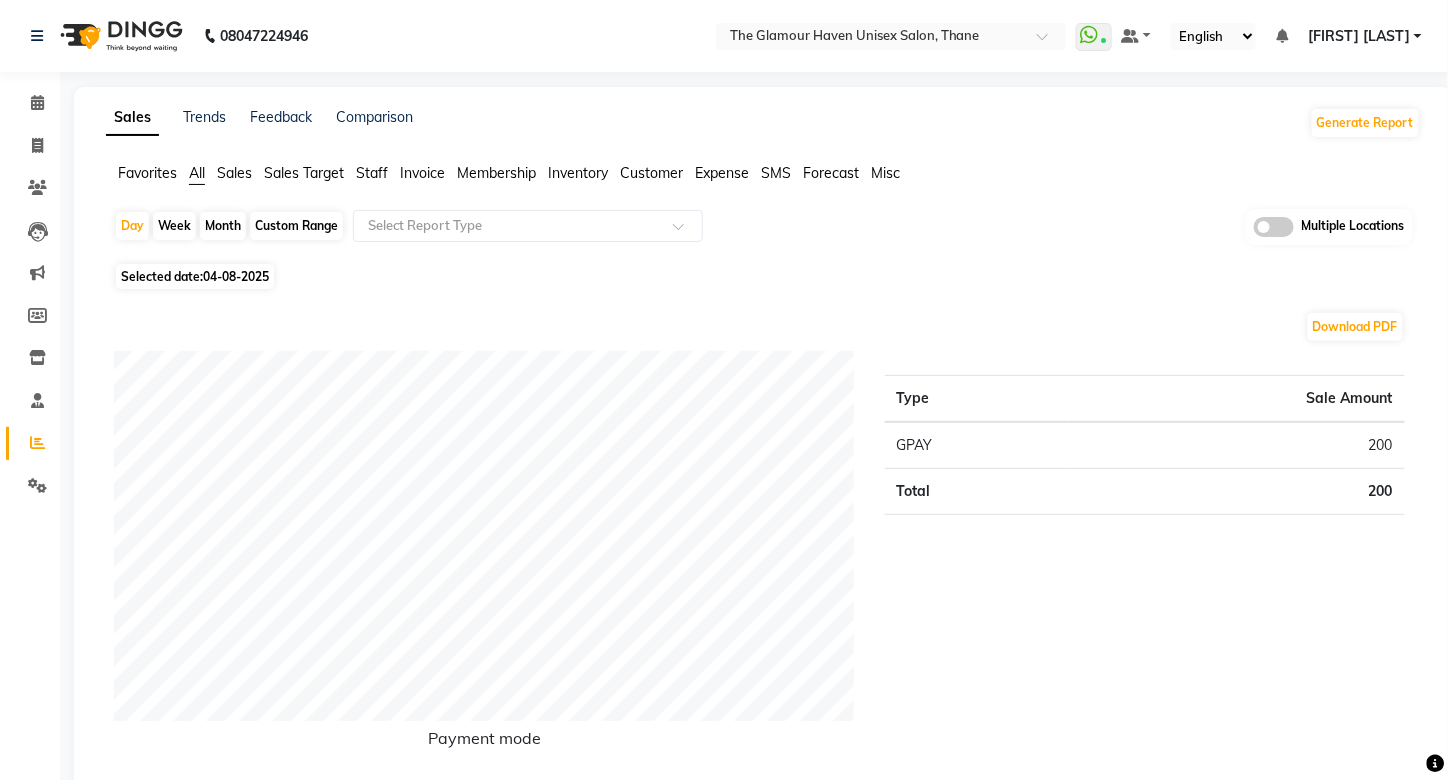 click on "Month" 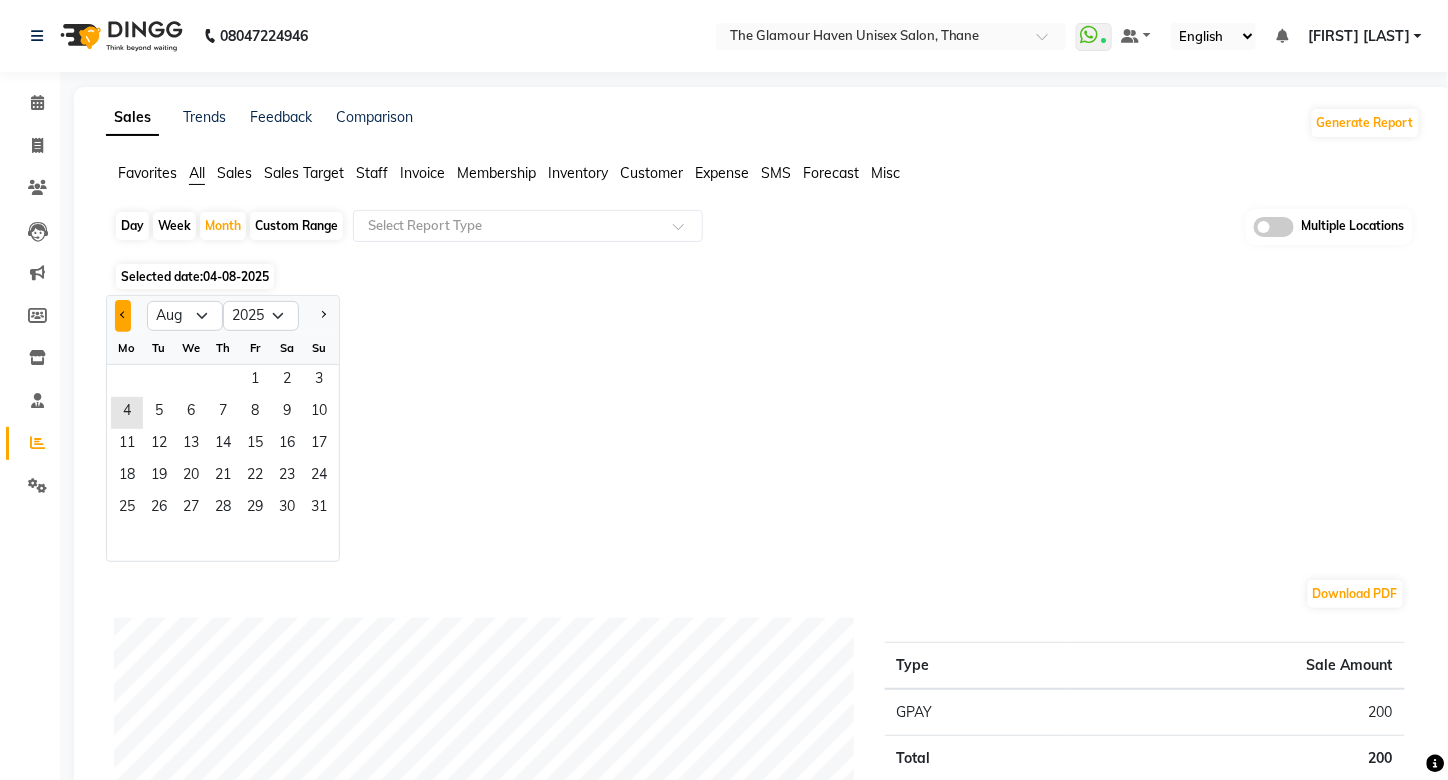 click 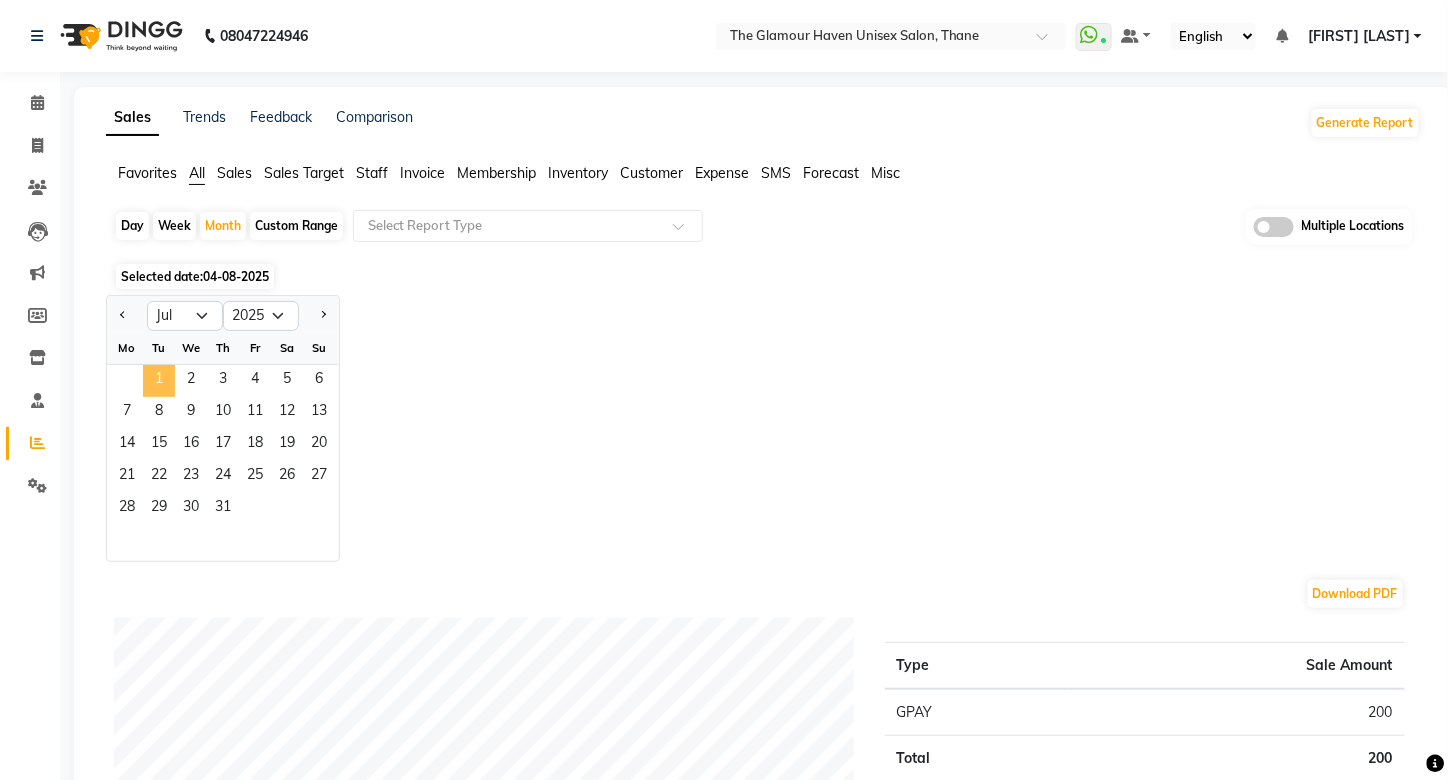 click on "1" 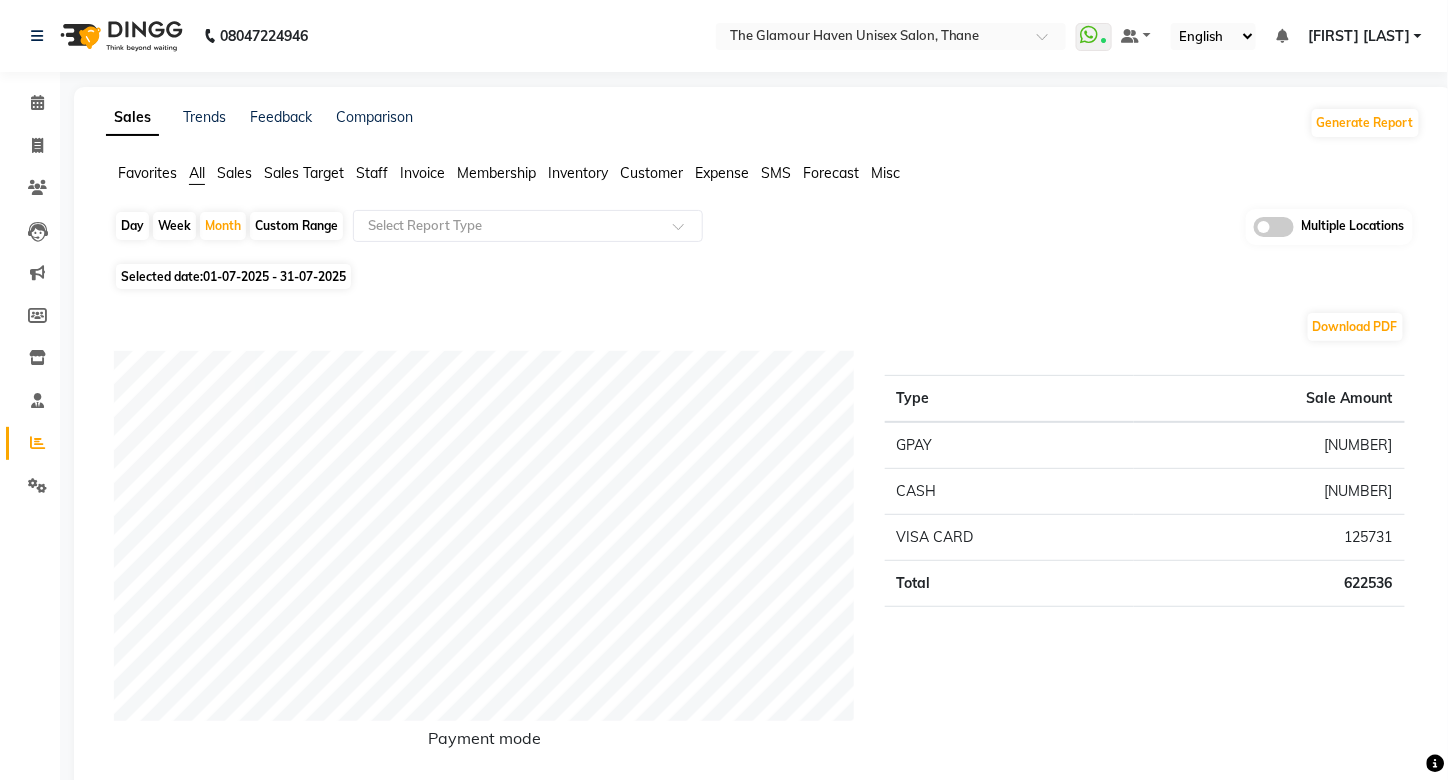 click on "Invoice" 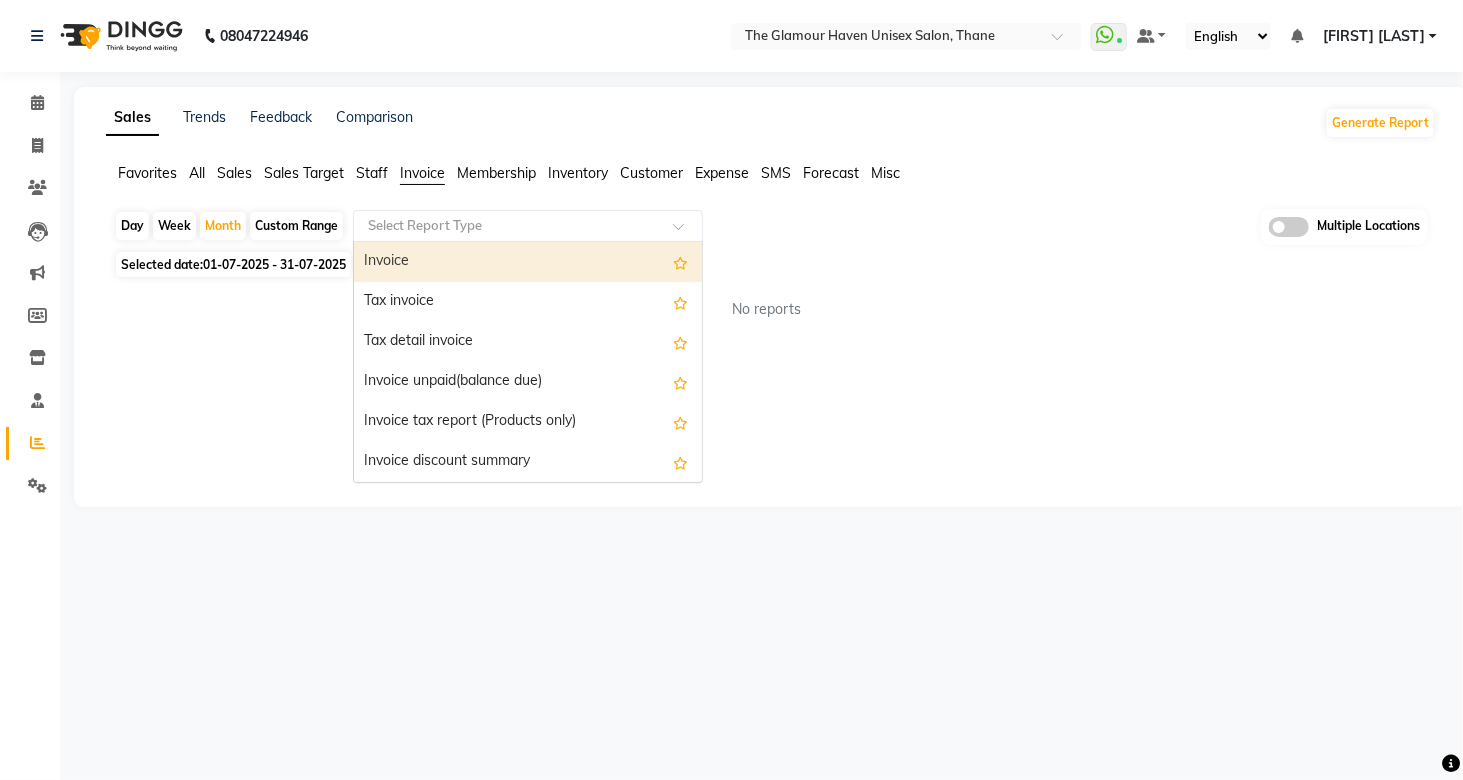 click 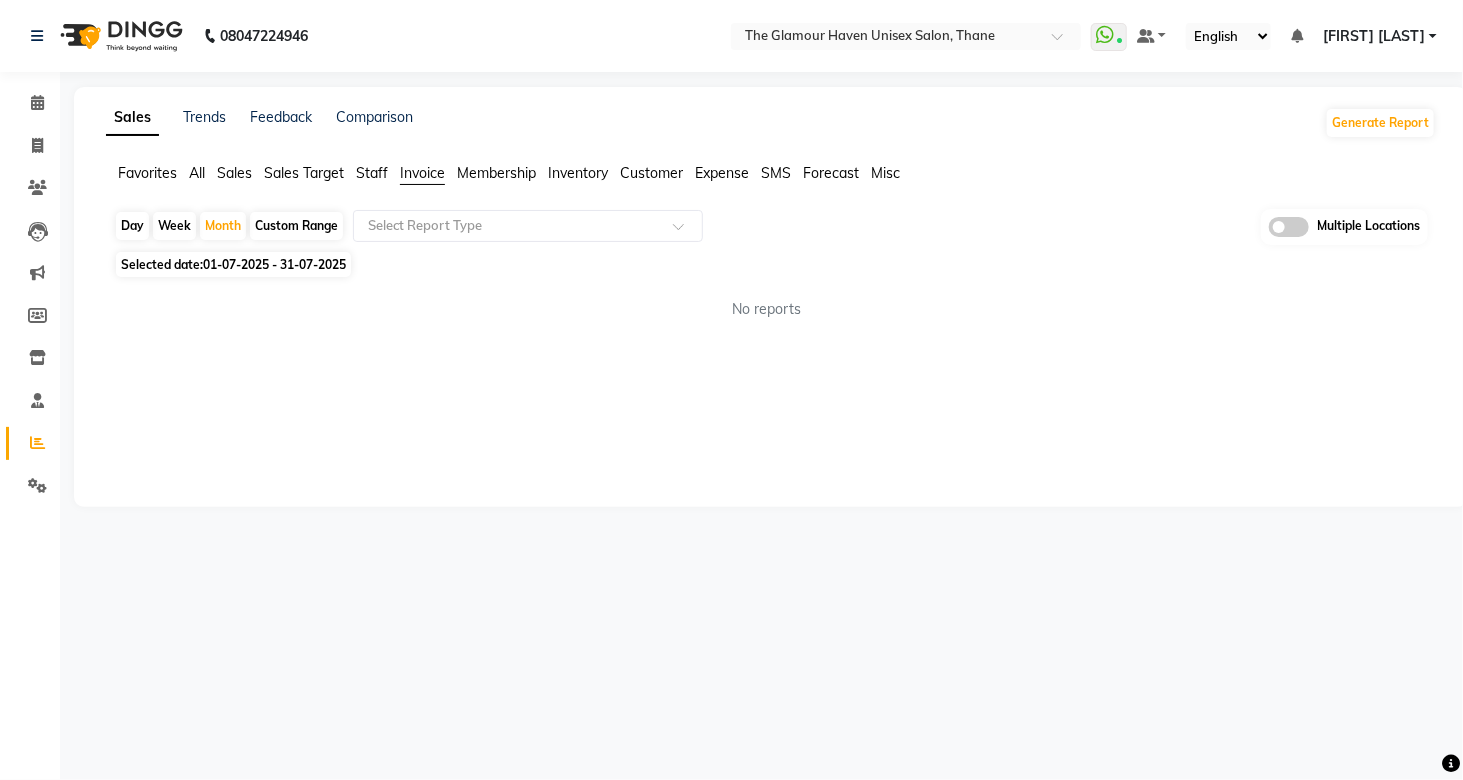 click on "Staff" 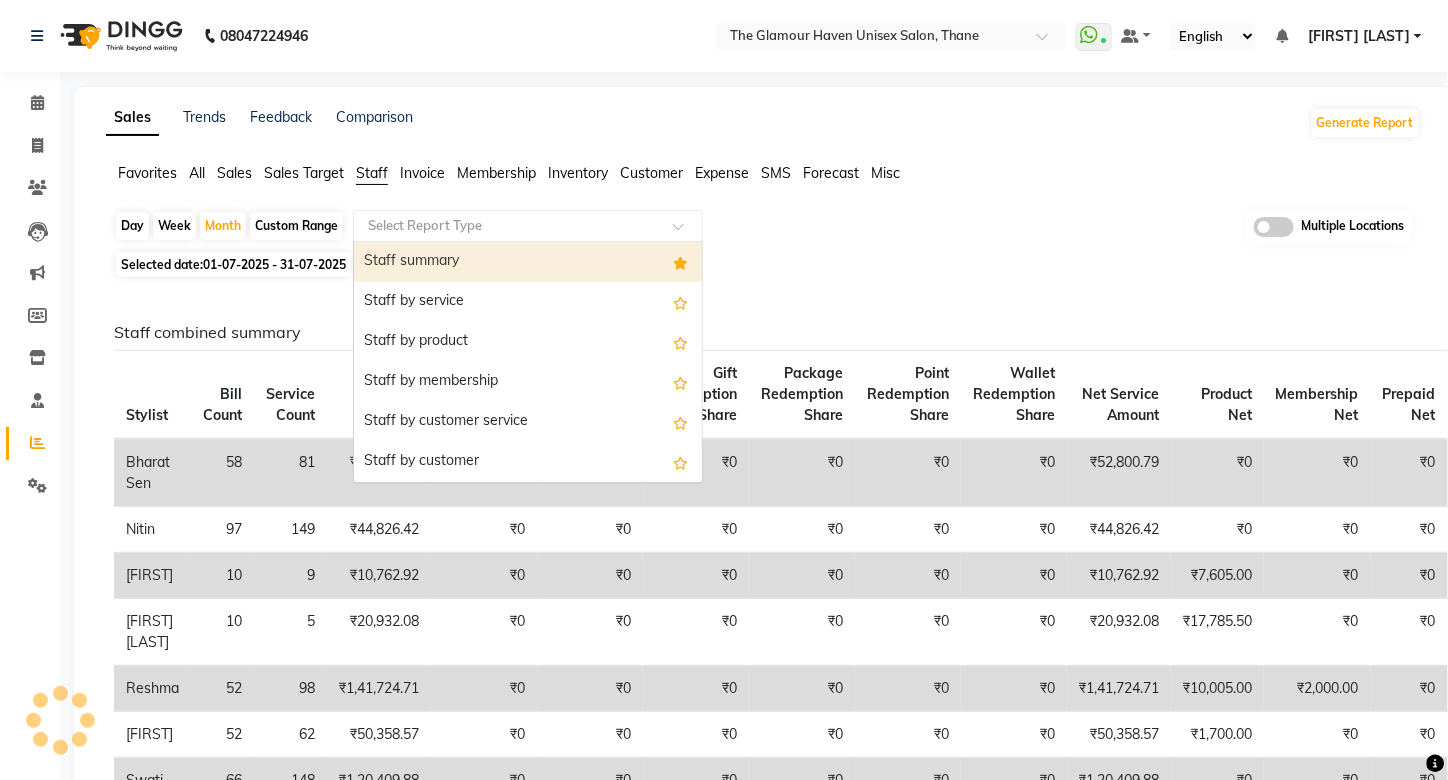 click 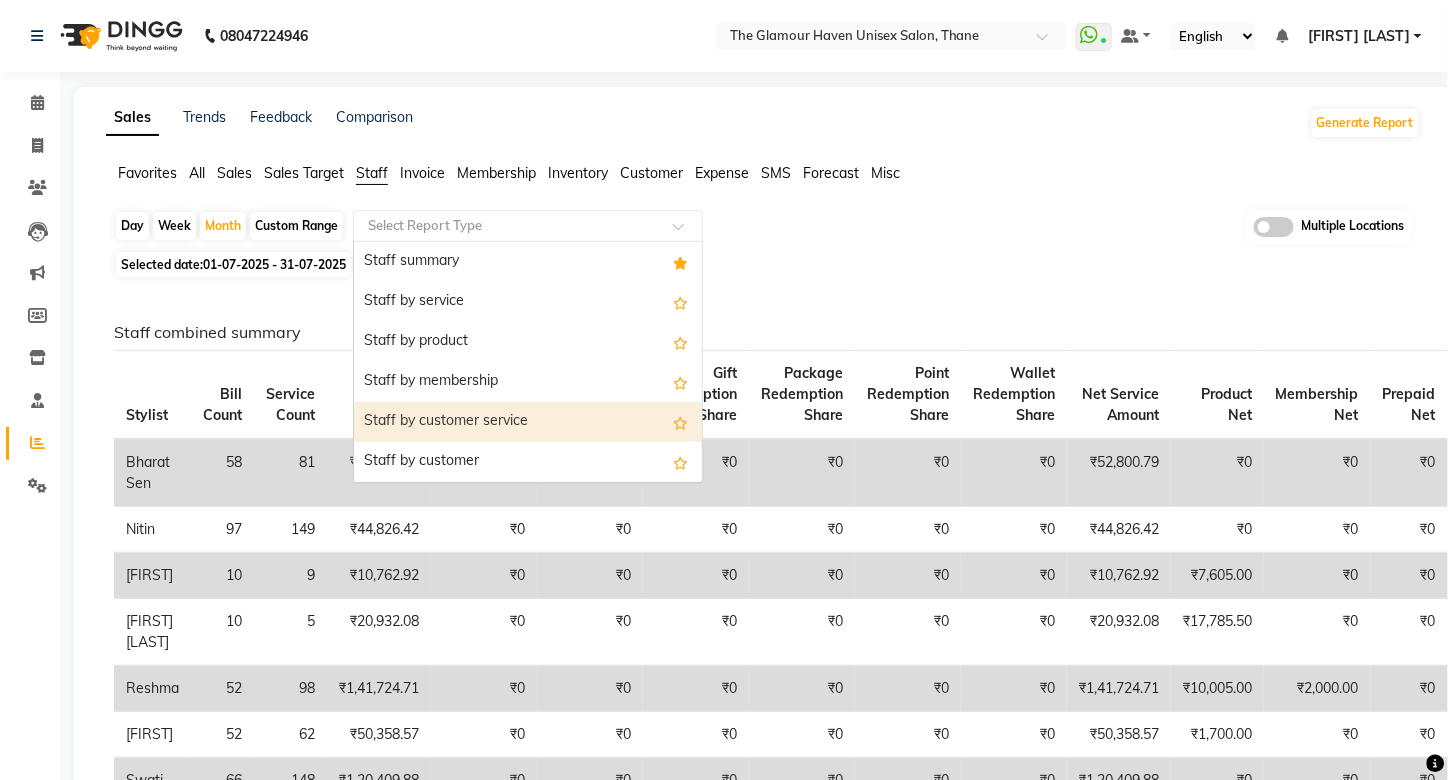 click on "Staff by customer service" at bounding box center [528, 422] 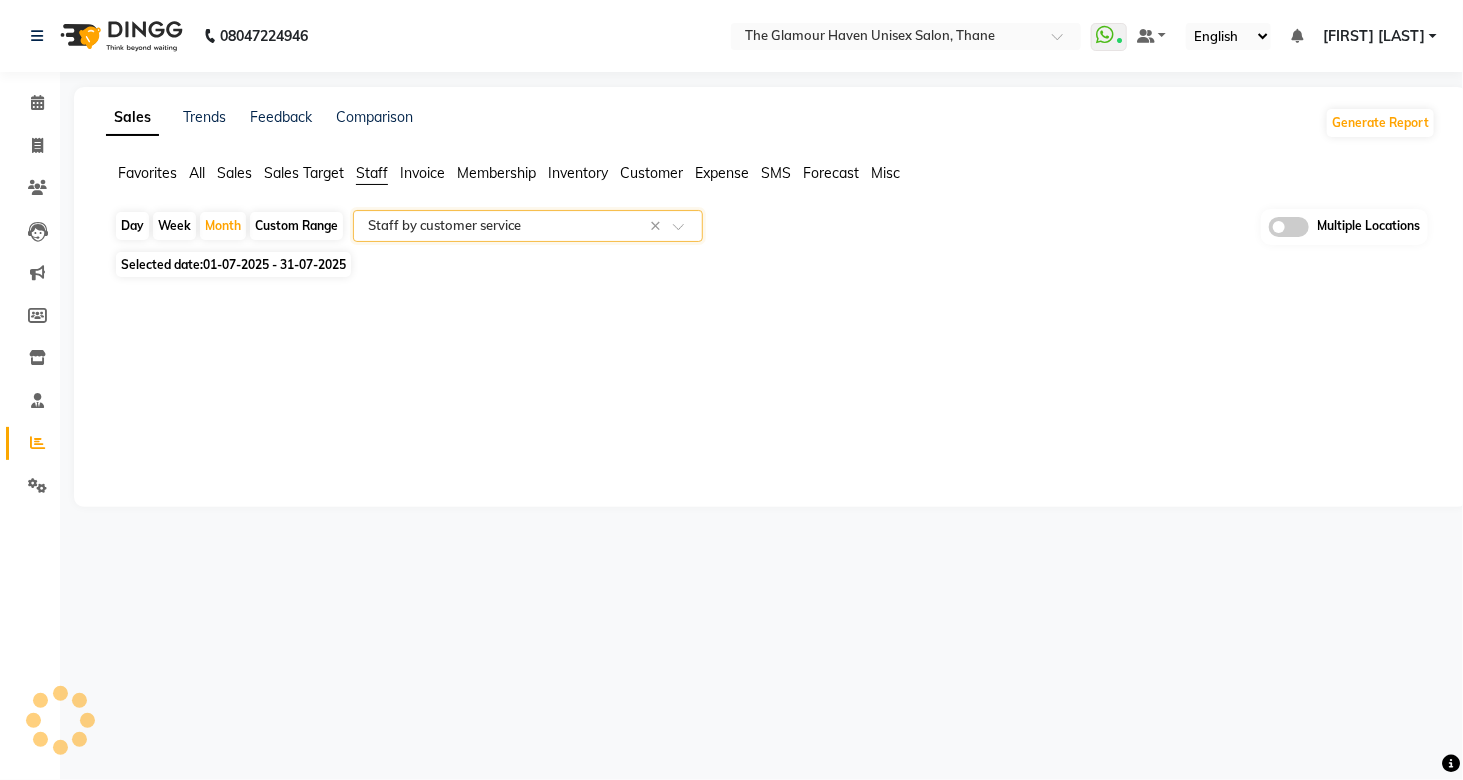 select on "full_report" 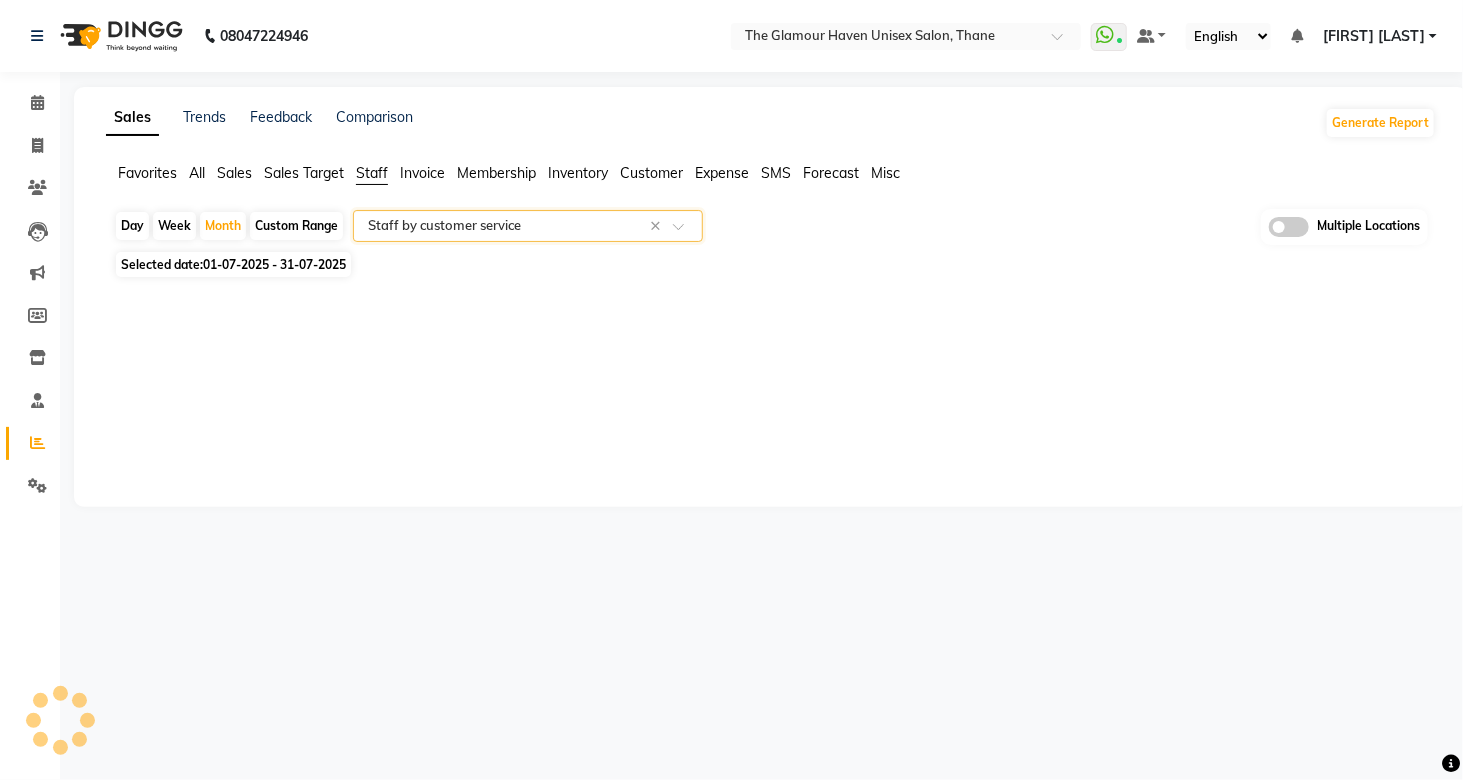 select on "csv" 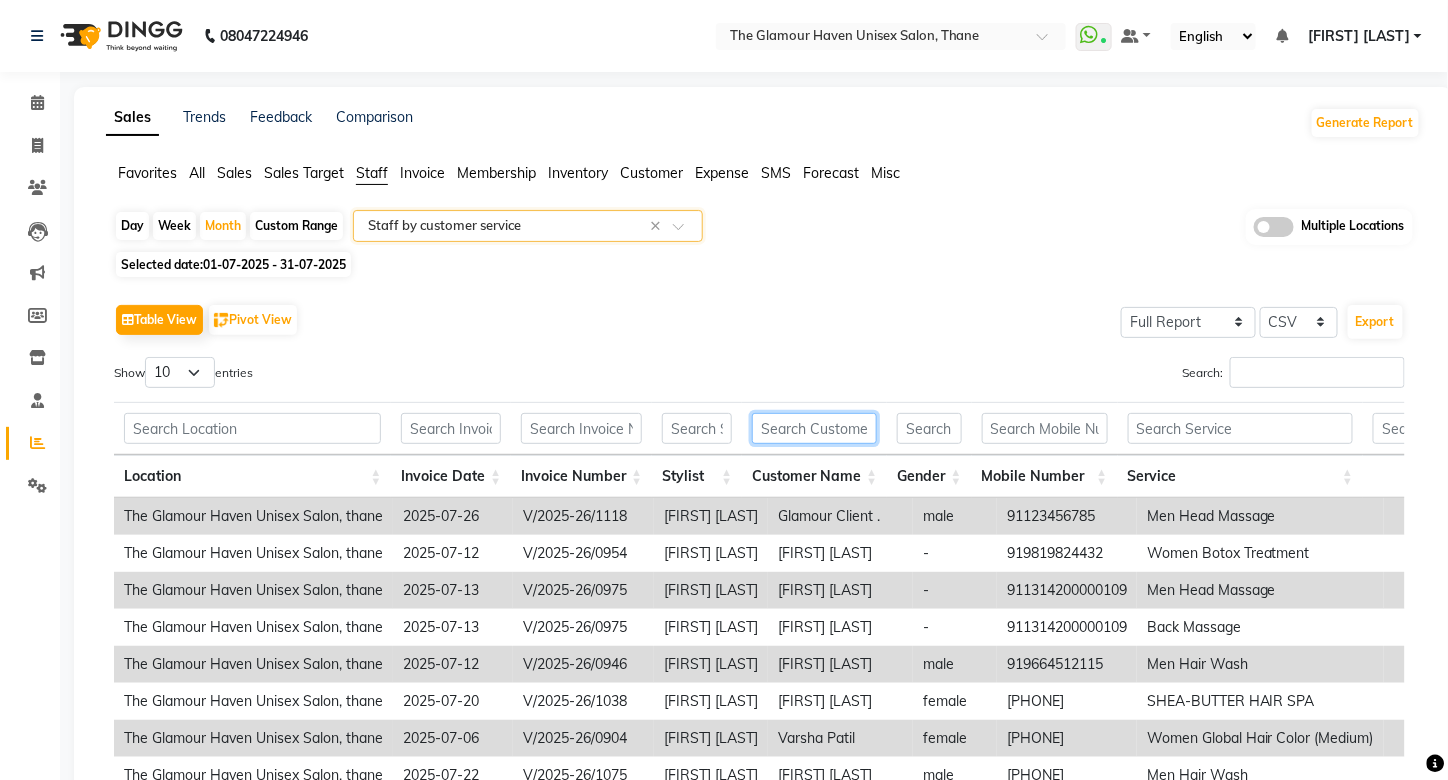 click at bounding box center [814, 428] 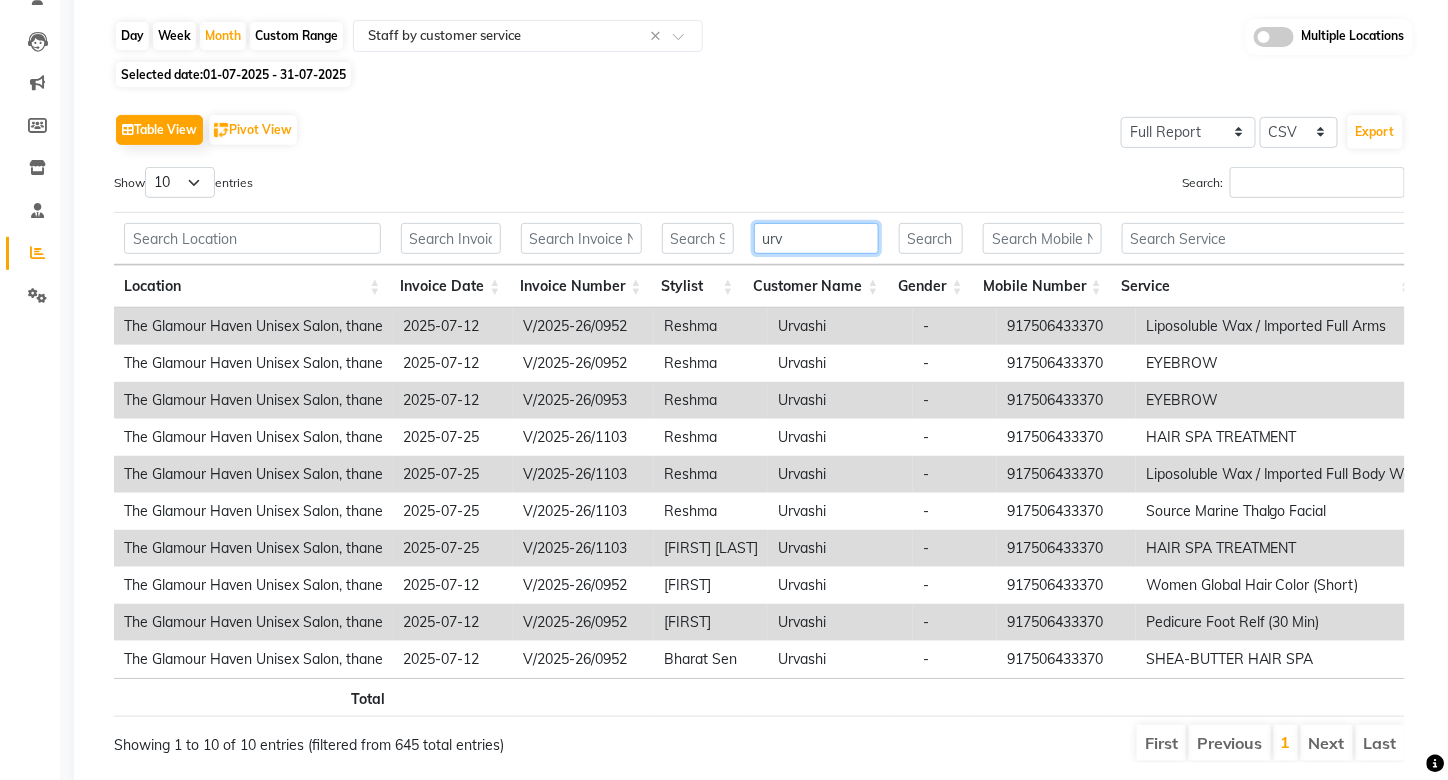 scroll, scrollTop: 197, scrollLeft: 0, axis: vertical 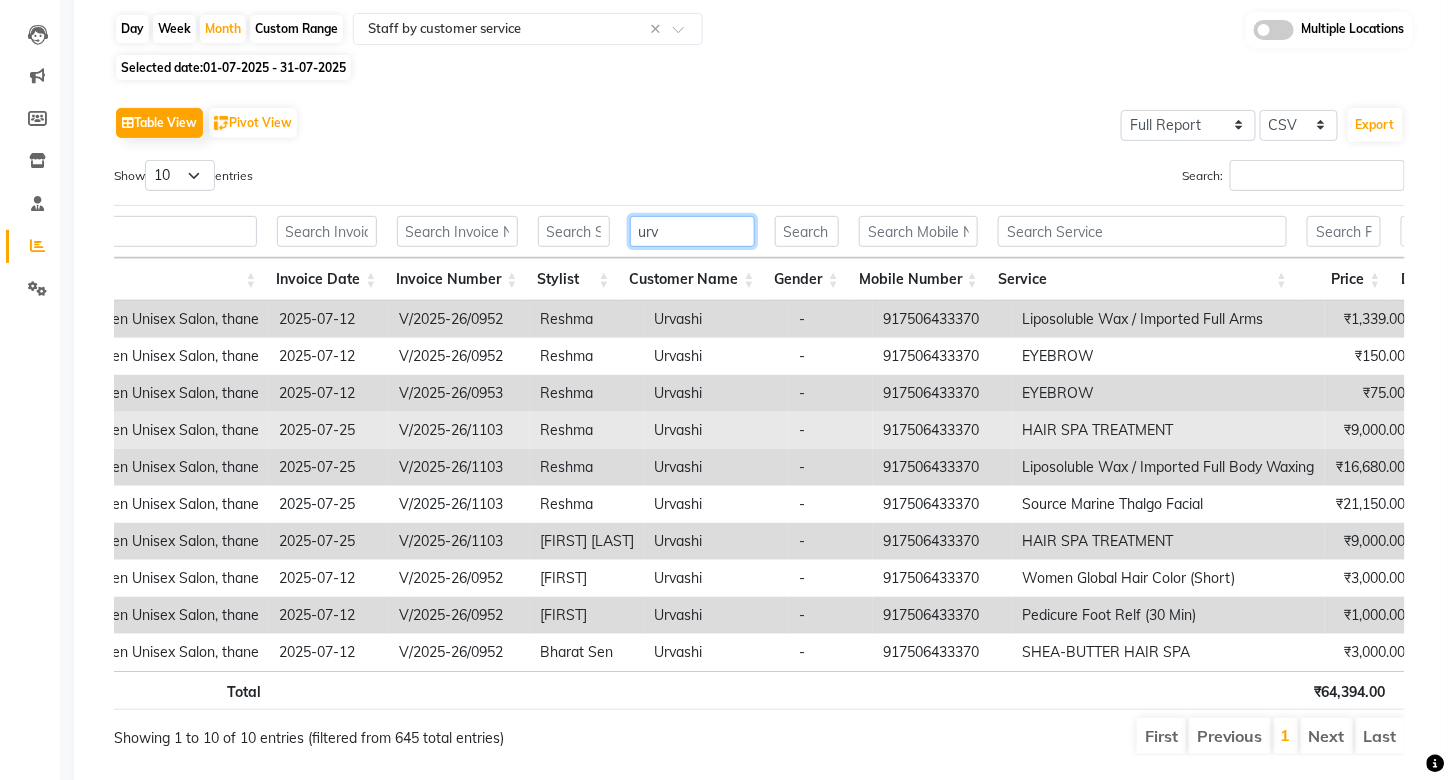 type on "urv" 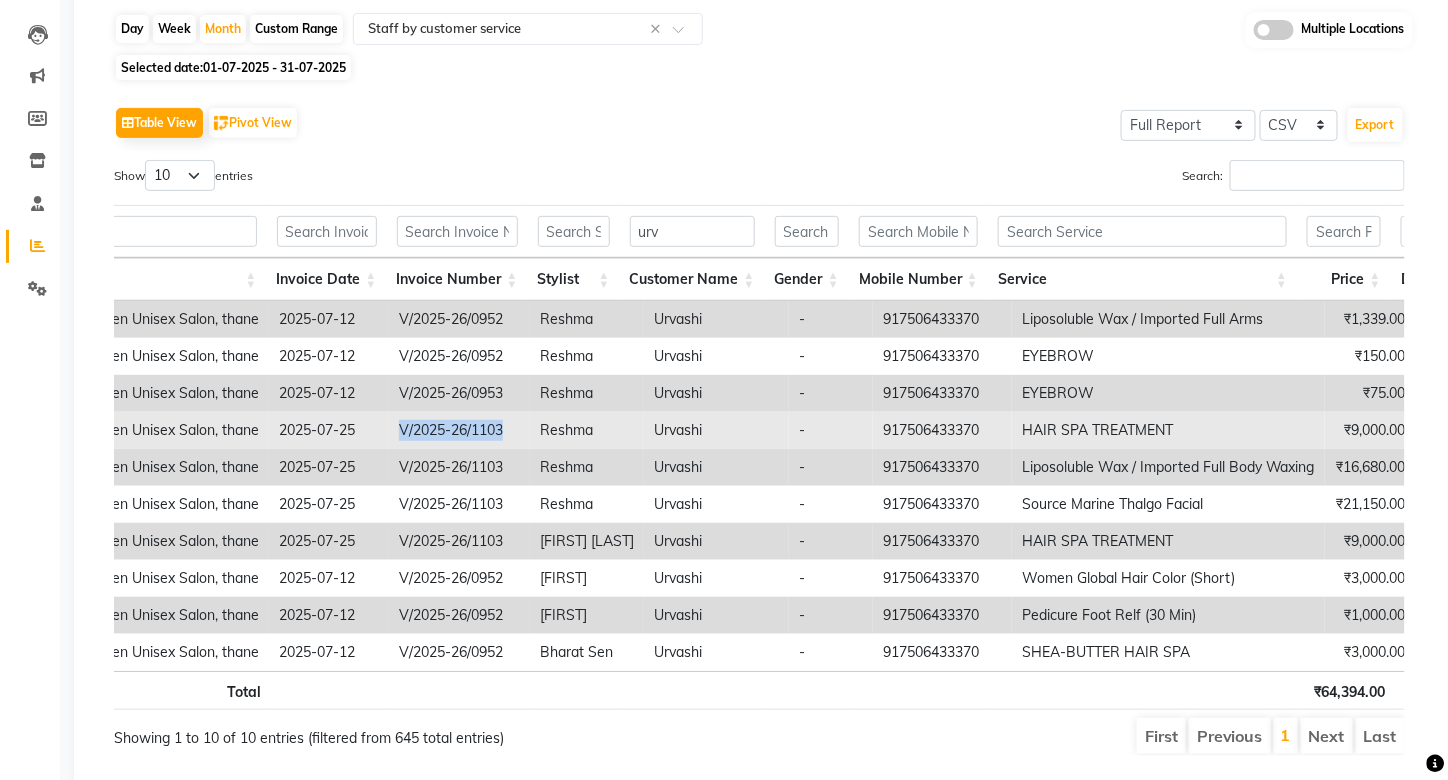 drag, startPoint x: 503, startPoint y: 427, endPoint x: 396, endPoint y: 437, distance: 107.46627 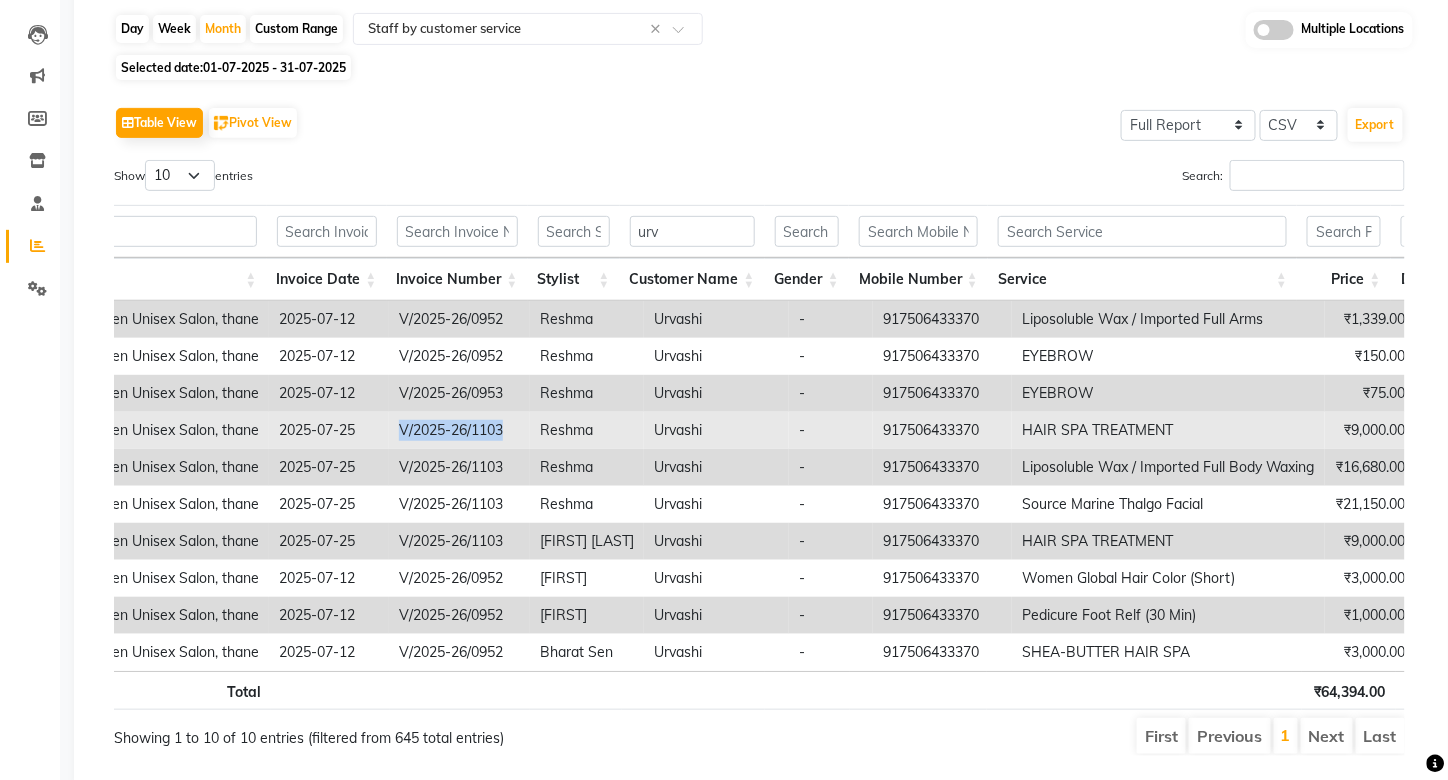 copy on "V/2025-26/1103" 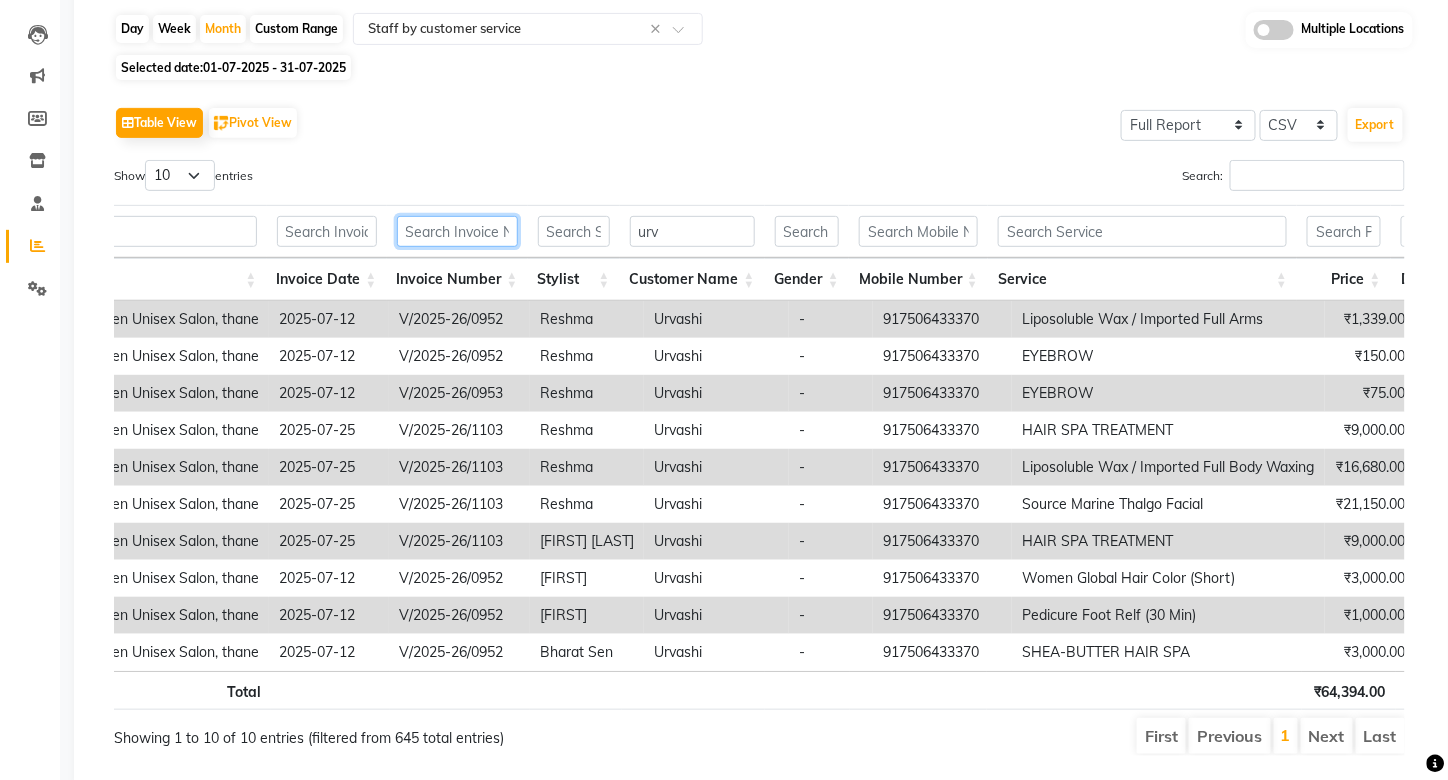 click at bounding box center (457, 231) 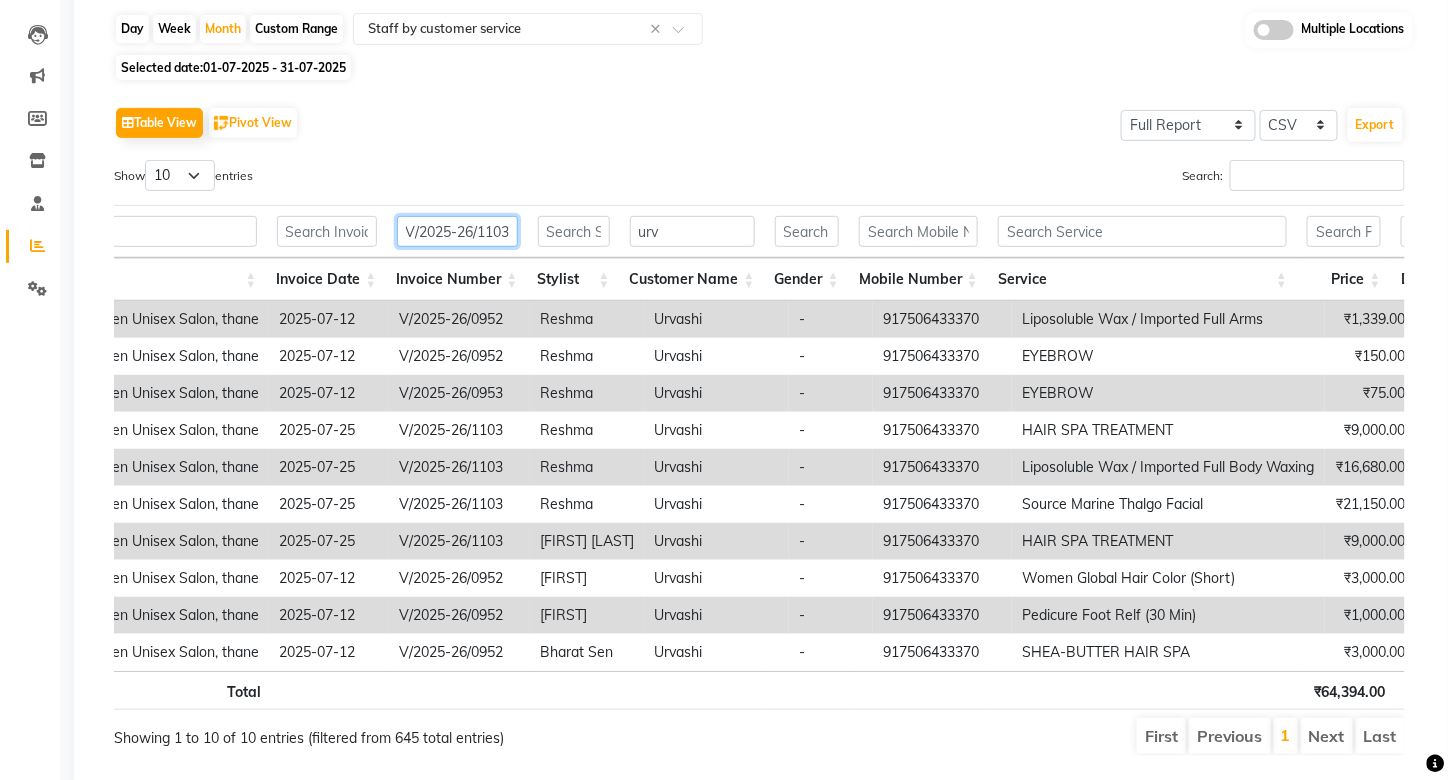 scroll, scrollTop: 0, scrollLeft: 4, axis: horizontal 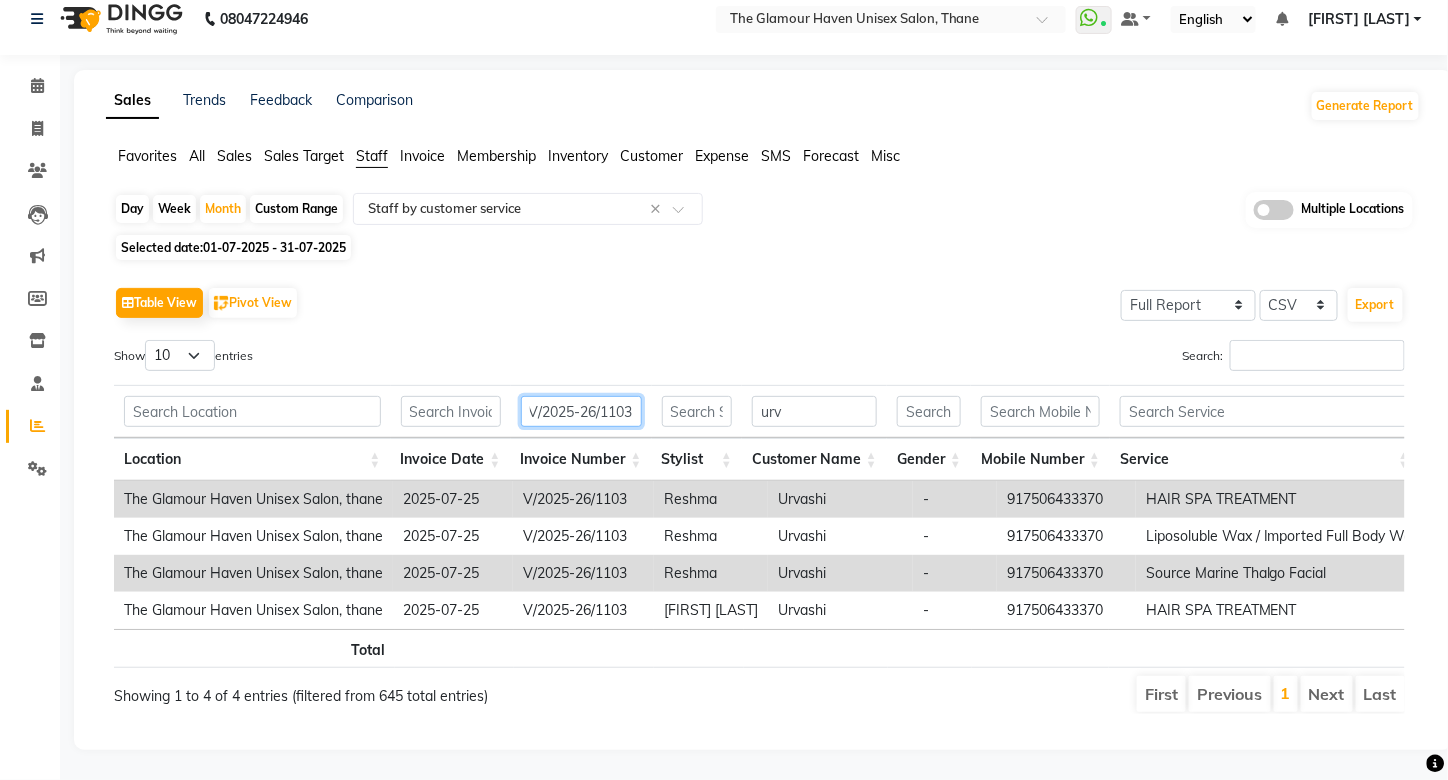 type on "V/2025-26/1103" 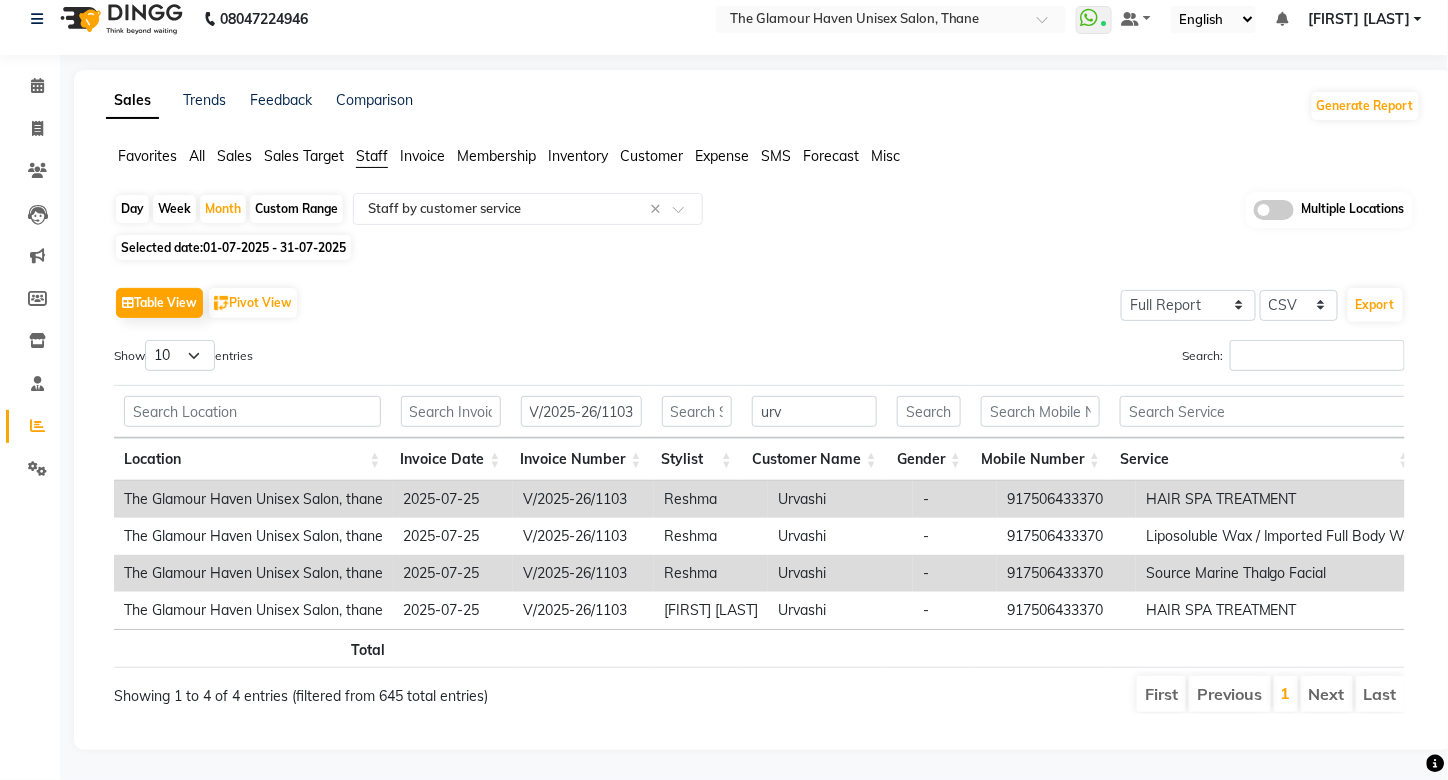 click on "Invoice" 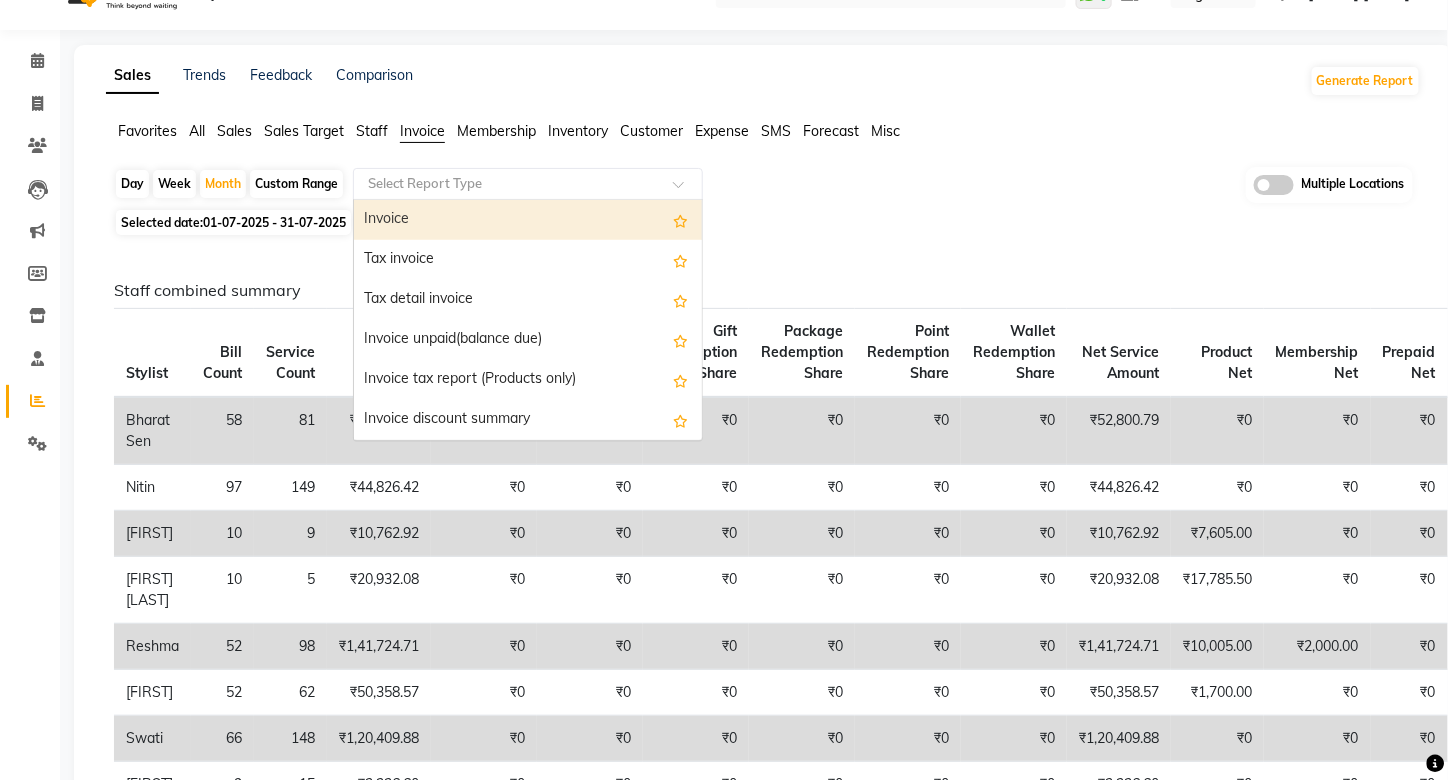 click 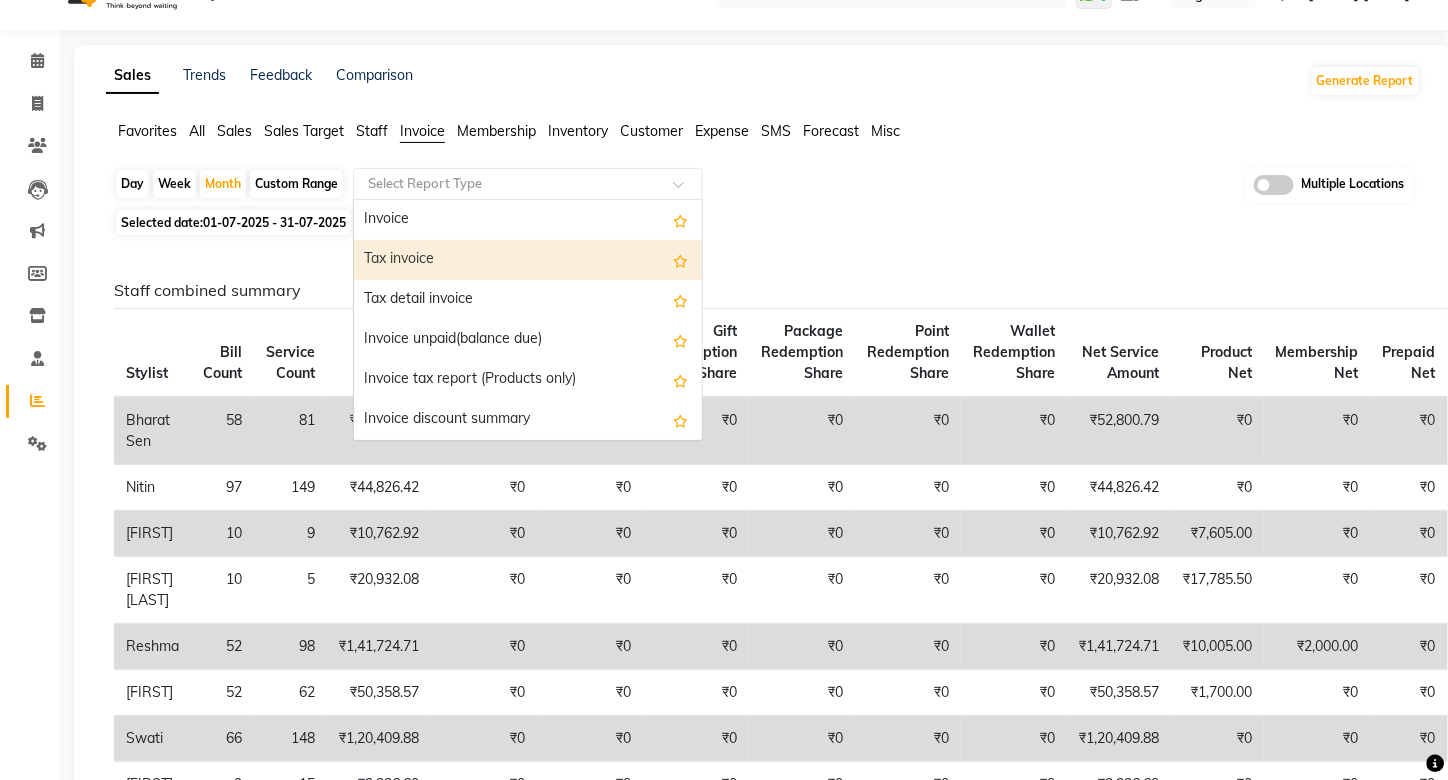 click on "Tax invoice" at bounding box center (528, 260) 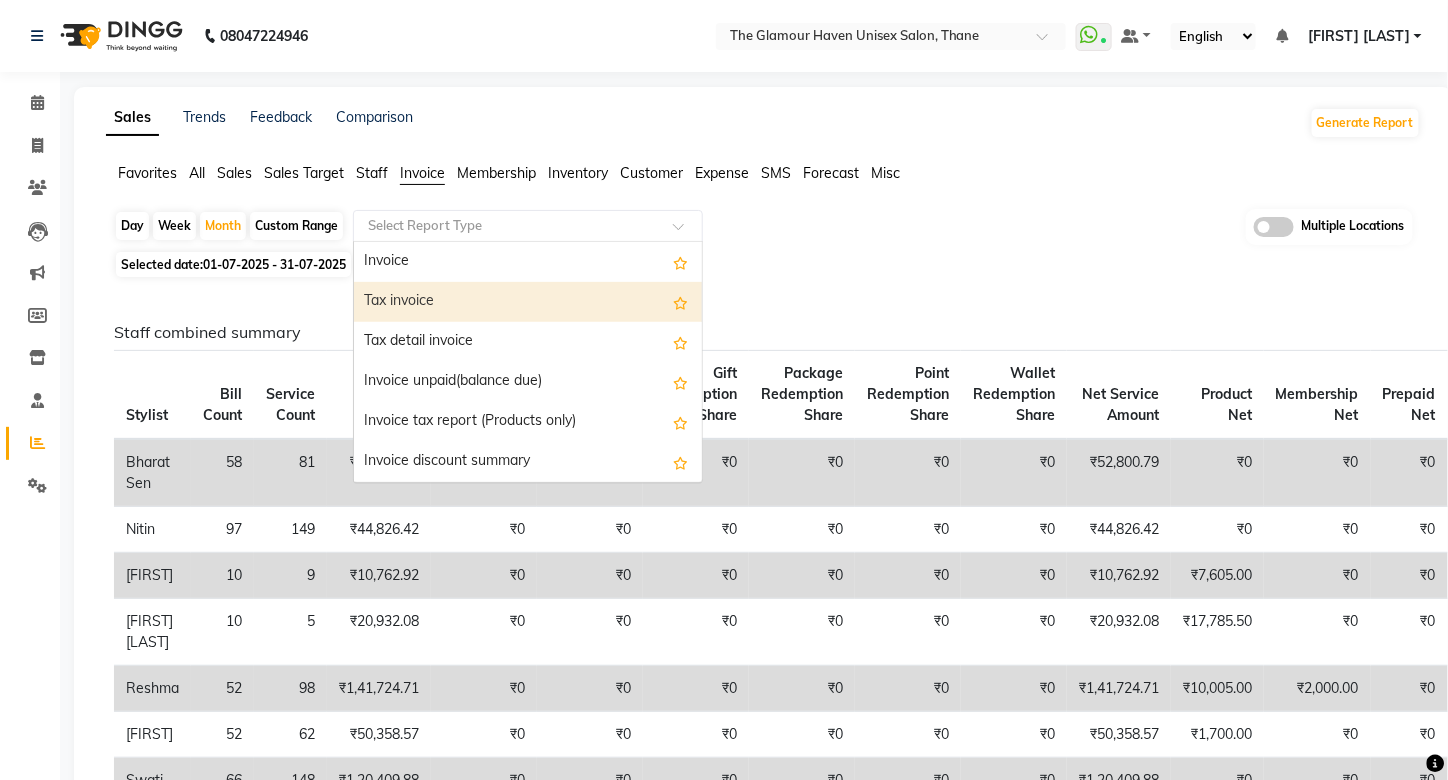 select on "full_report" 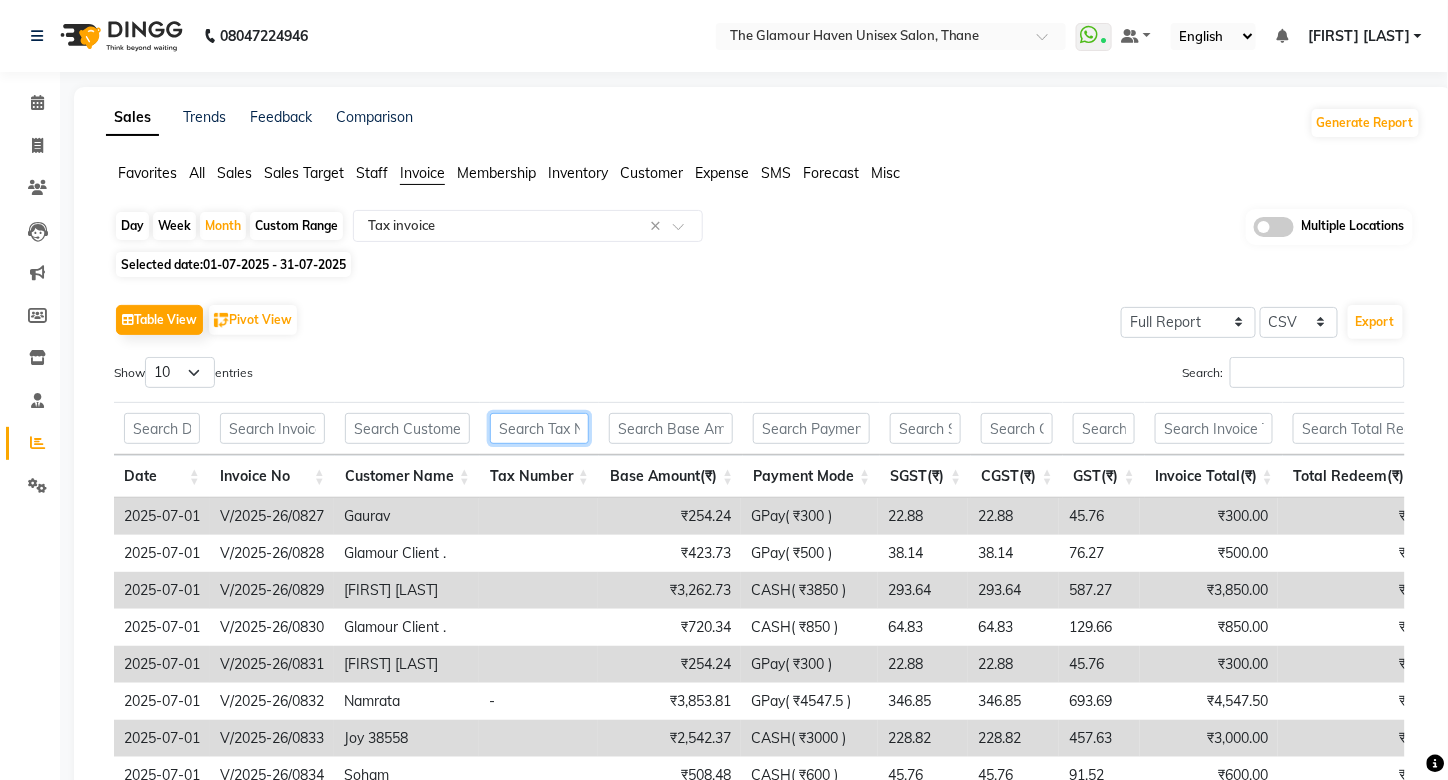 click at bounding box center (539, 428) 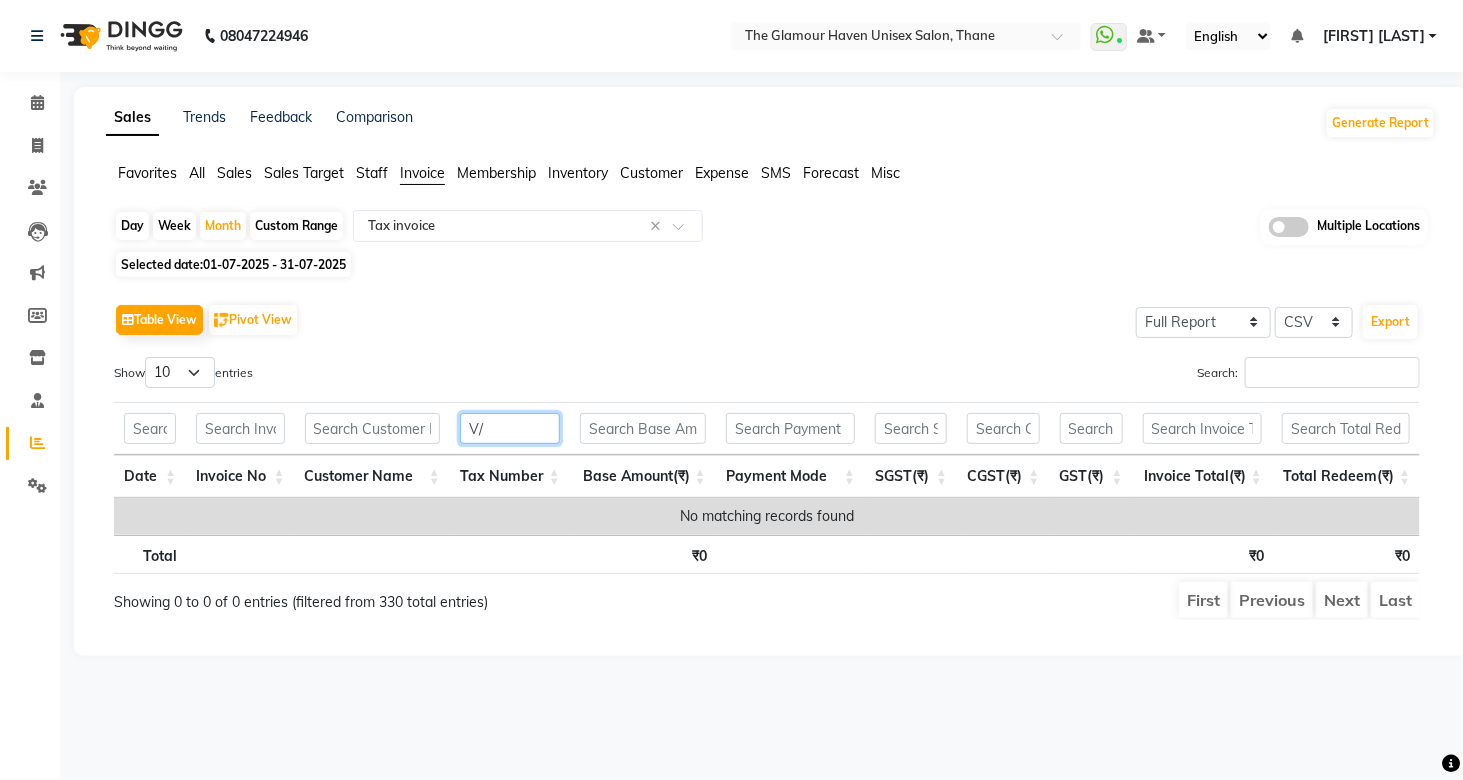 type on "V" 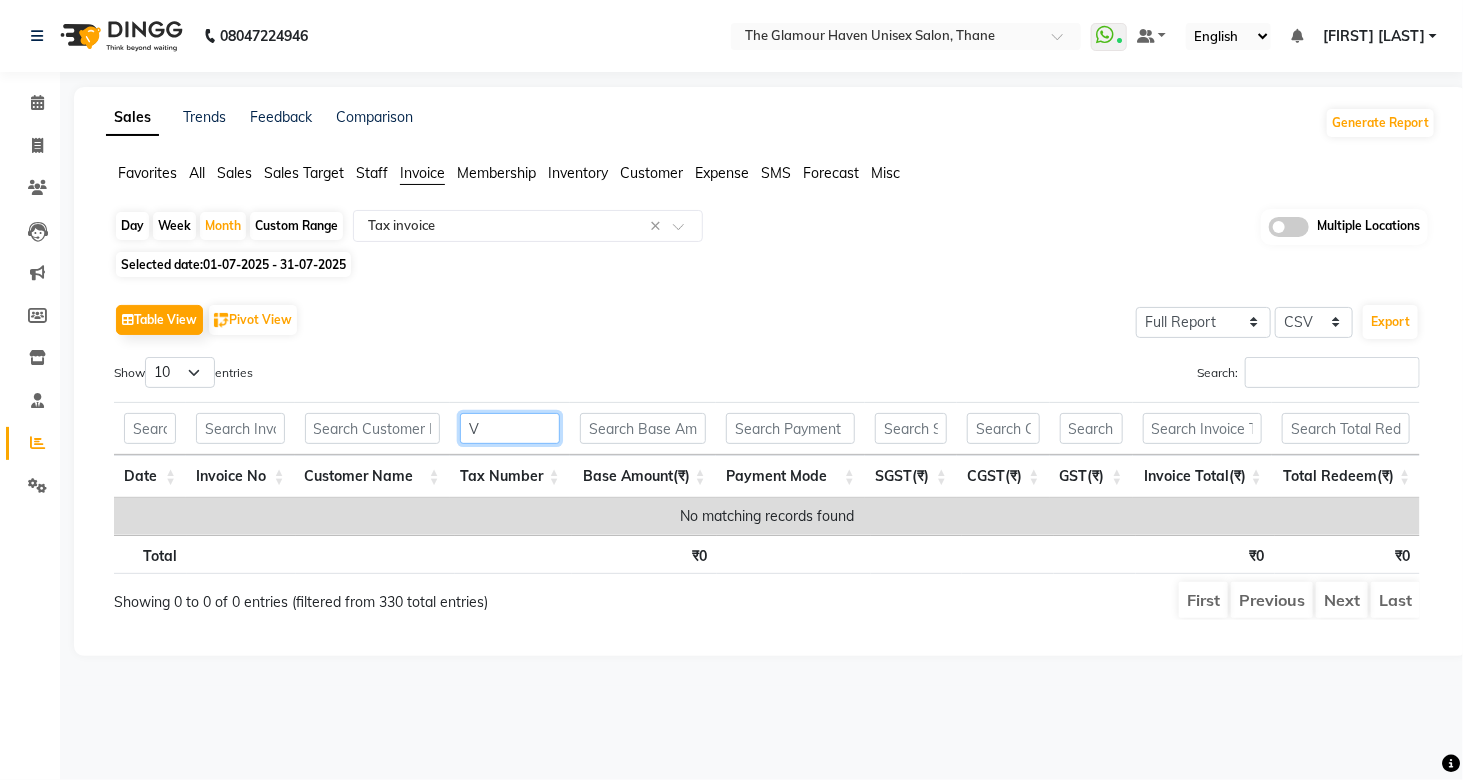 type 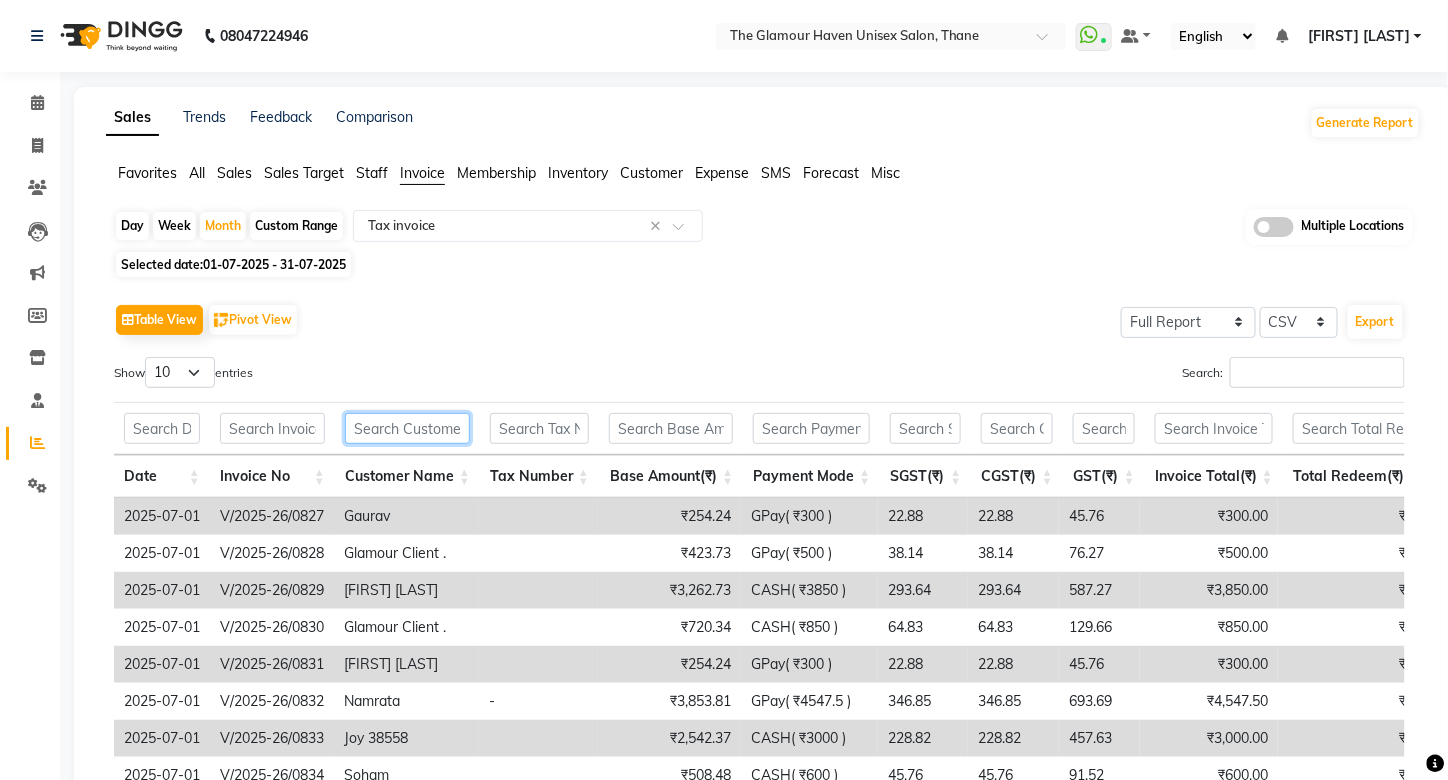 click at bounding box center [407, 428] 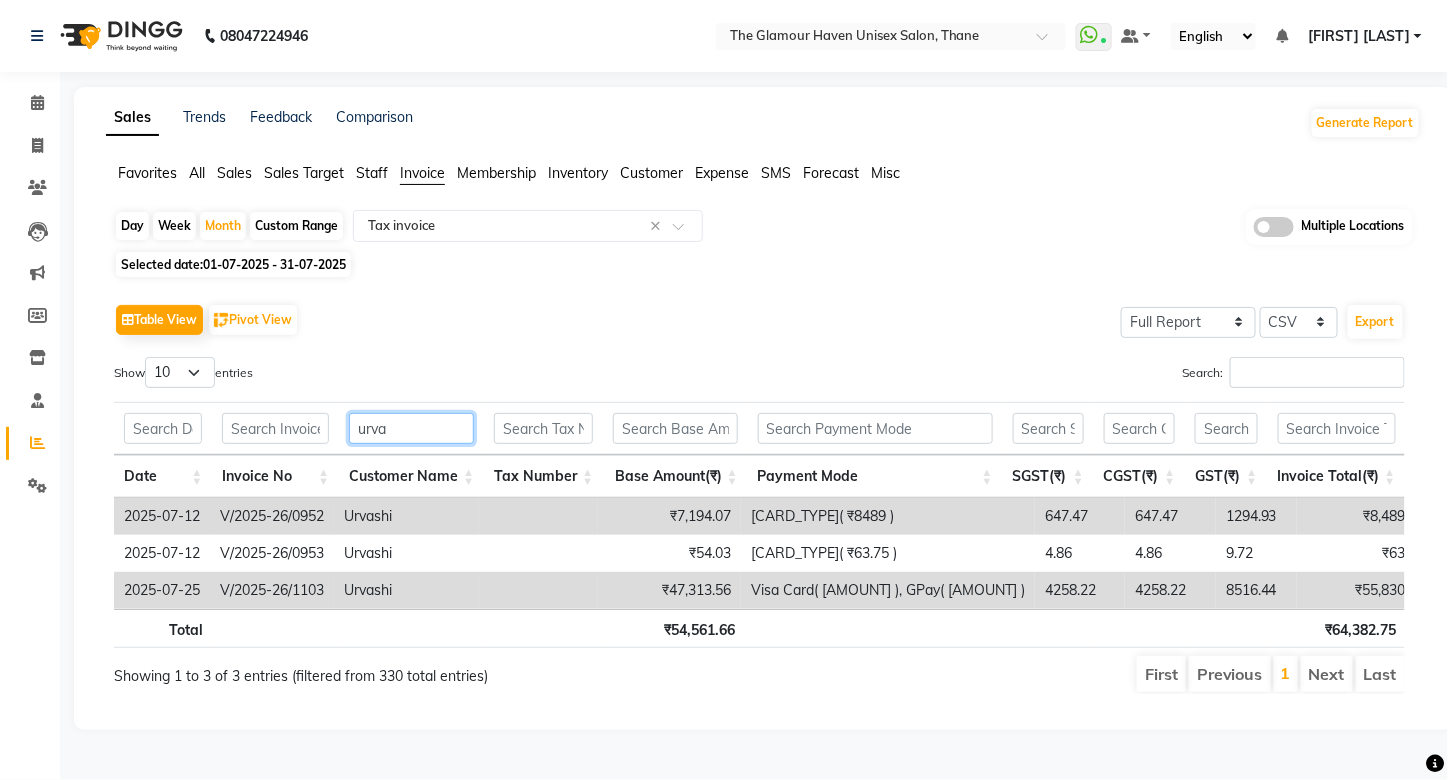 type on "urva" 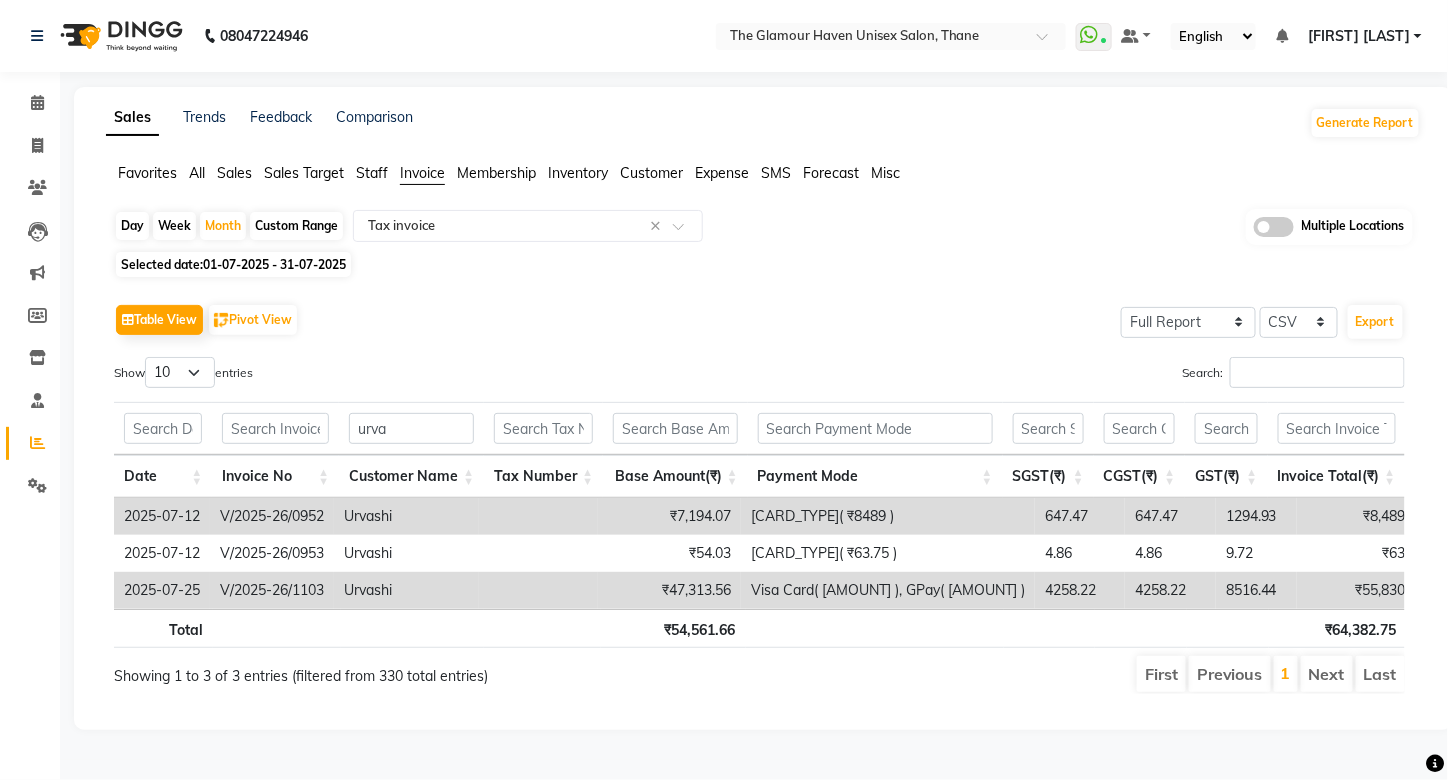click on "Urvashi" at bounding box center (406, 590) 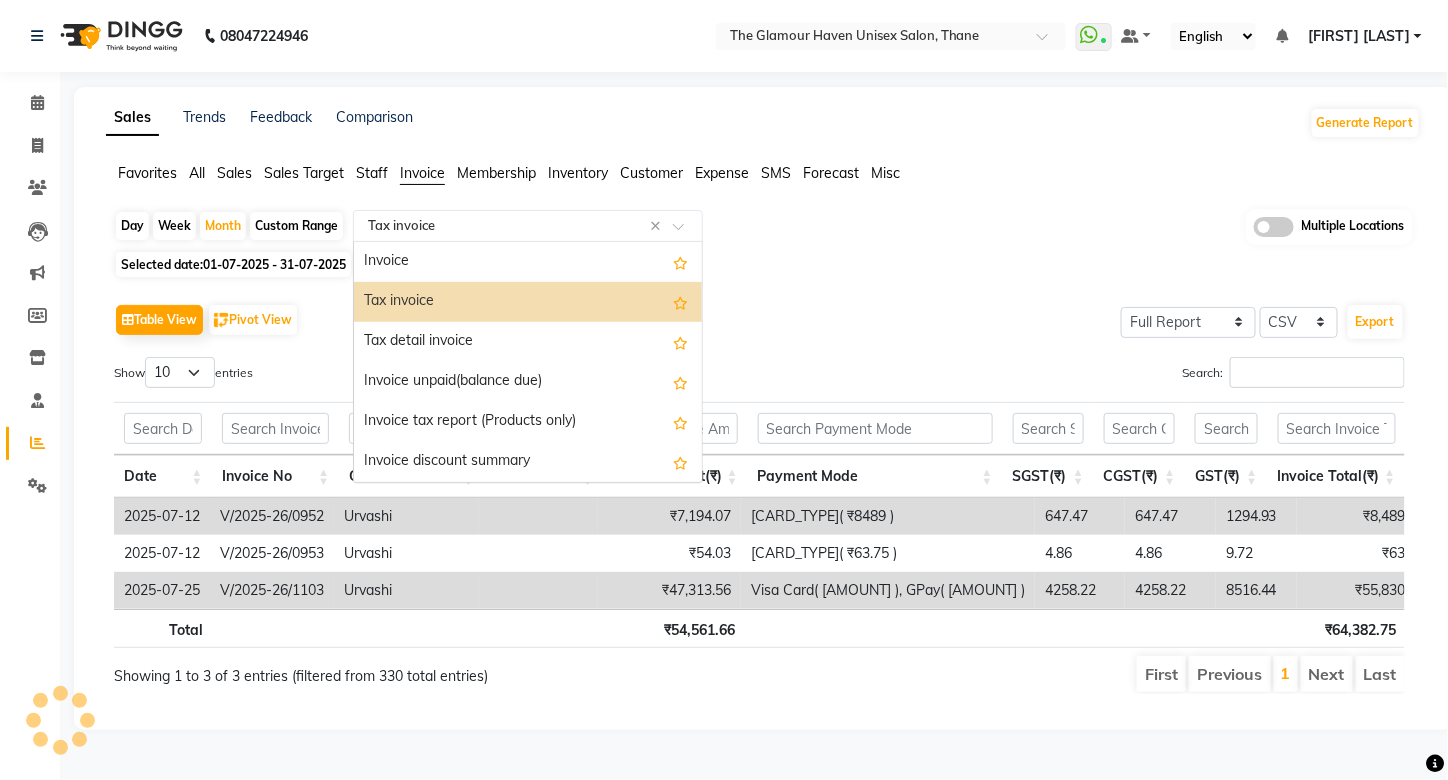 click 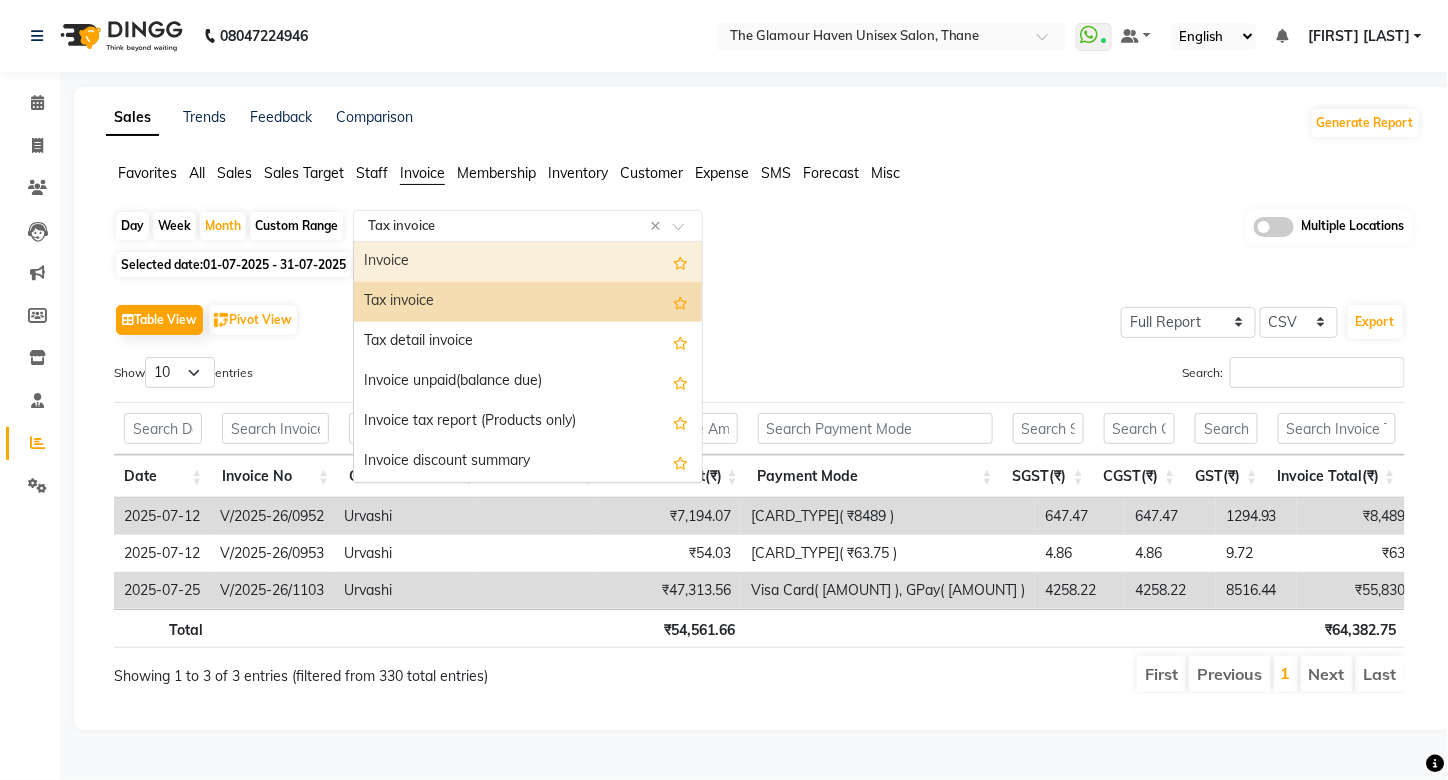 click on "Invoice" at bounding box center (528, 262) 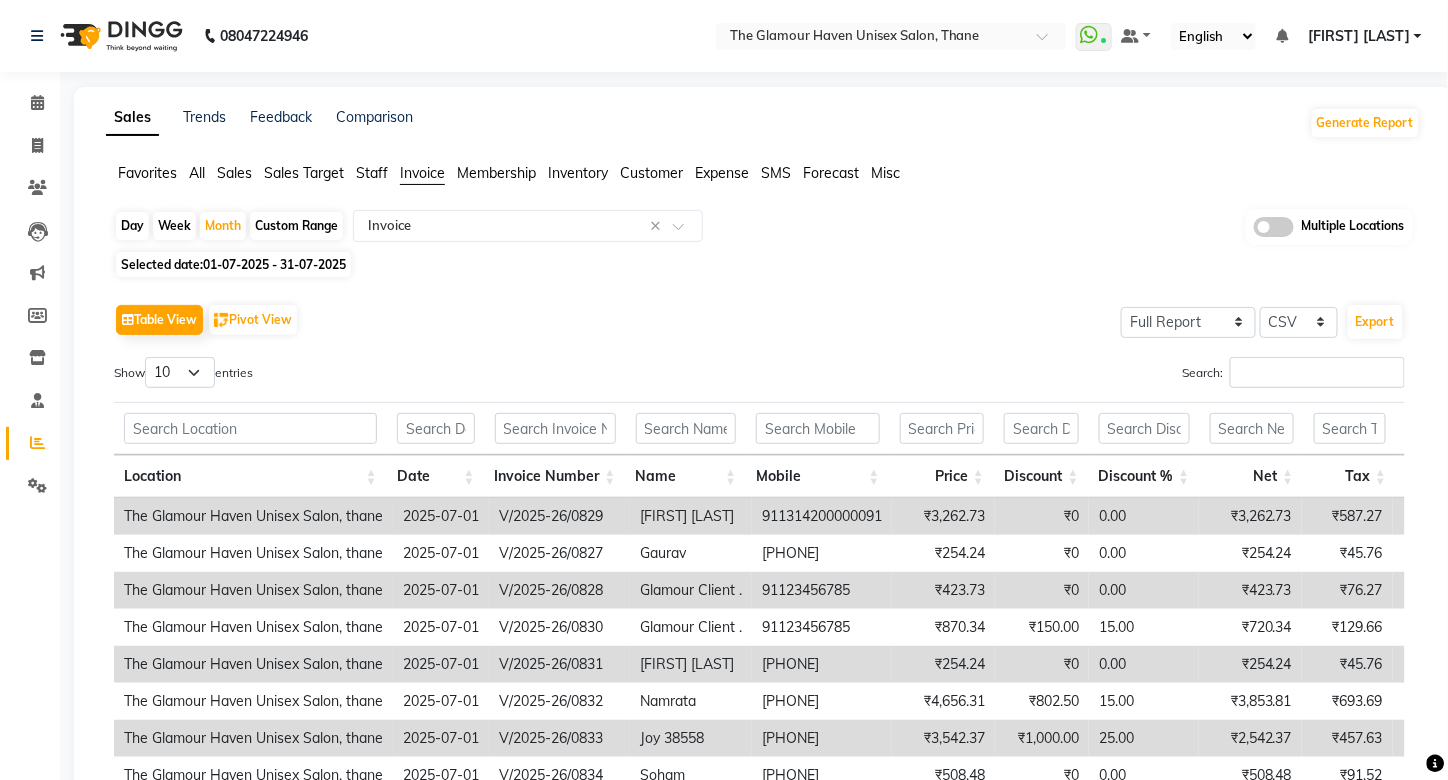 click on "Invoice" 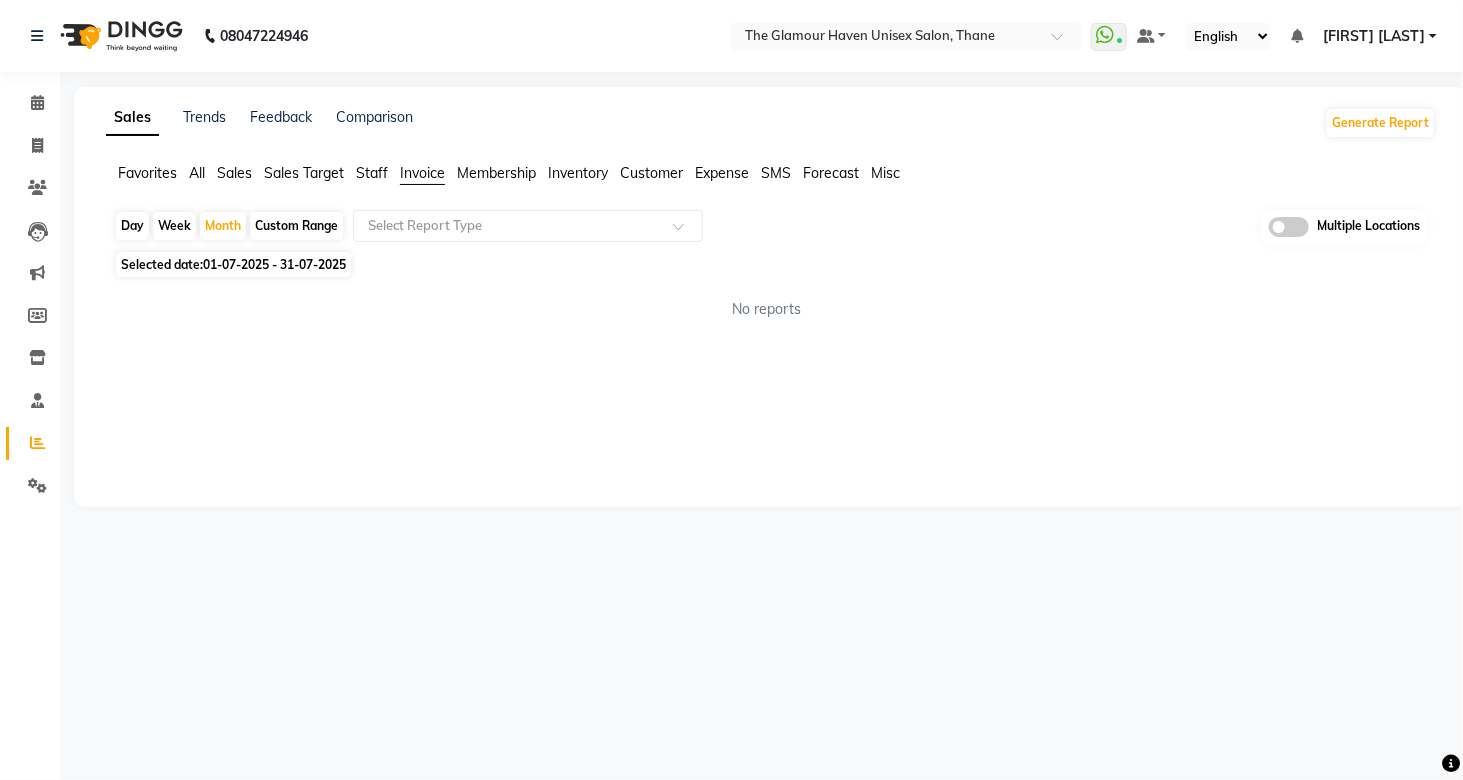 click on "Day" 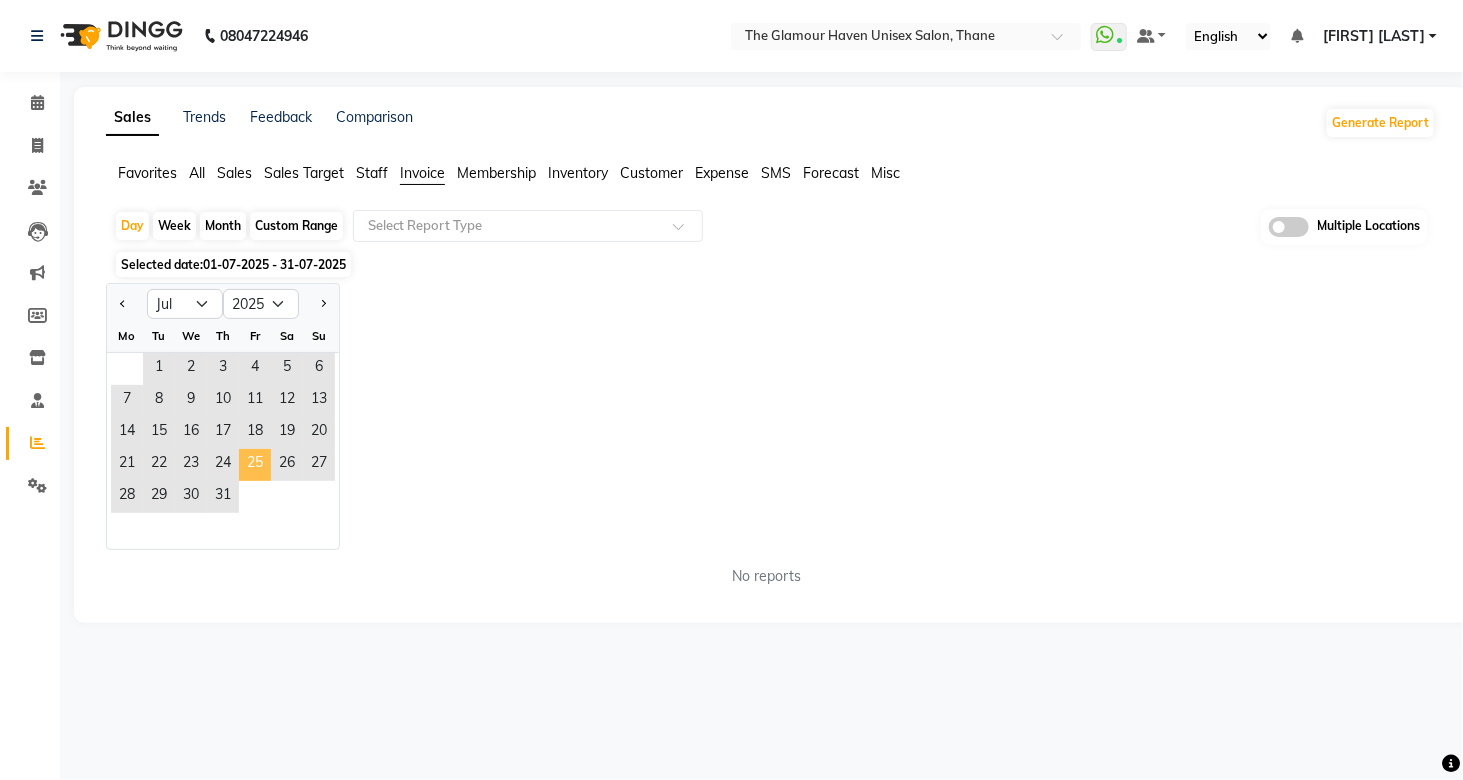 click on "25" 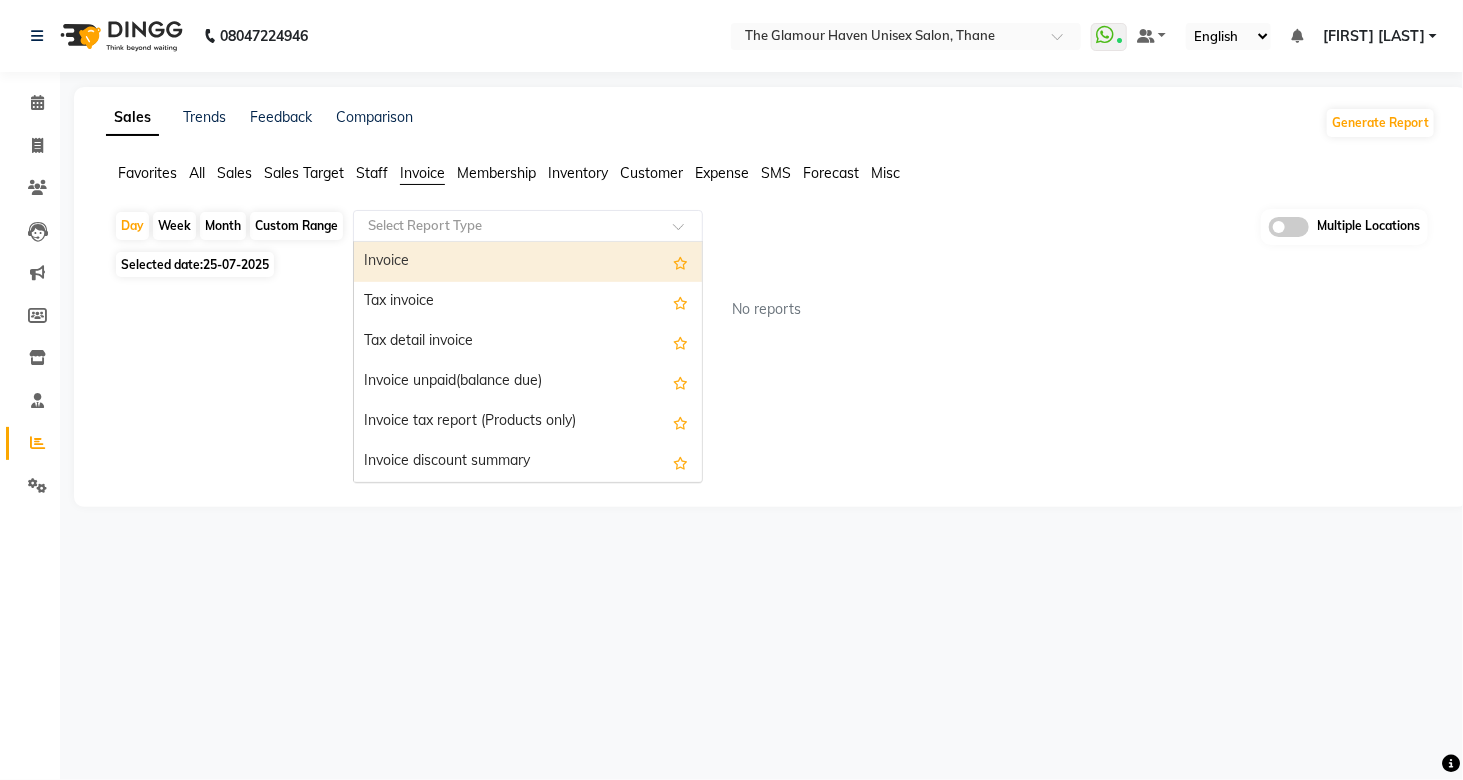 click 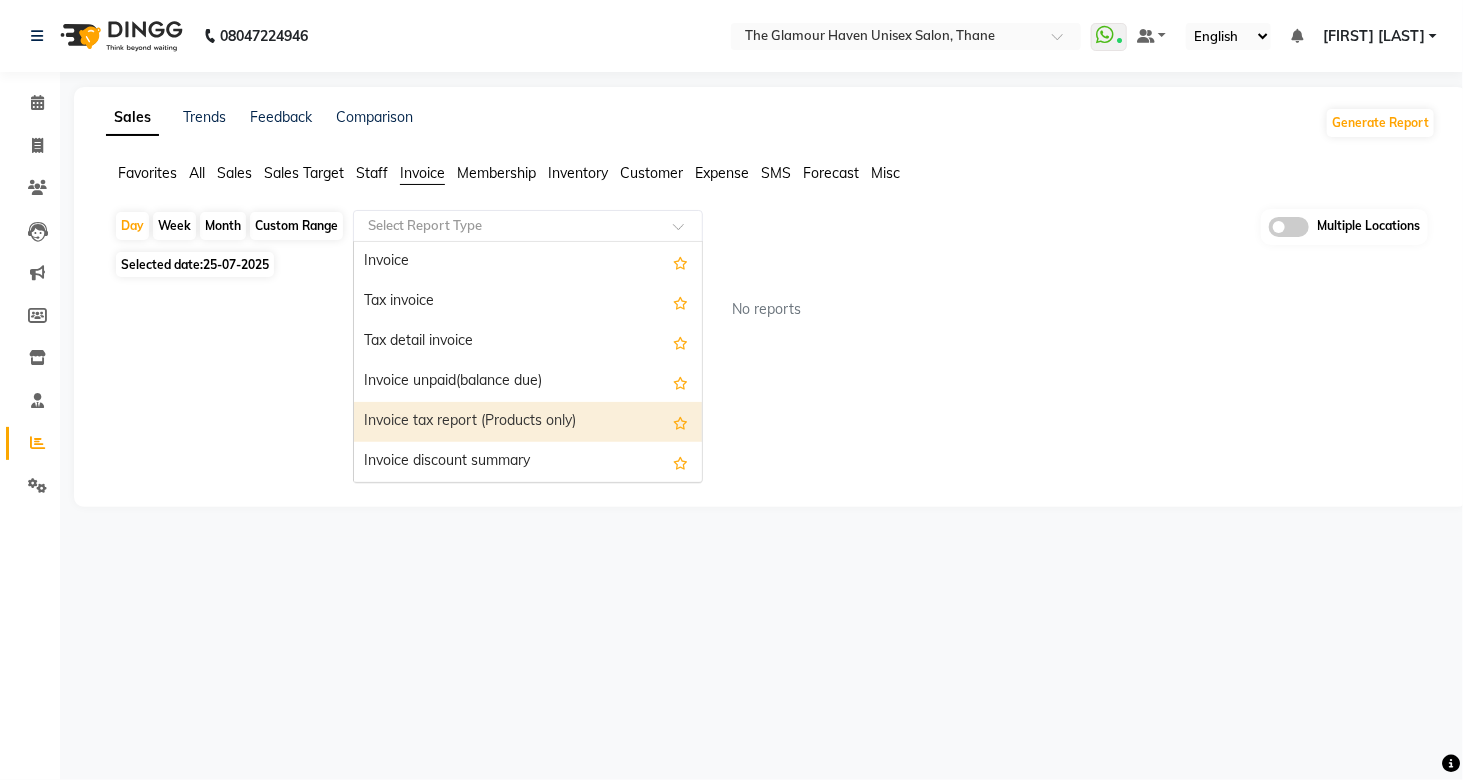 click on "Invoice tax report (Products only)" at bounding box center (528, 422) 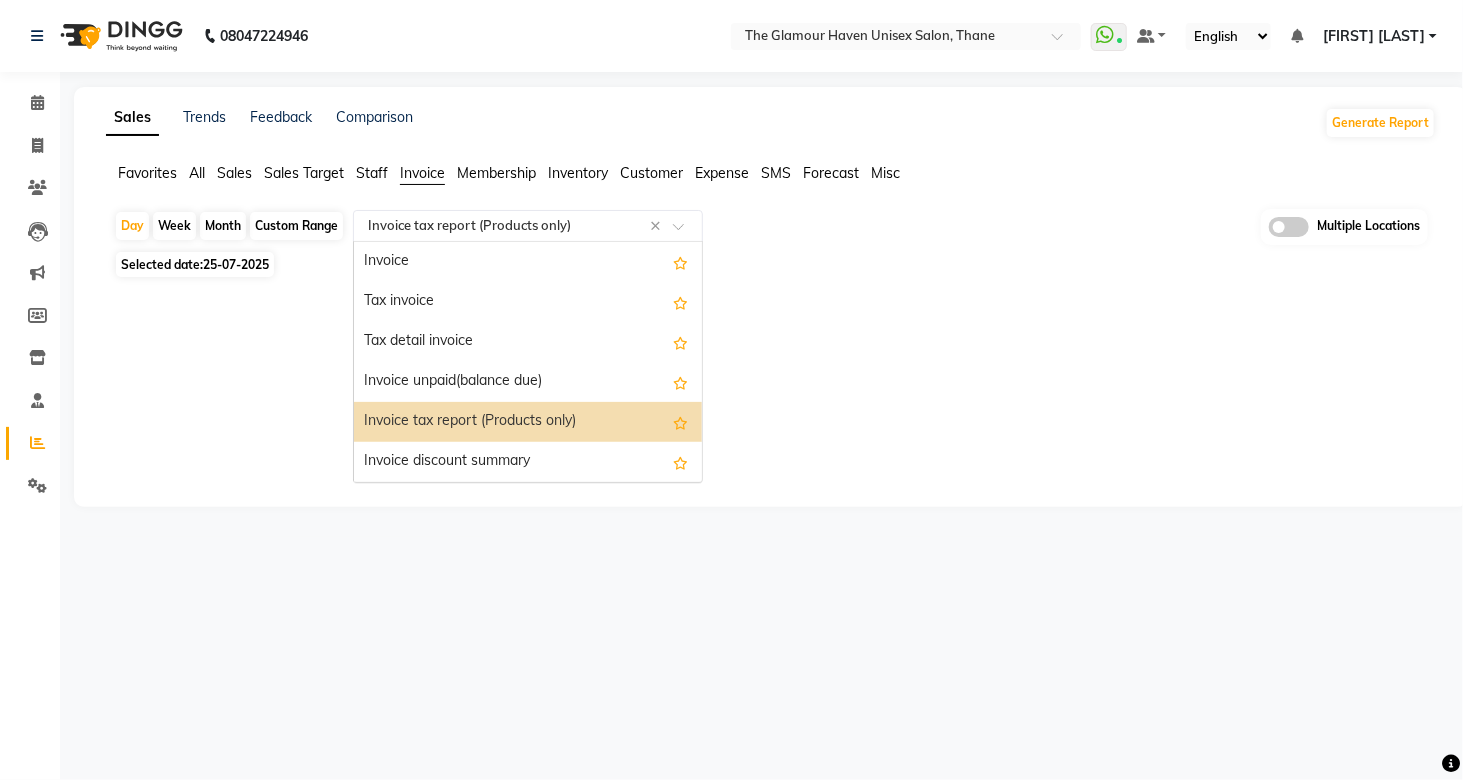 click 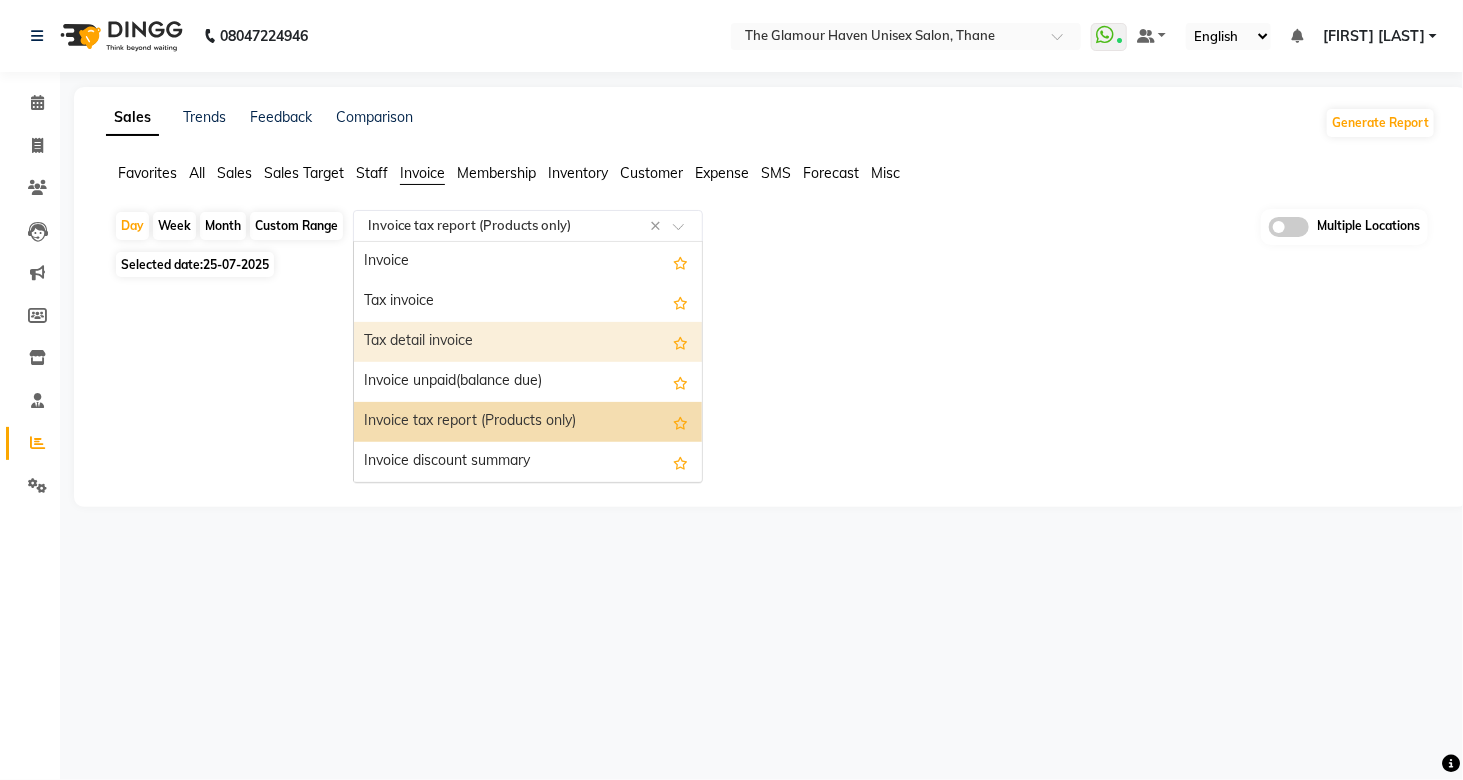 click on "Tax detail invoice" at bounding box center (528, 342) 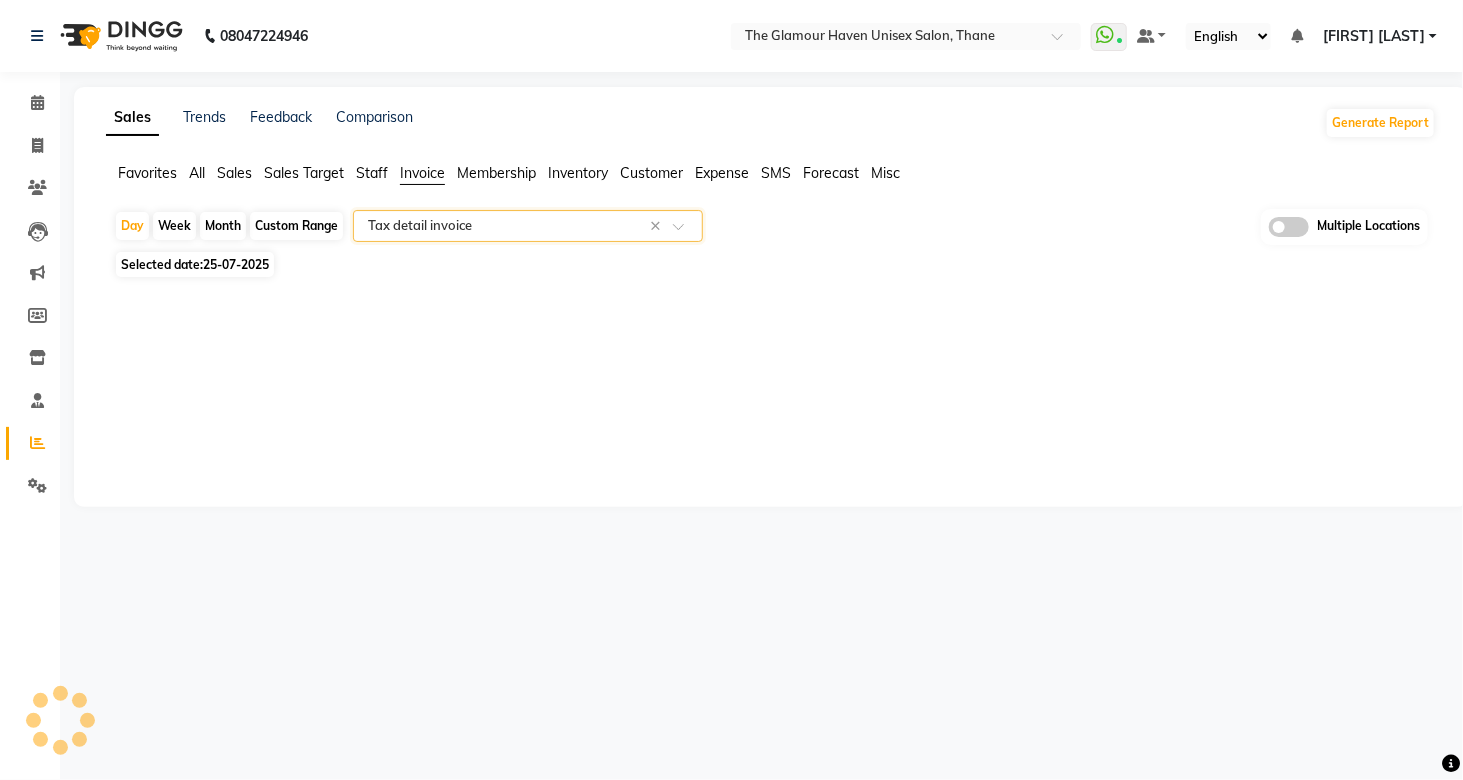 select on "full_report" 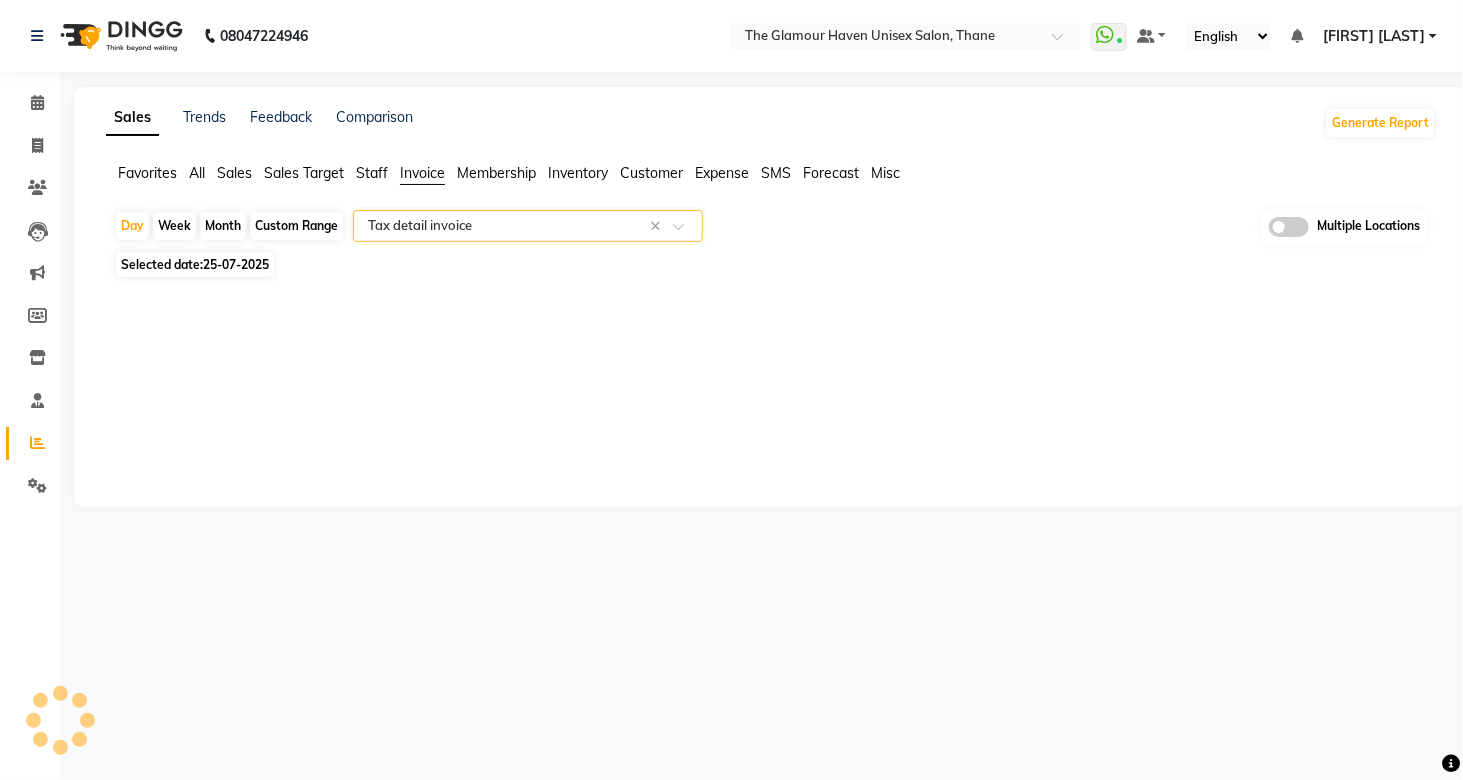 select on "csv" 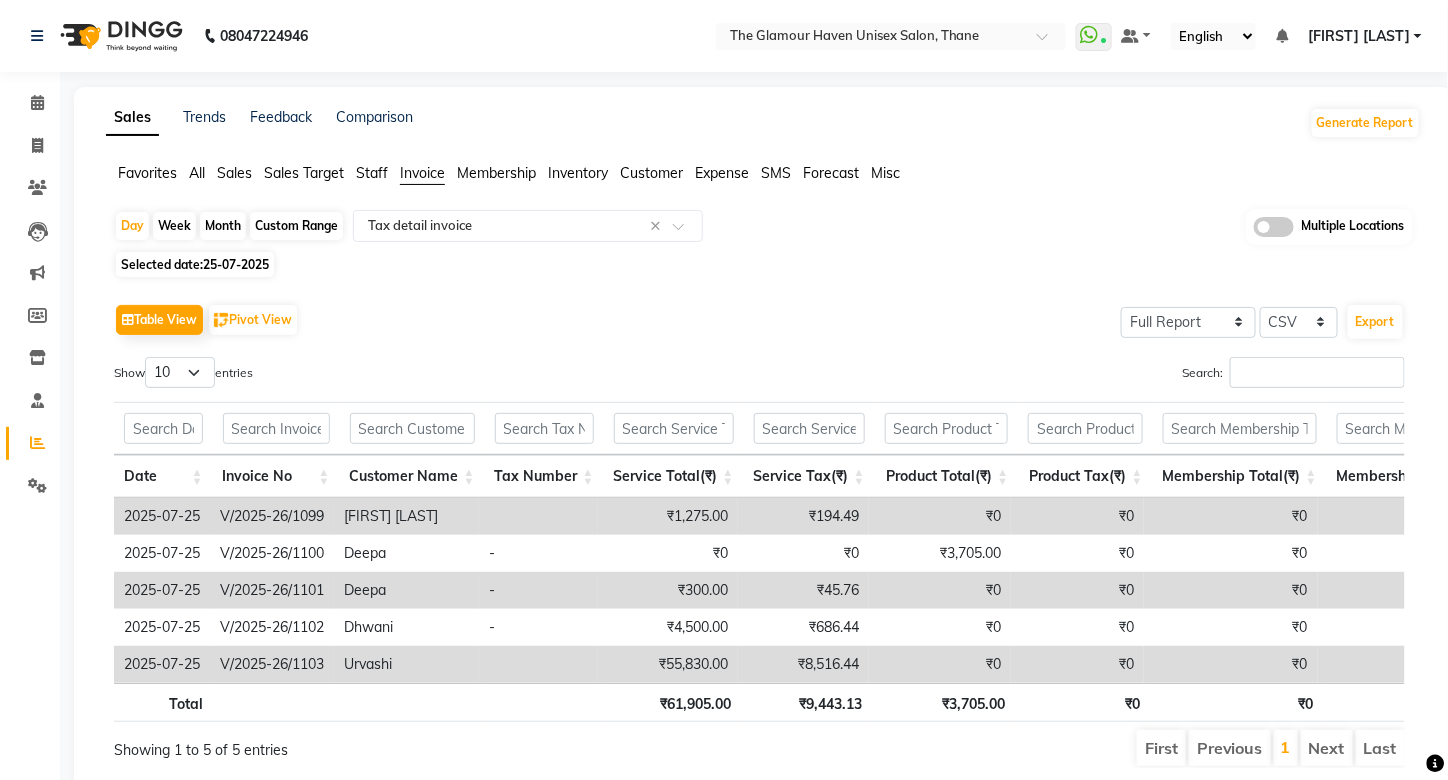 click on "V/2025-26/1103" at bounding box center (272, 664) 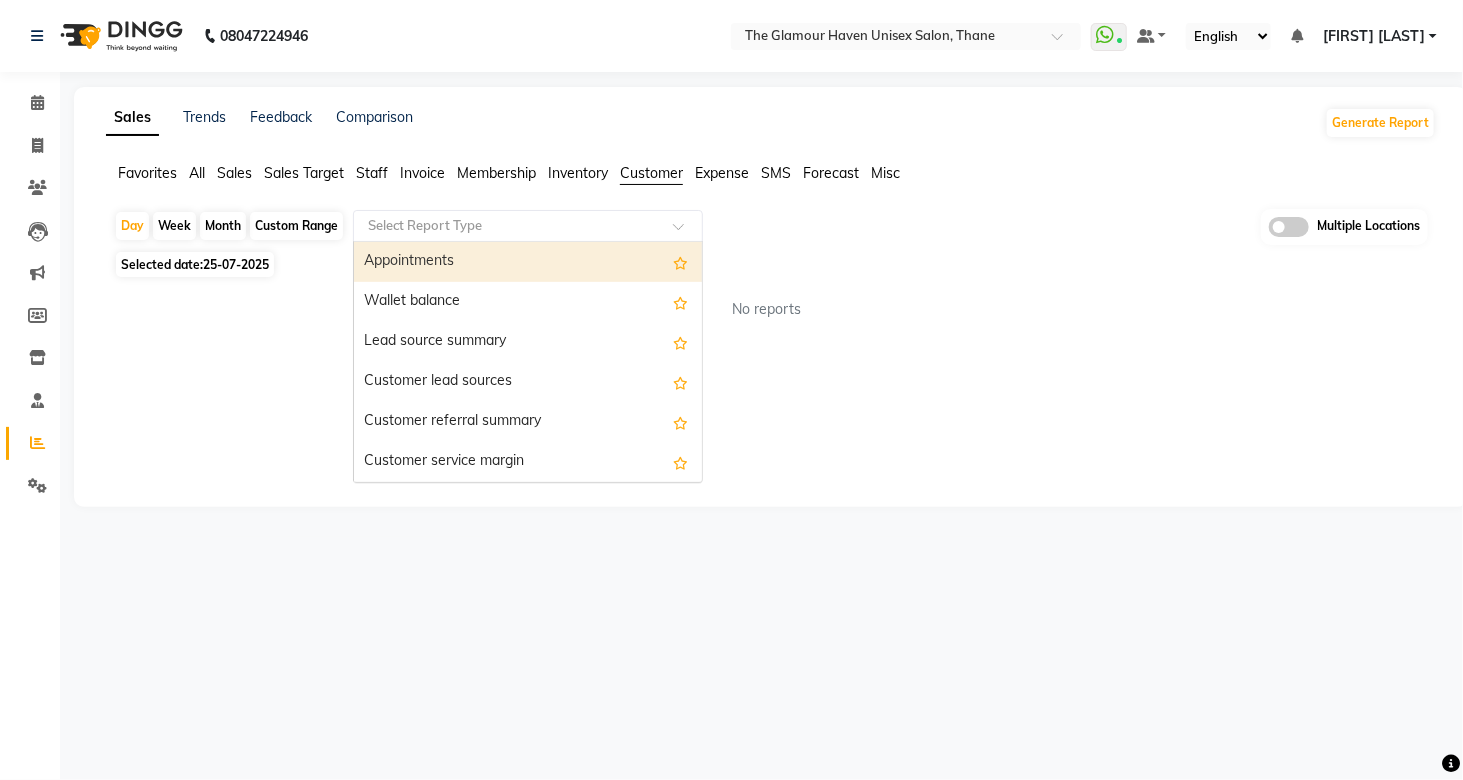 click 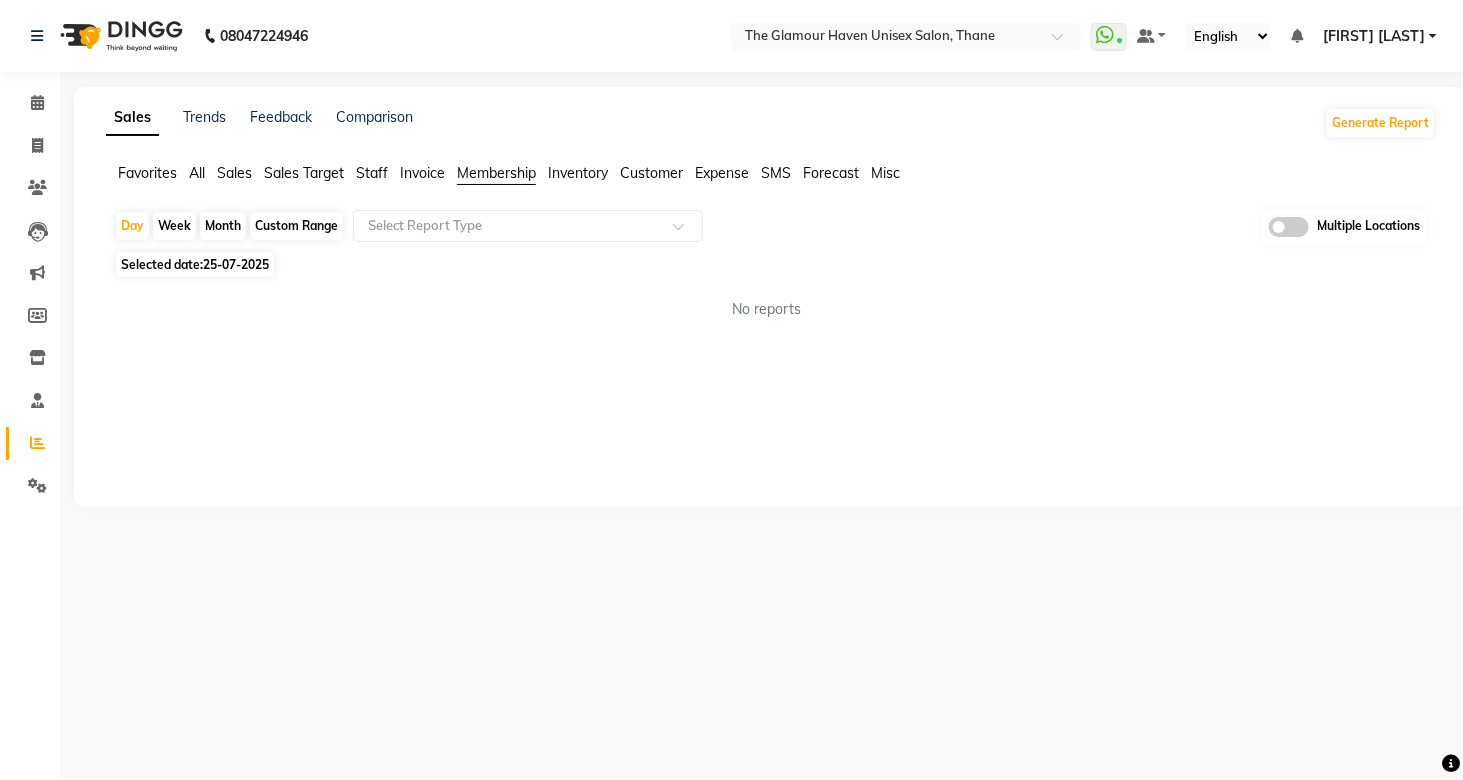 click on "Membership" 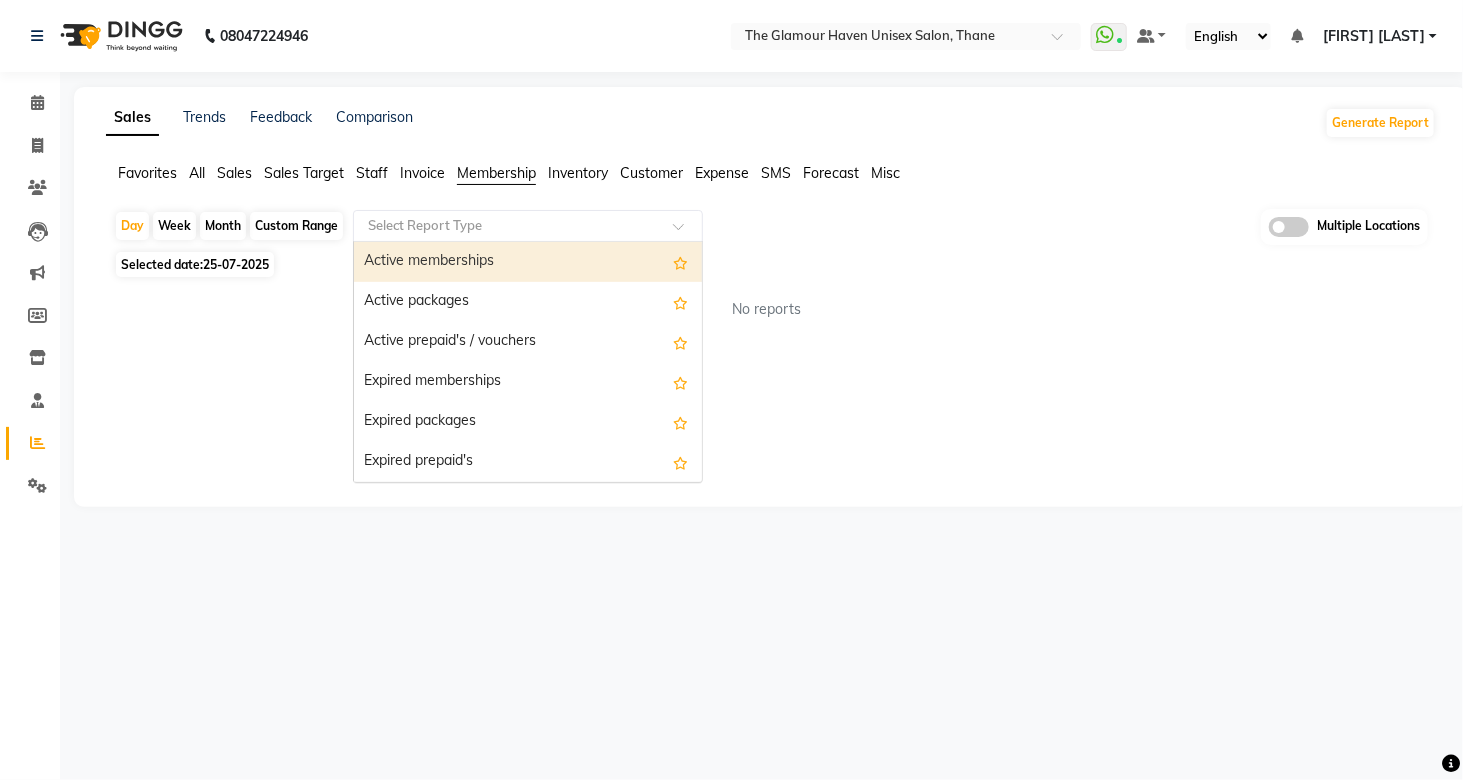 click 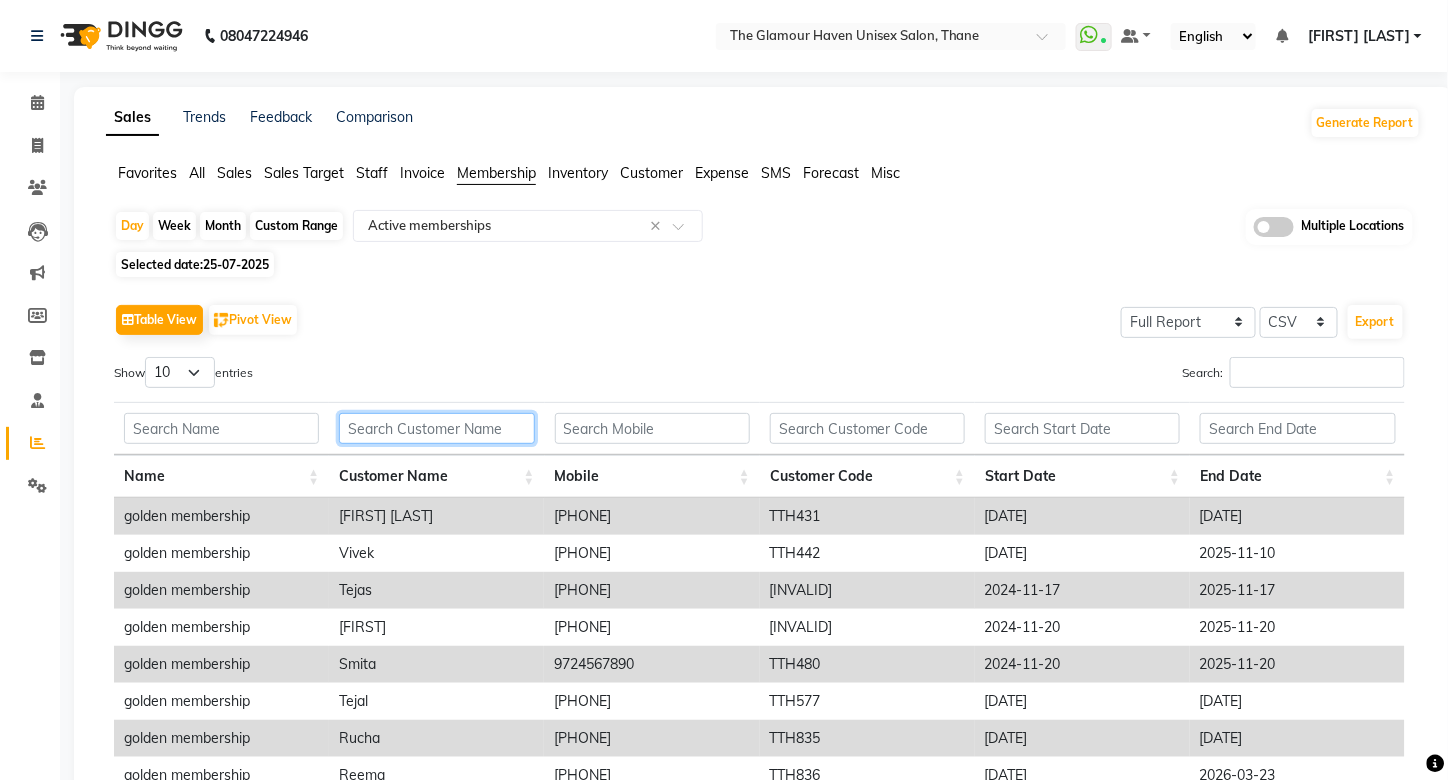 click at bounding box center [436, 428] 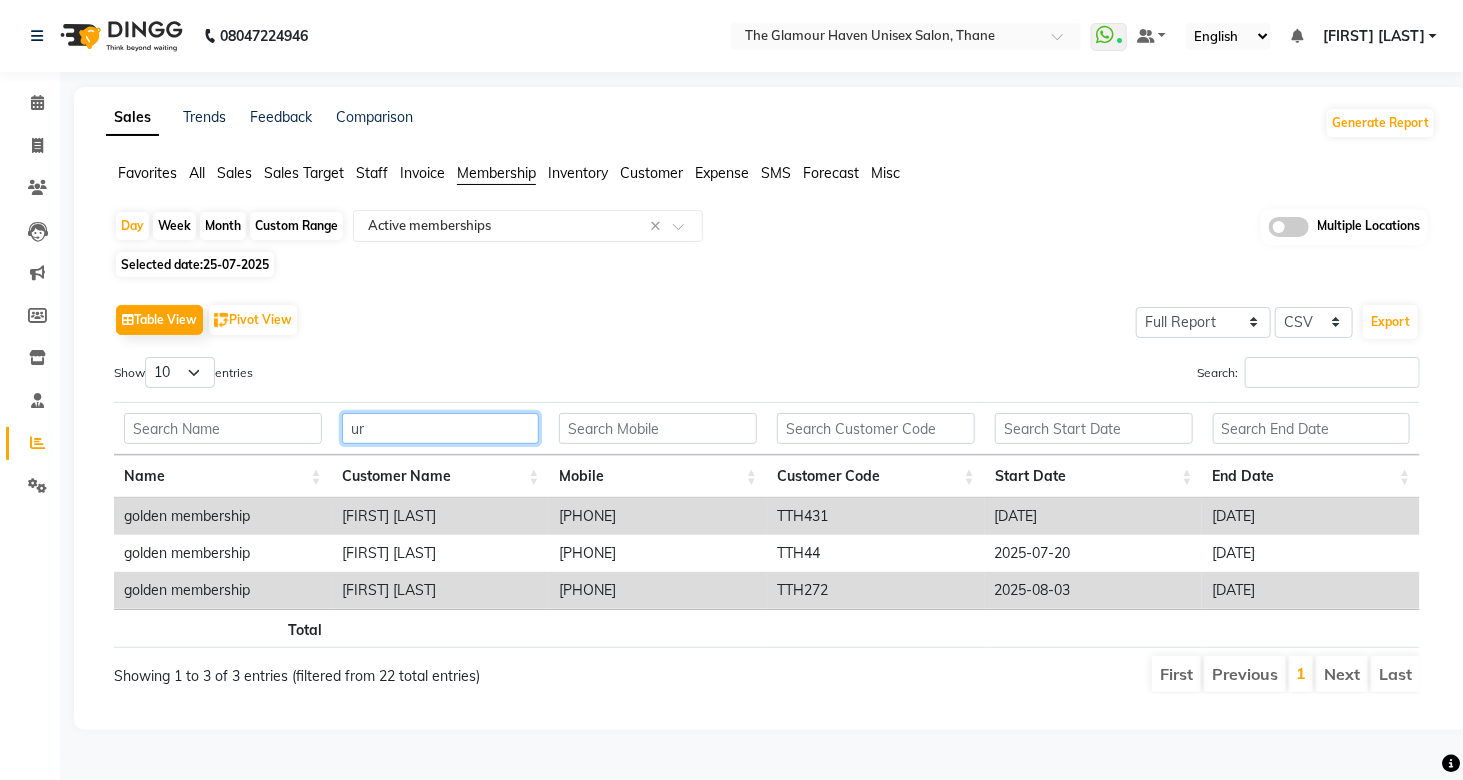 type on "u" 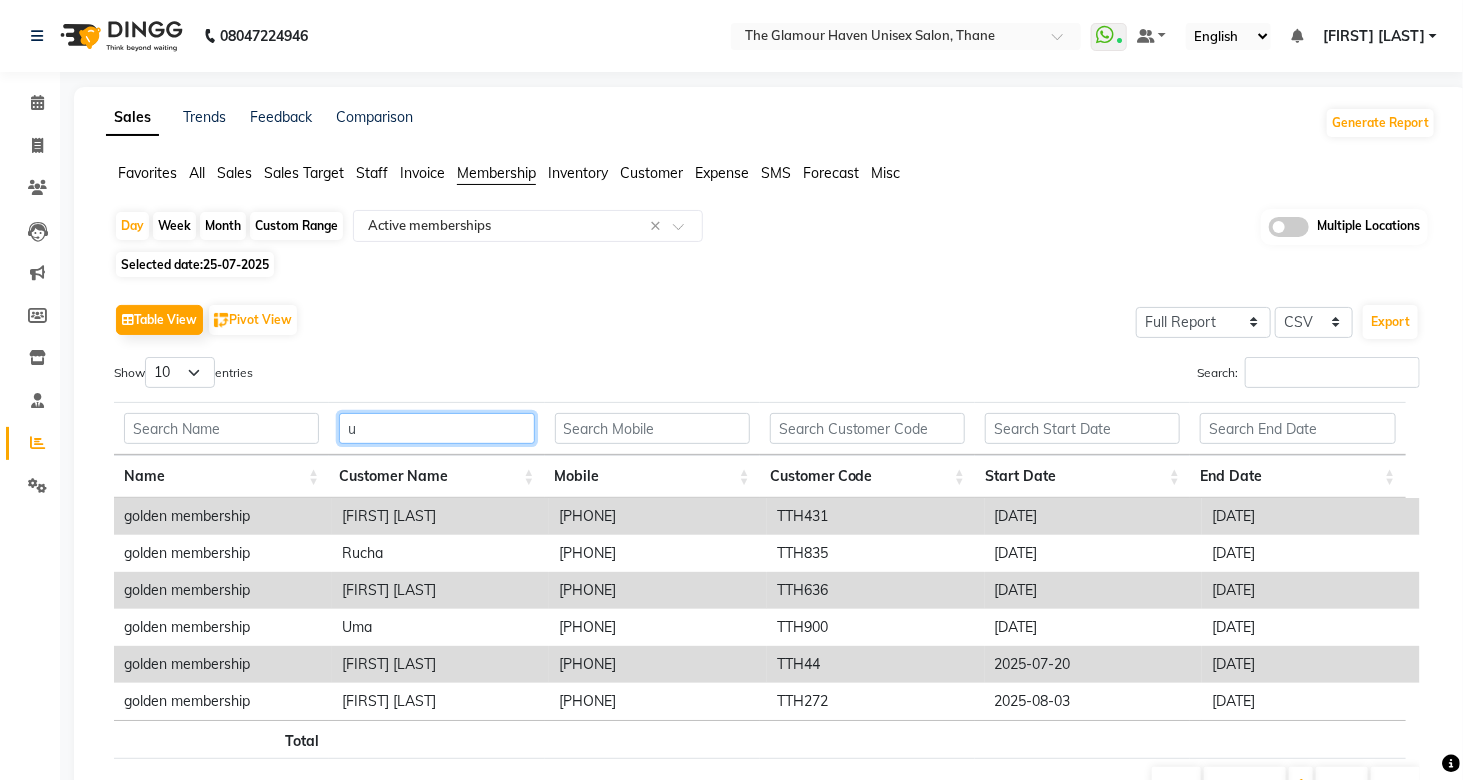 type 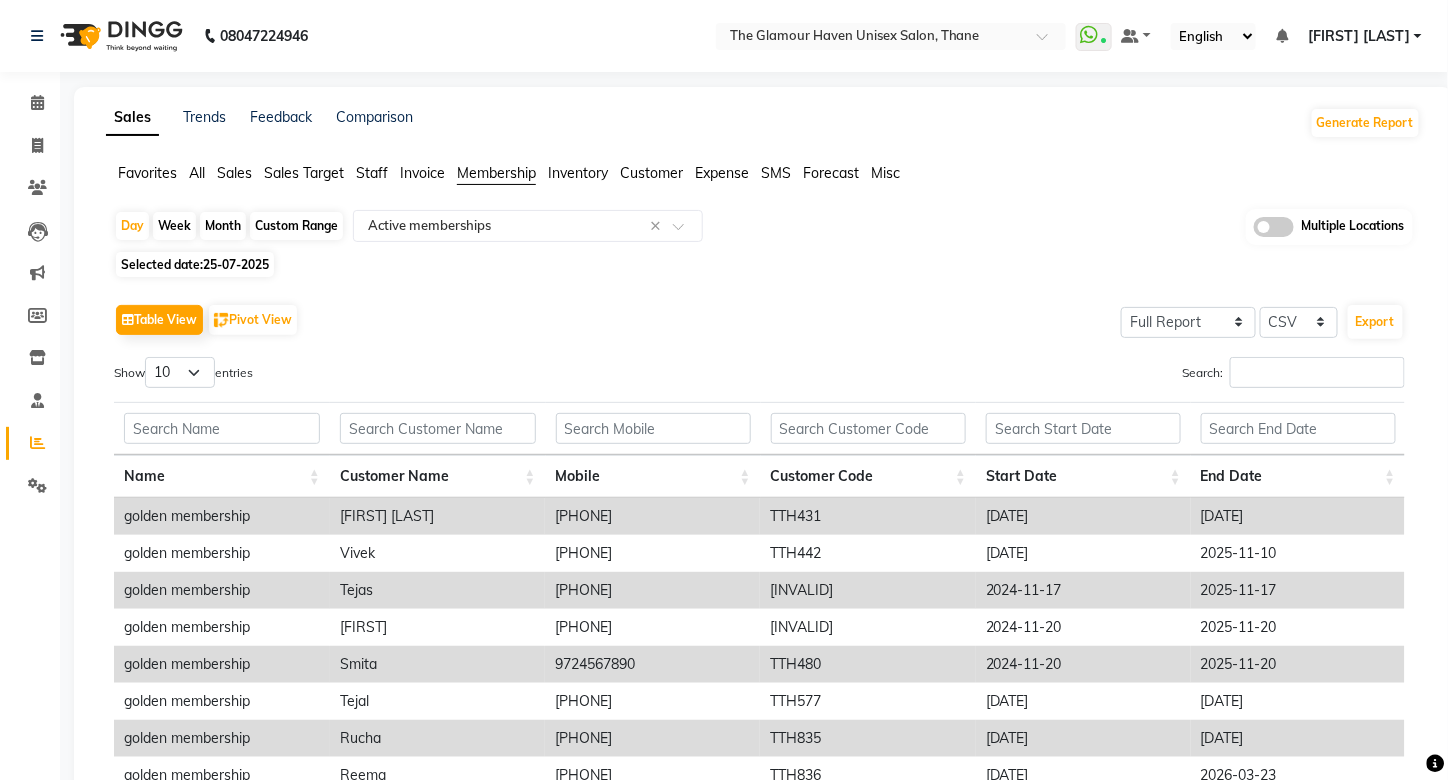 click on "Sales" 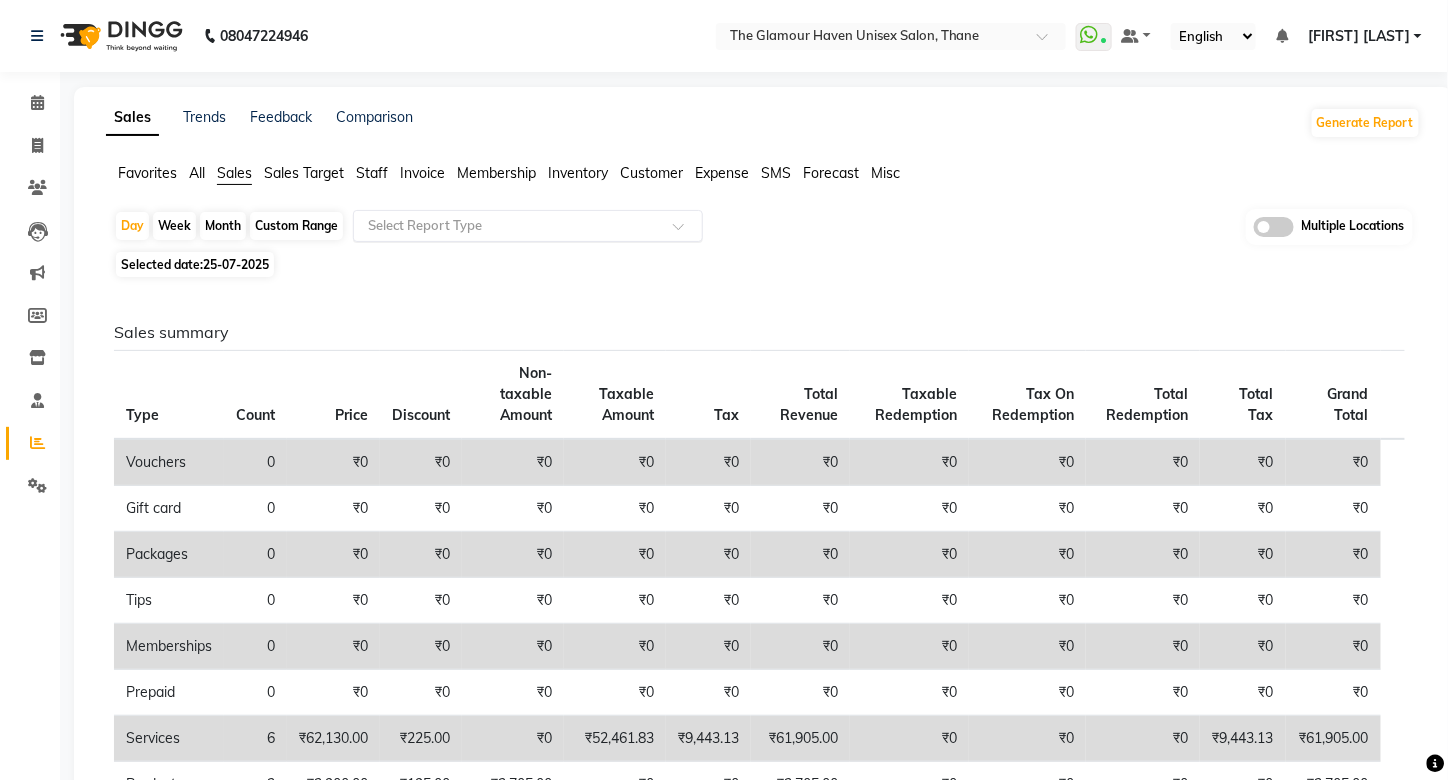 click 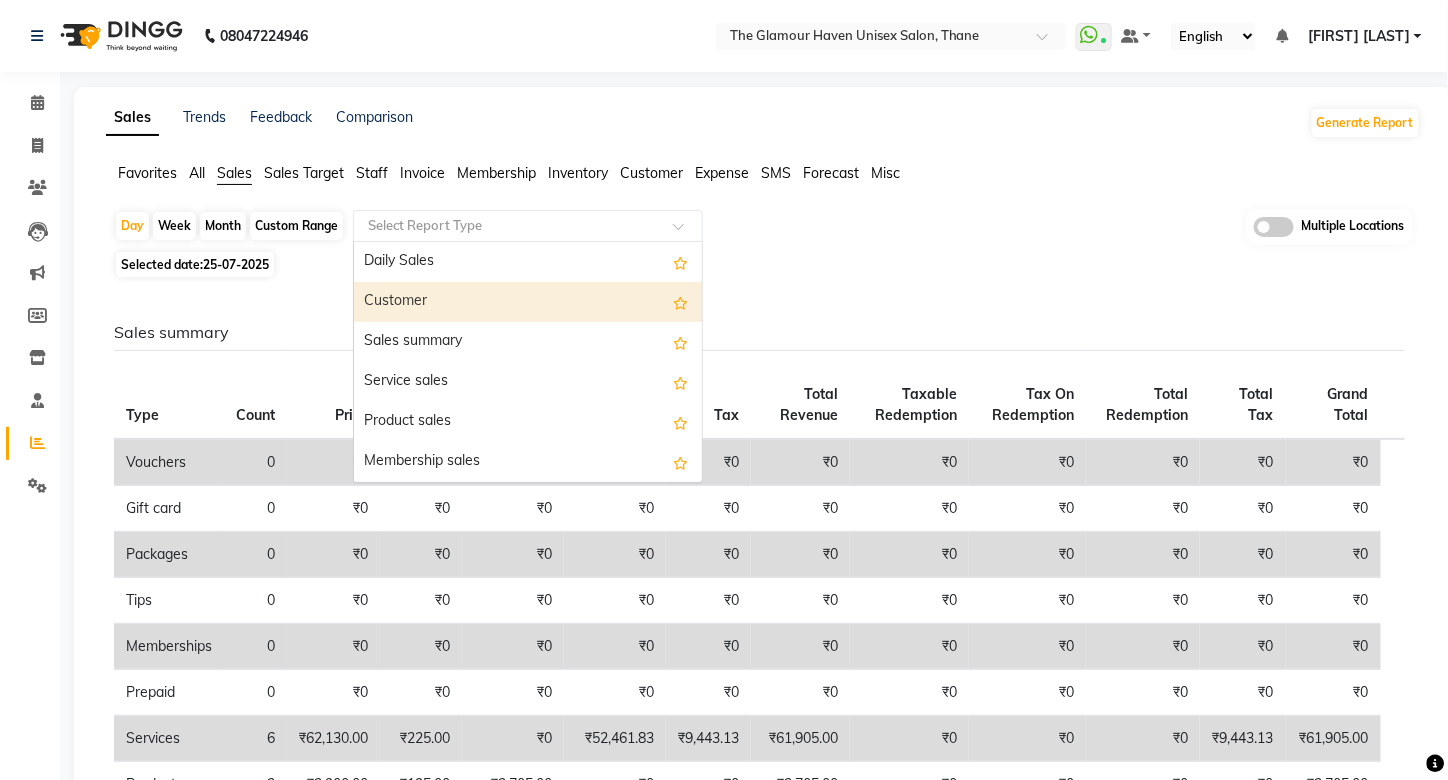 click on "Customer" at bounding box center [528, 302] 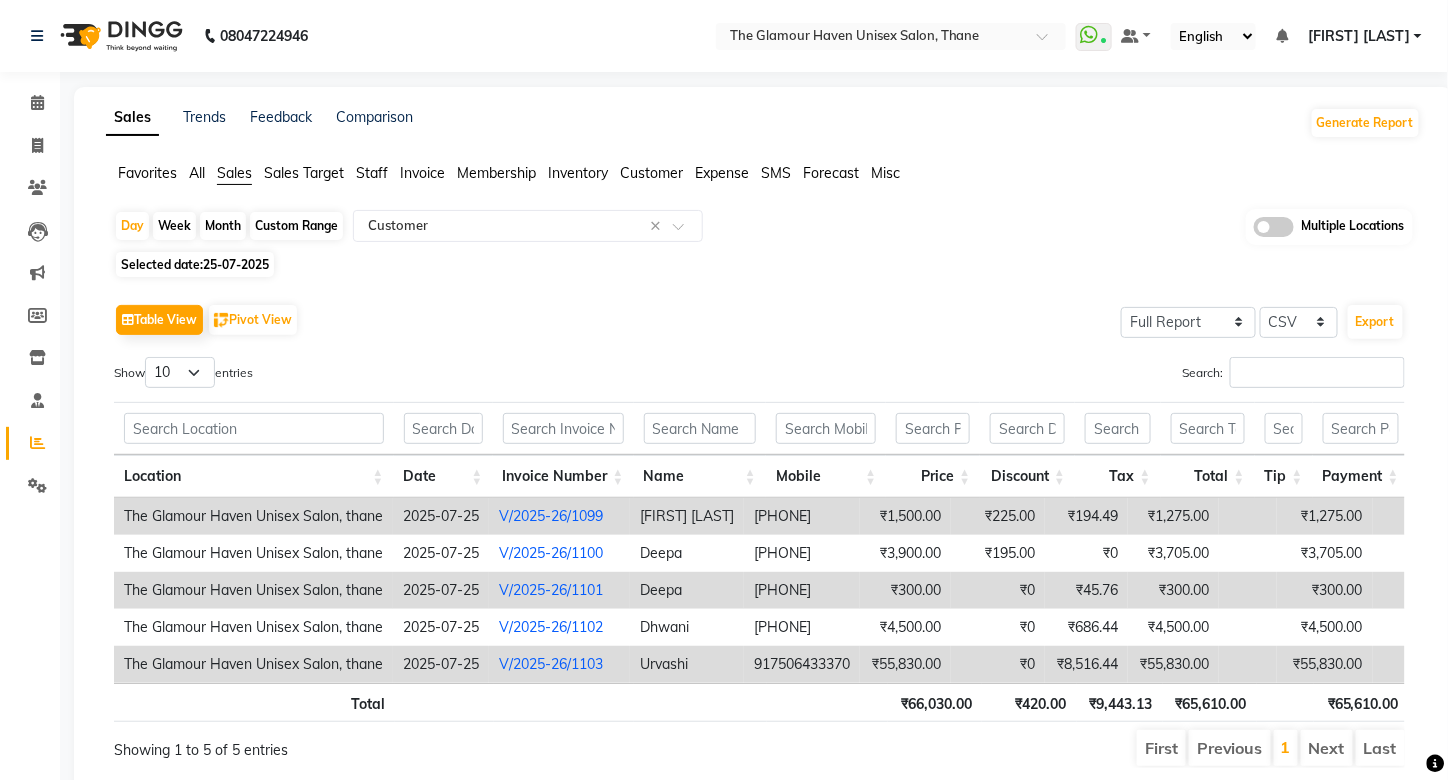 click on "V/2025-26/1103" at bounding box center [551, 664] 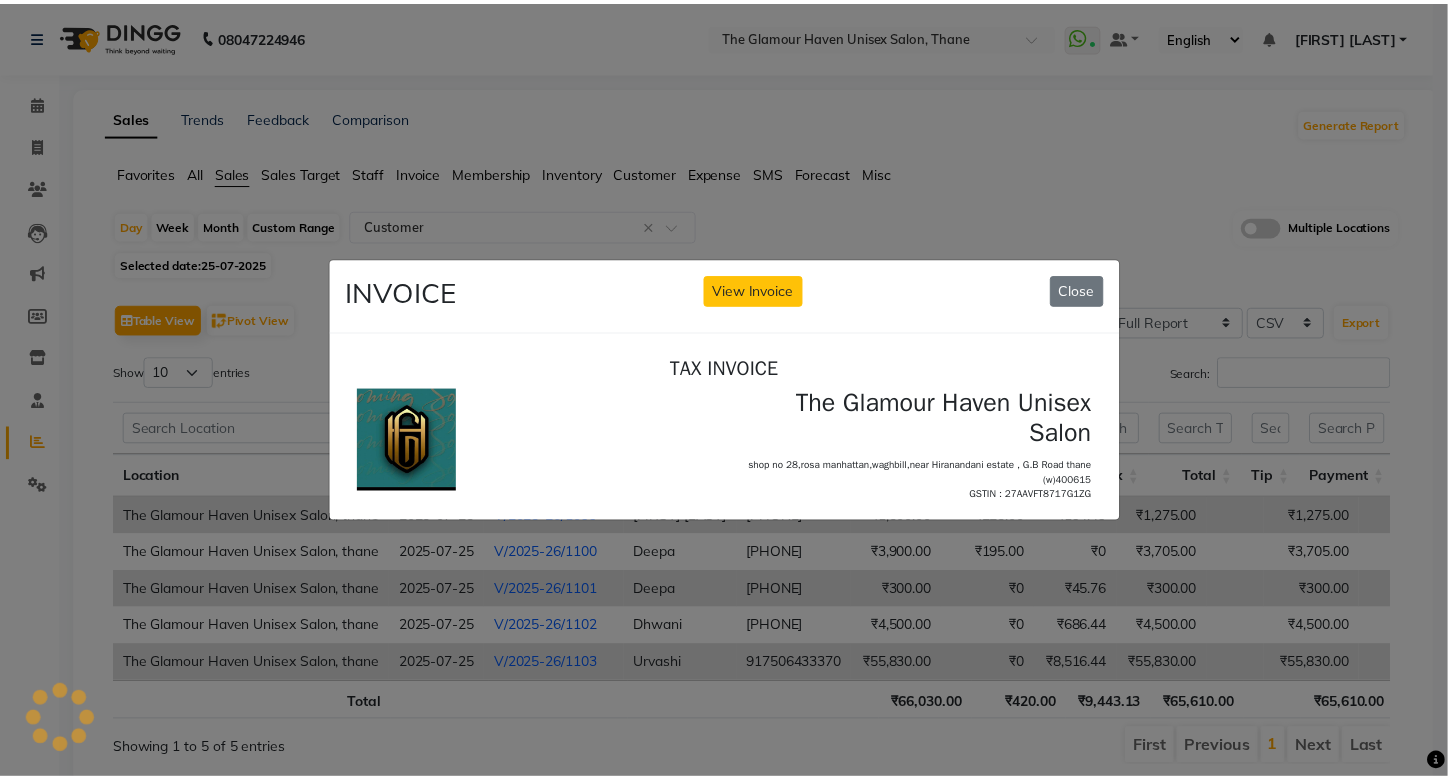 scroll, scrollTop: 0, scrollLeft: 0, axis: both 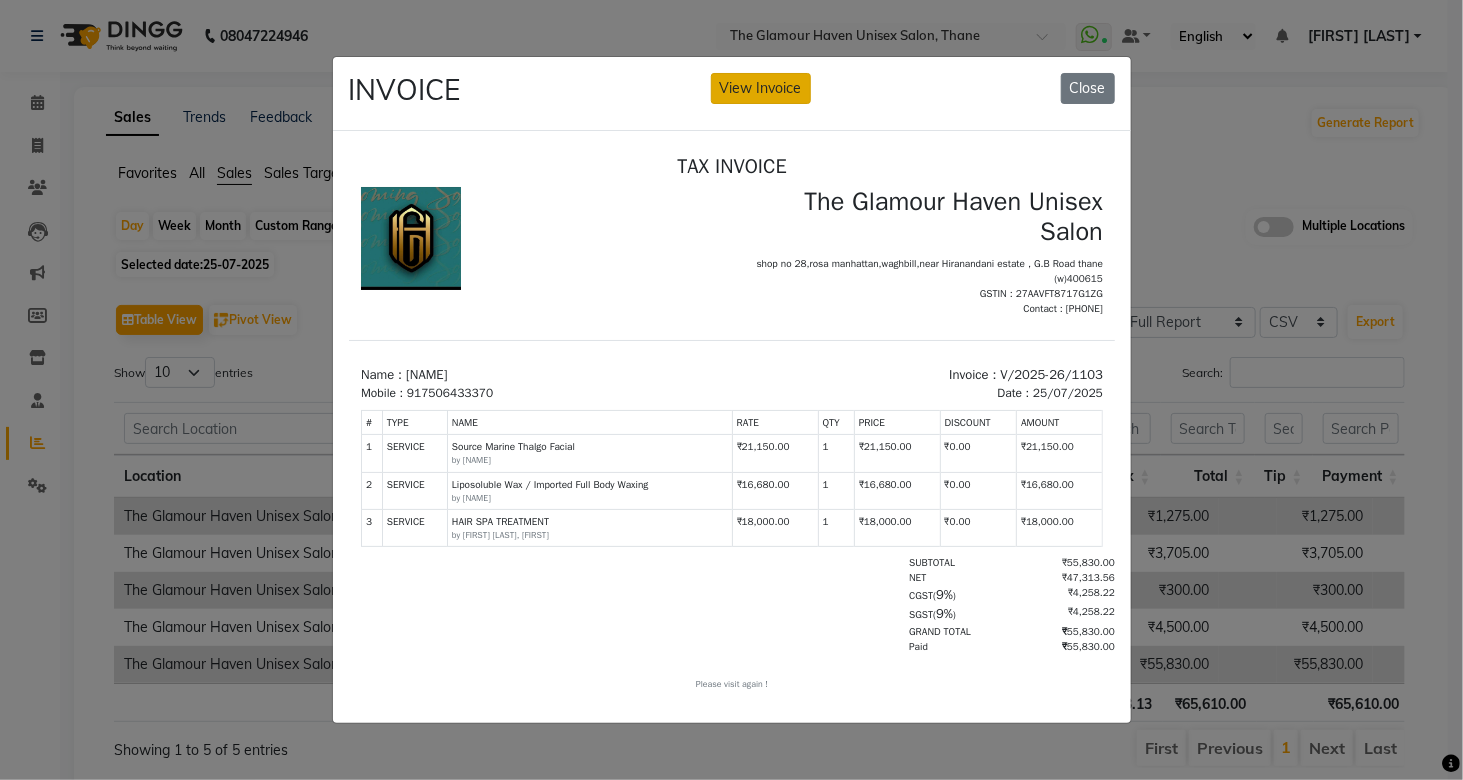 click on "View Invoice" 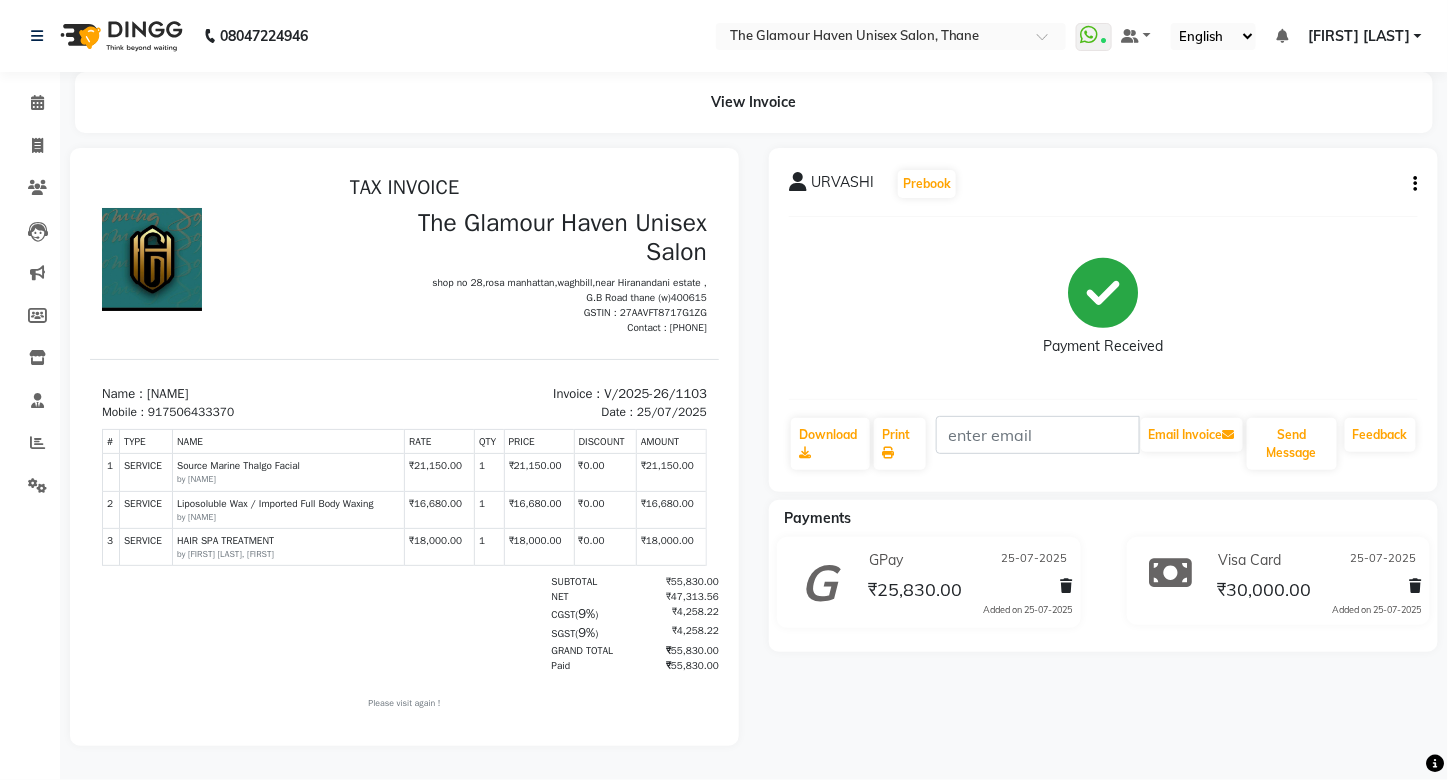 scroll, scrollTop: 0, scrollLeft: 0, axis: both 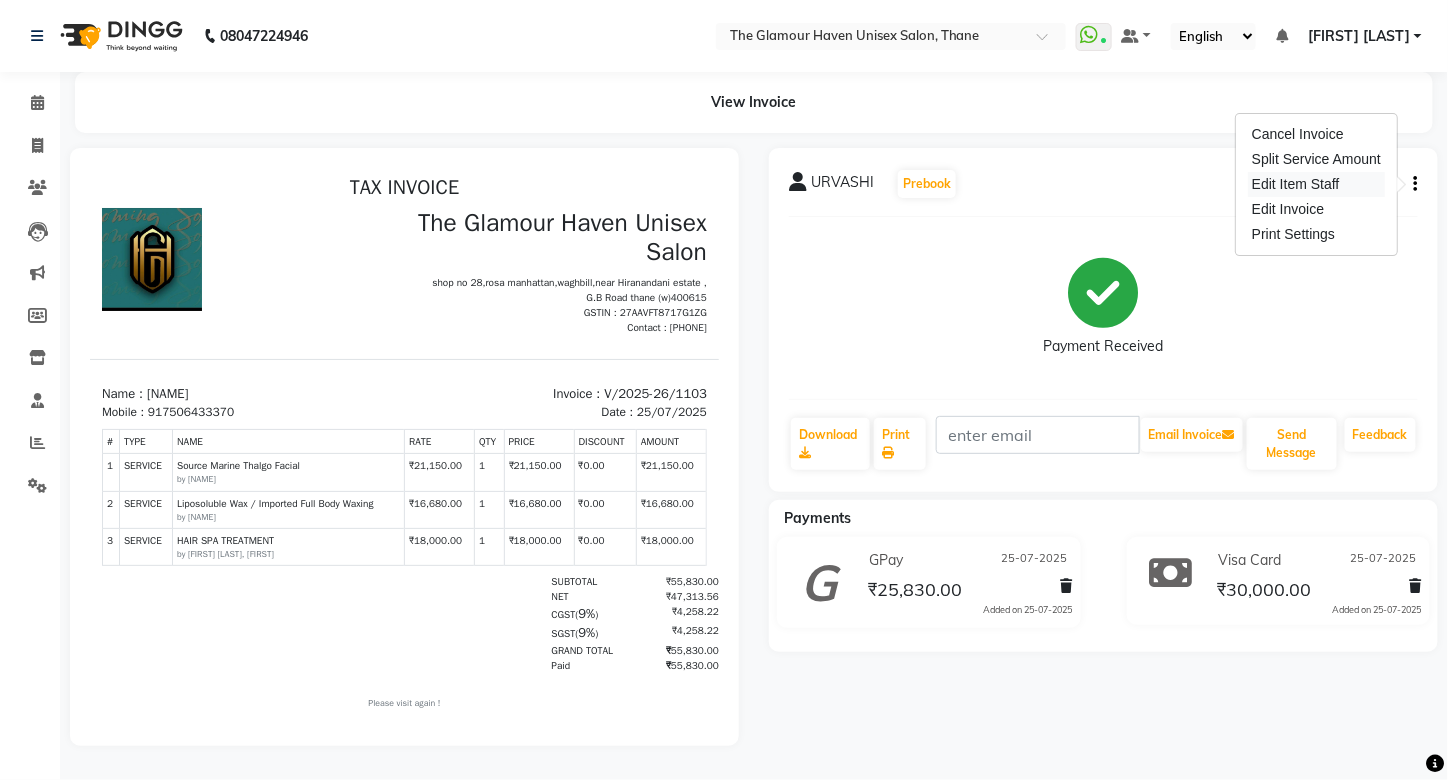 click on "Edit Item Staff" at bounding box center [1316, 184] 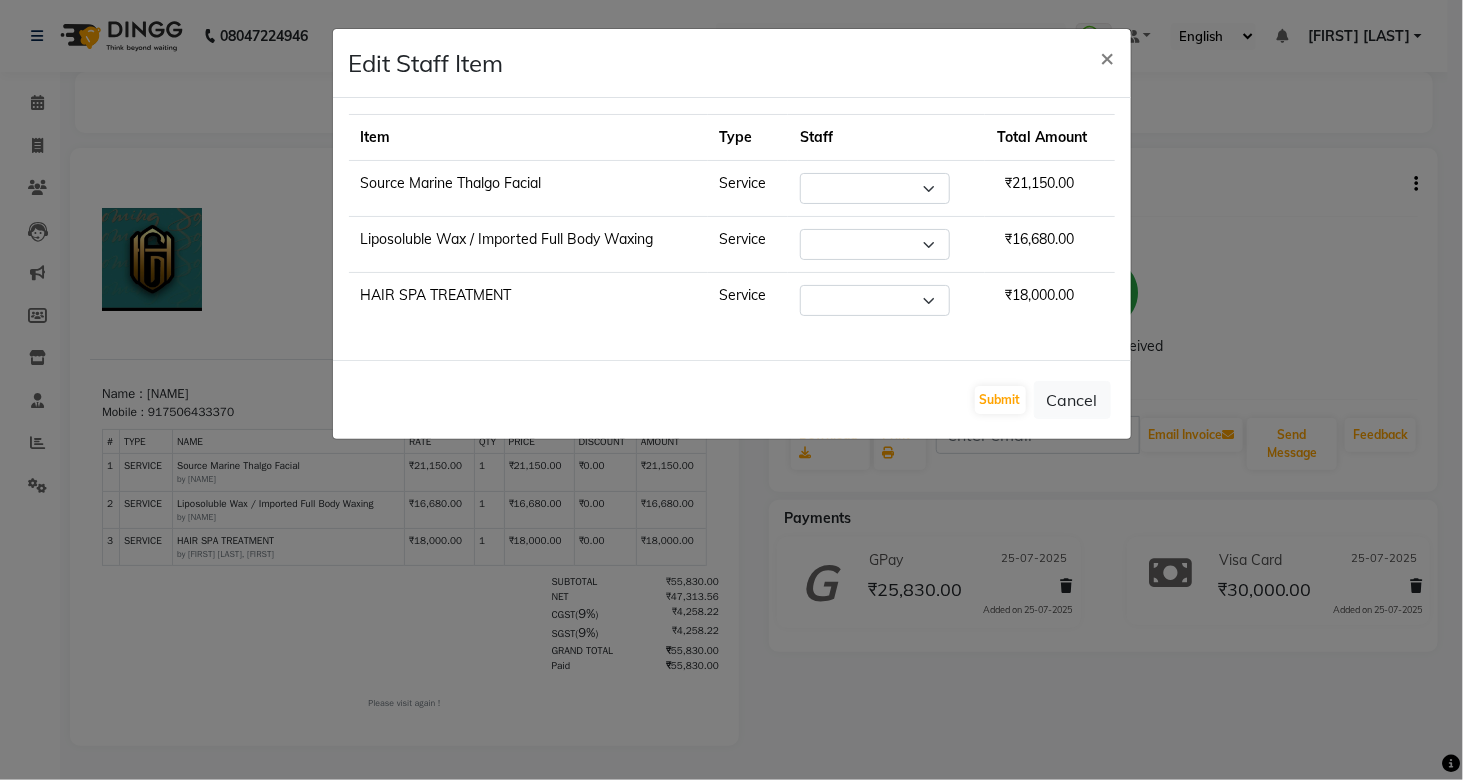 select on "[NUMBER]" 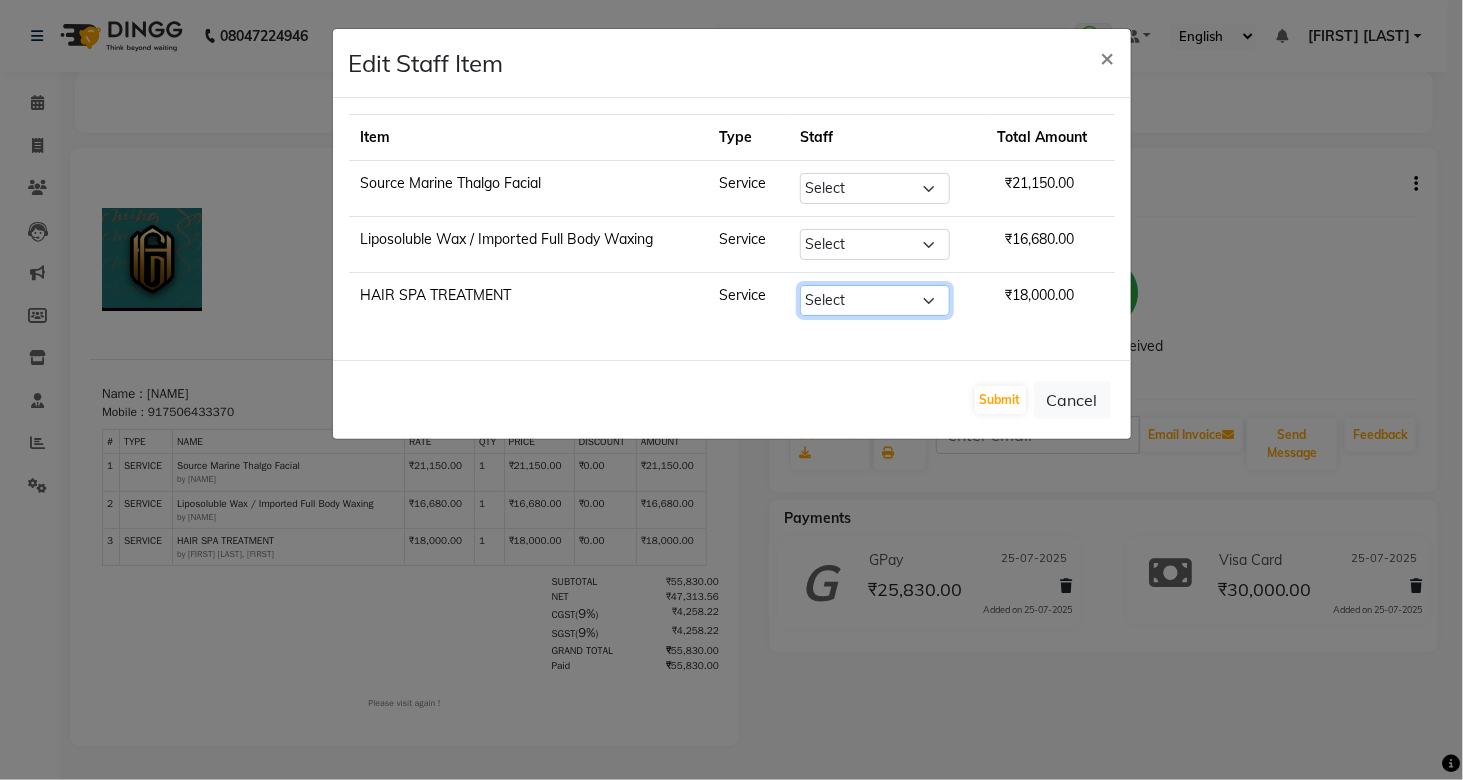 click on "Select [NAME] [NAME] [NAME] [NAME] [NAME] [NAME] [NAME] [NAME] [NAME] [NAME] [NAME] [NAME]" 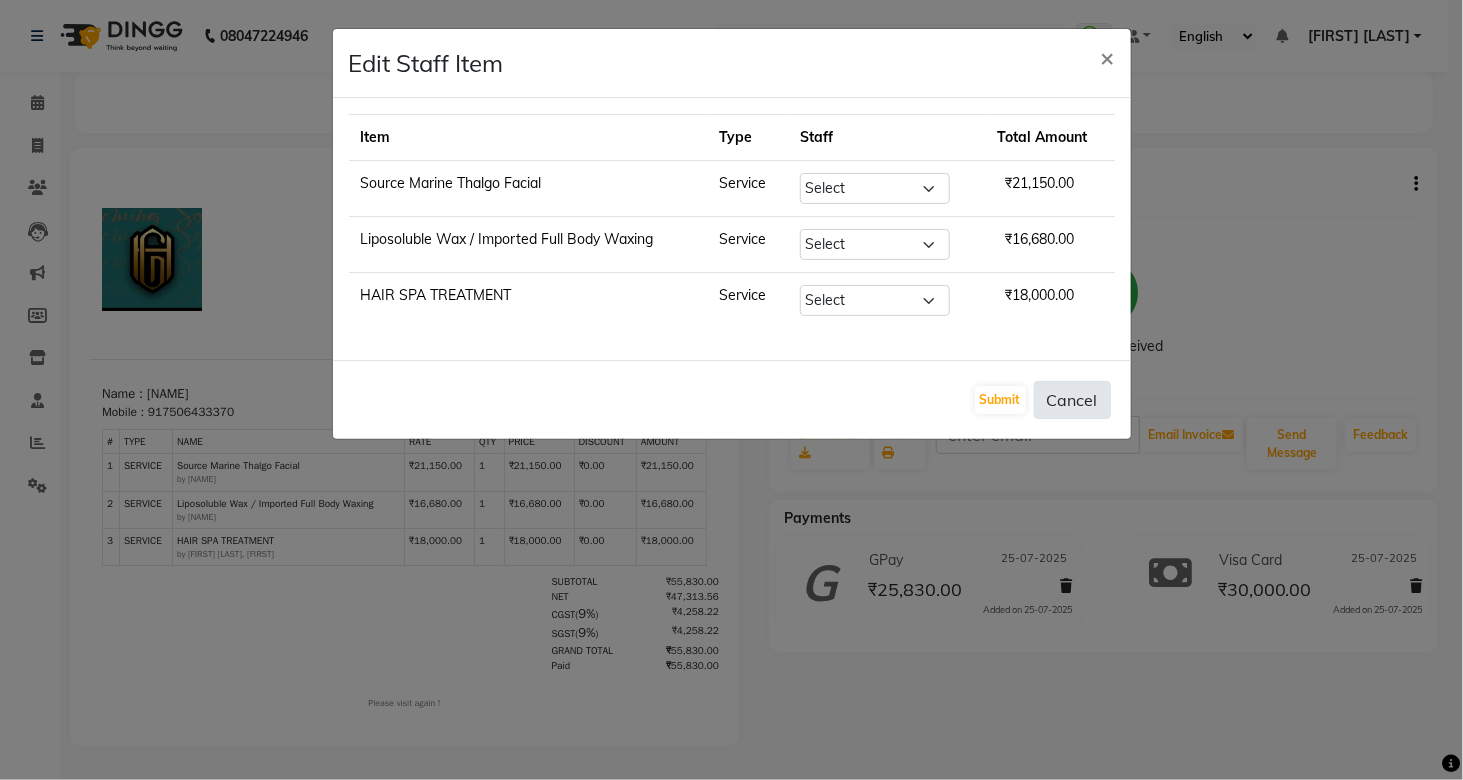 click on "Cancel" 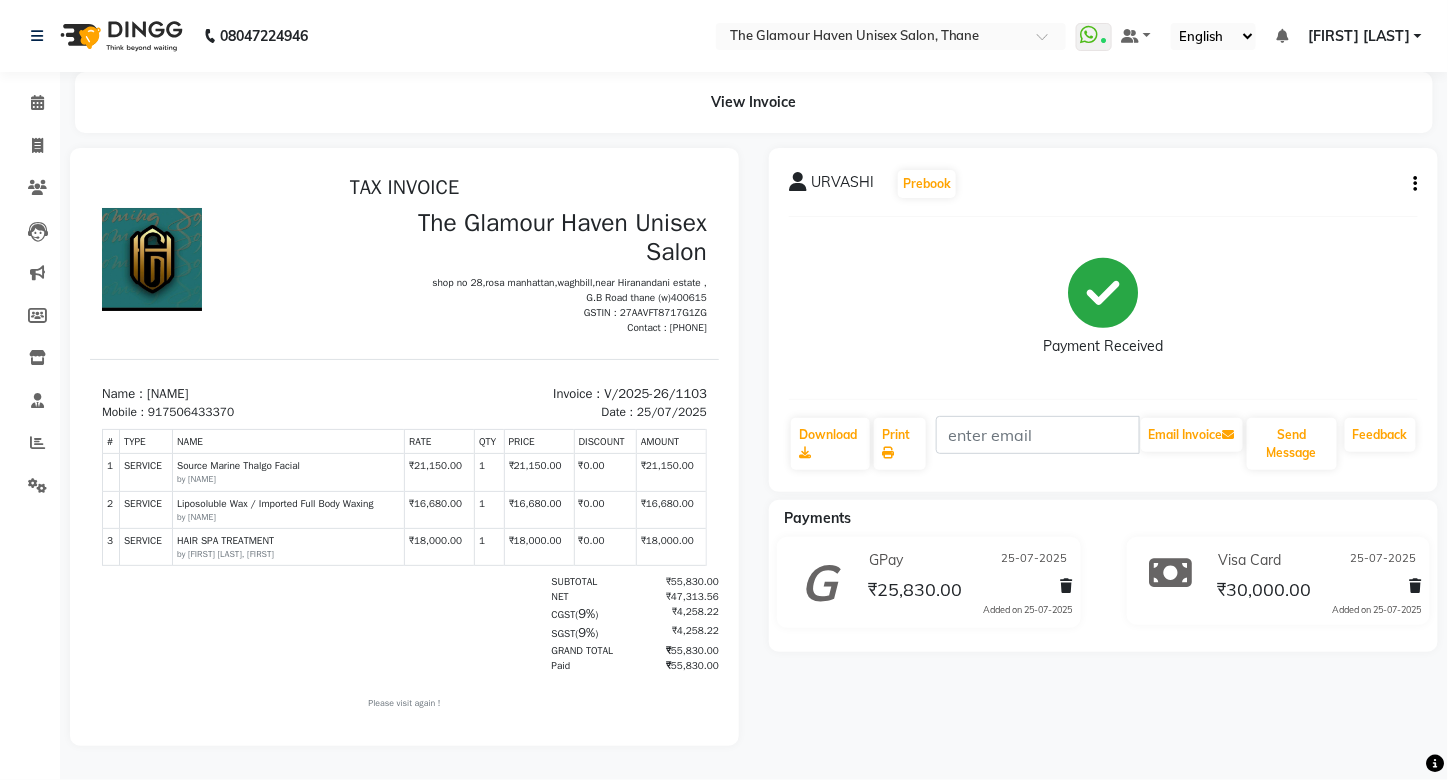 click on "by [FIRST] [LAST], [FIRST]" at bounding box center (287, 553) 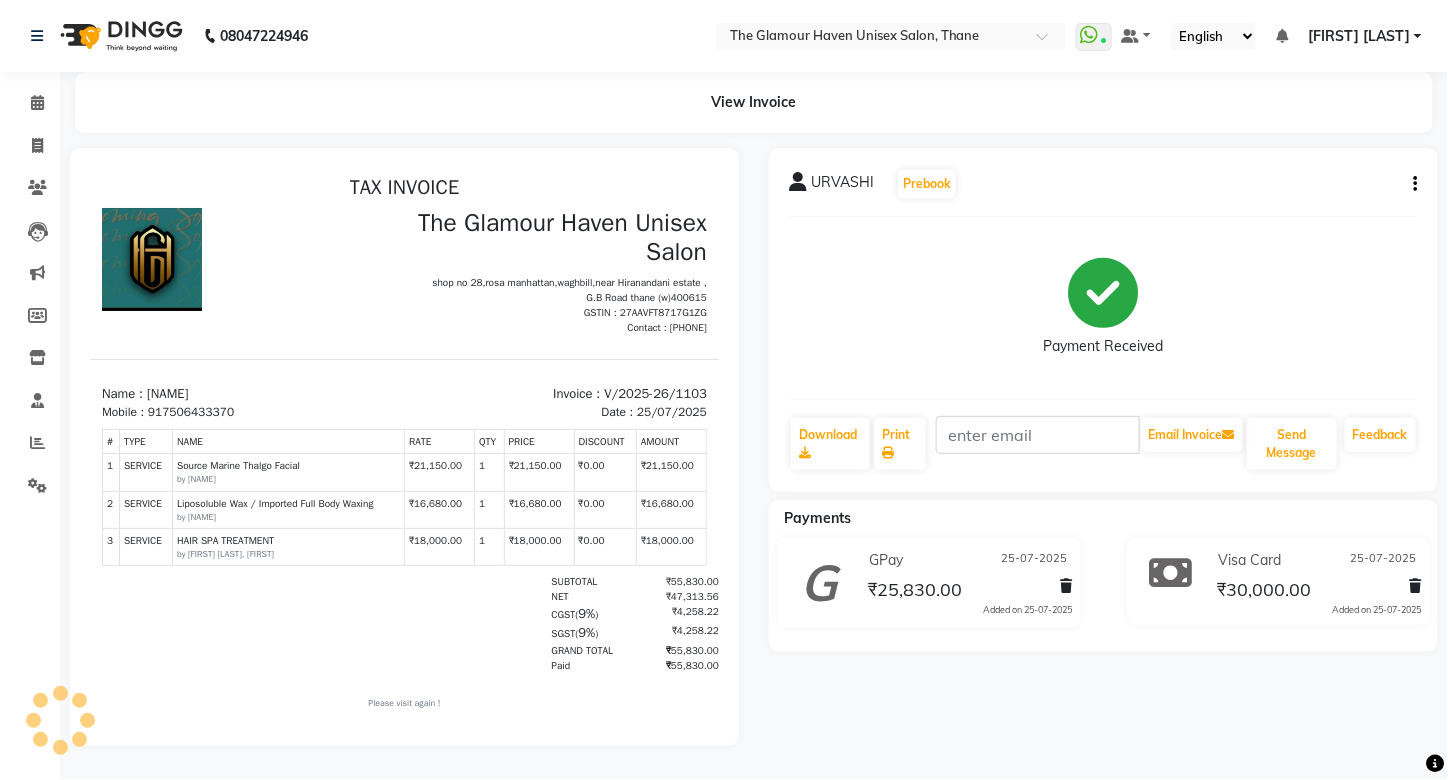 click on "by [FIRST] [LAST], [FIRST]" at bounding box center [287, 553] 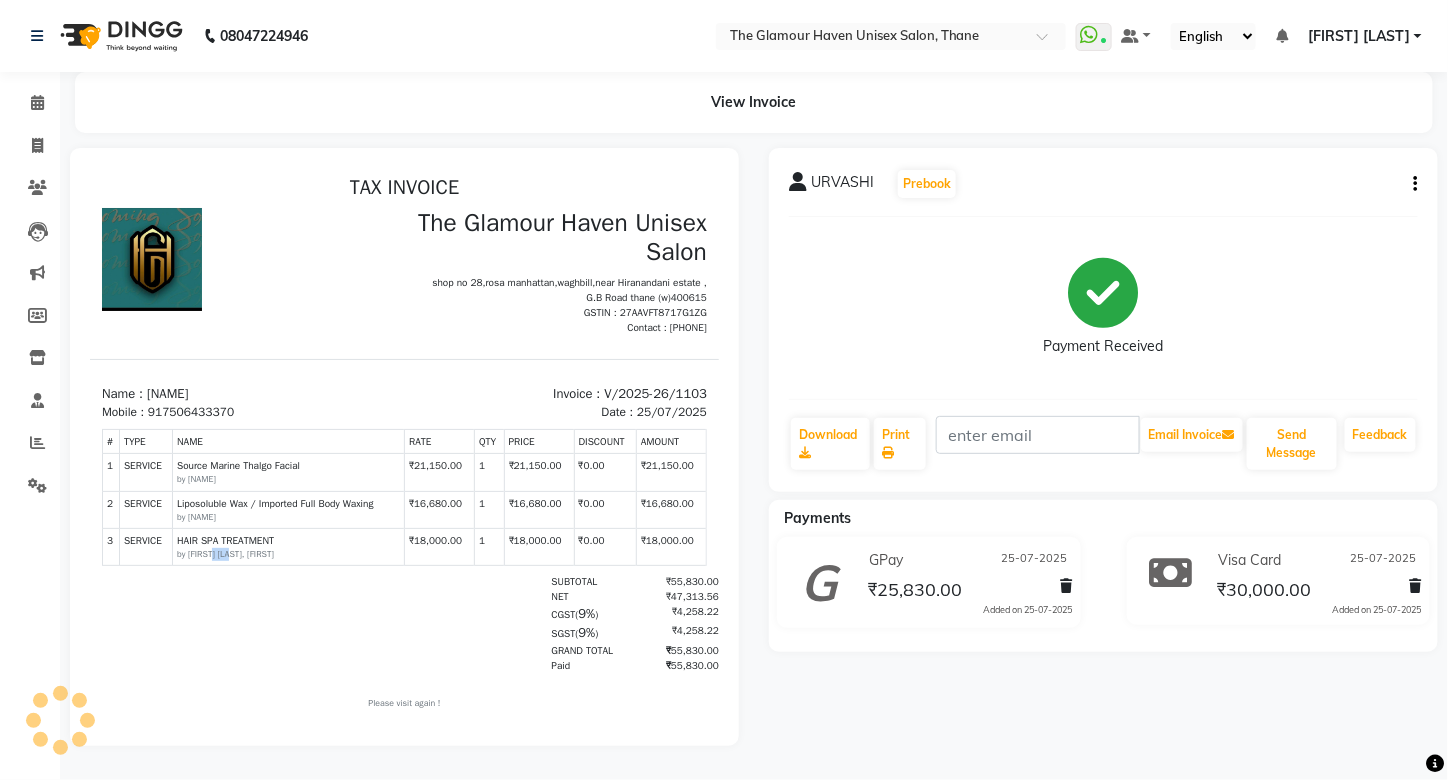 click on "by [FIRST] [LAST], [FIRST]" at bounding box center (287, 553) 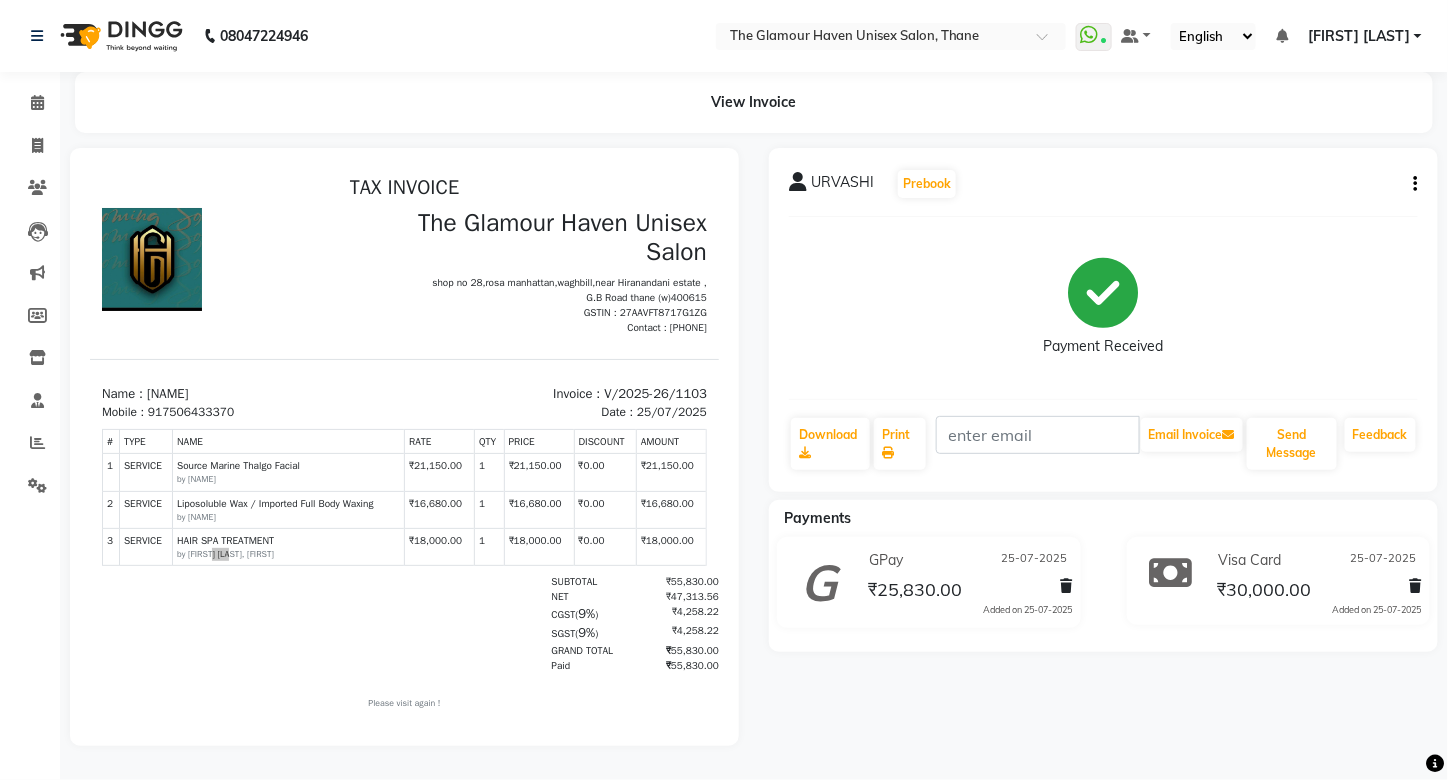 click 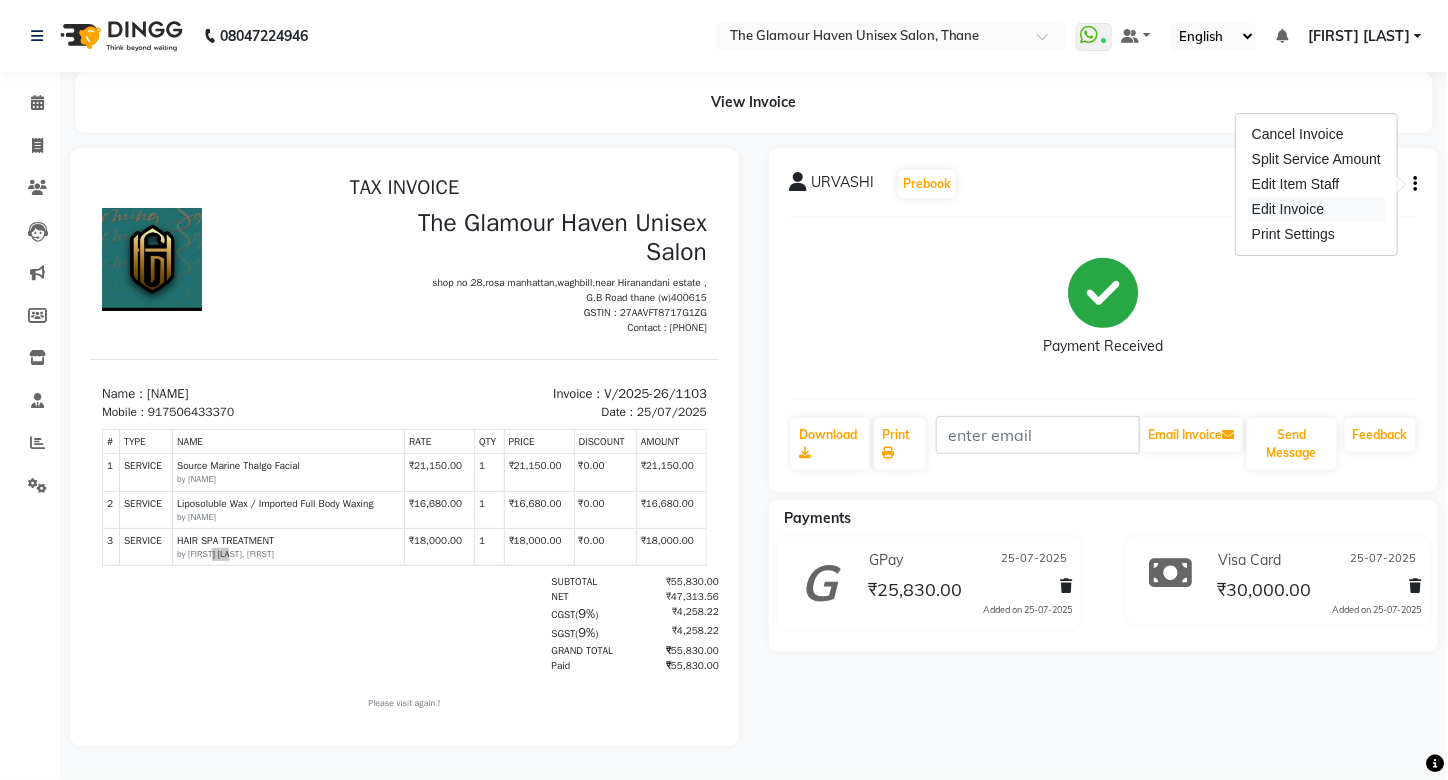 click on "Edit Invoice" at bounding box center (1316, 209) 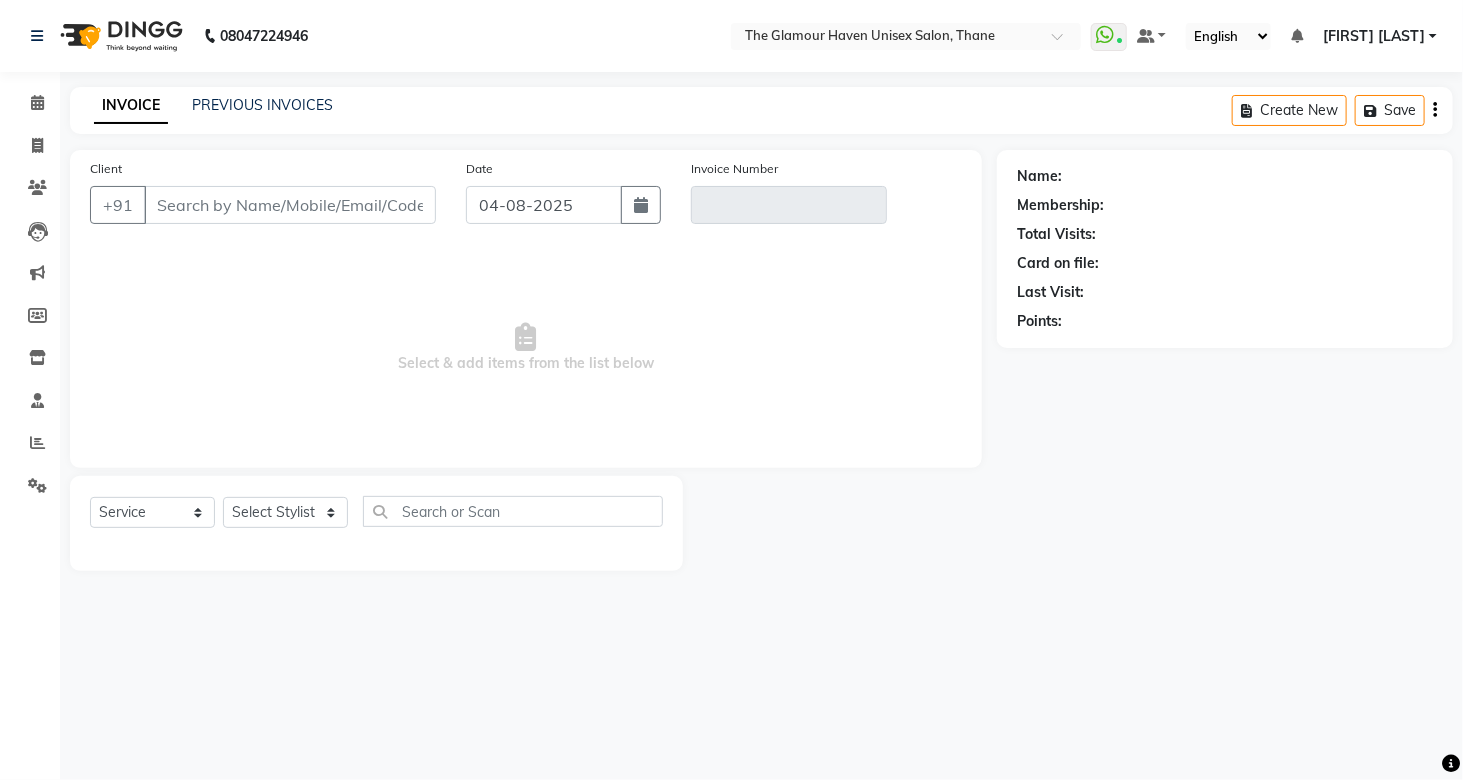 type on "7506433370" 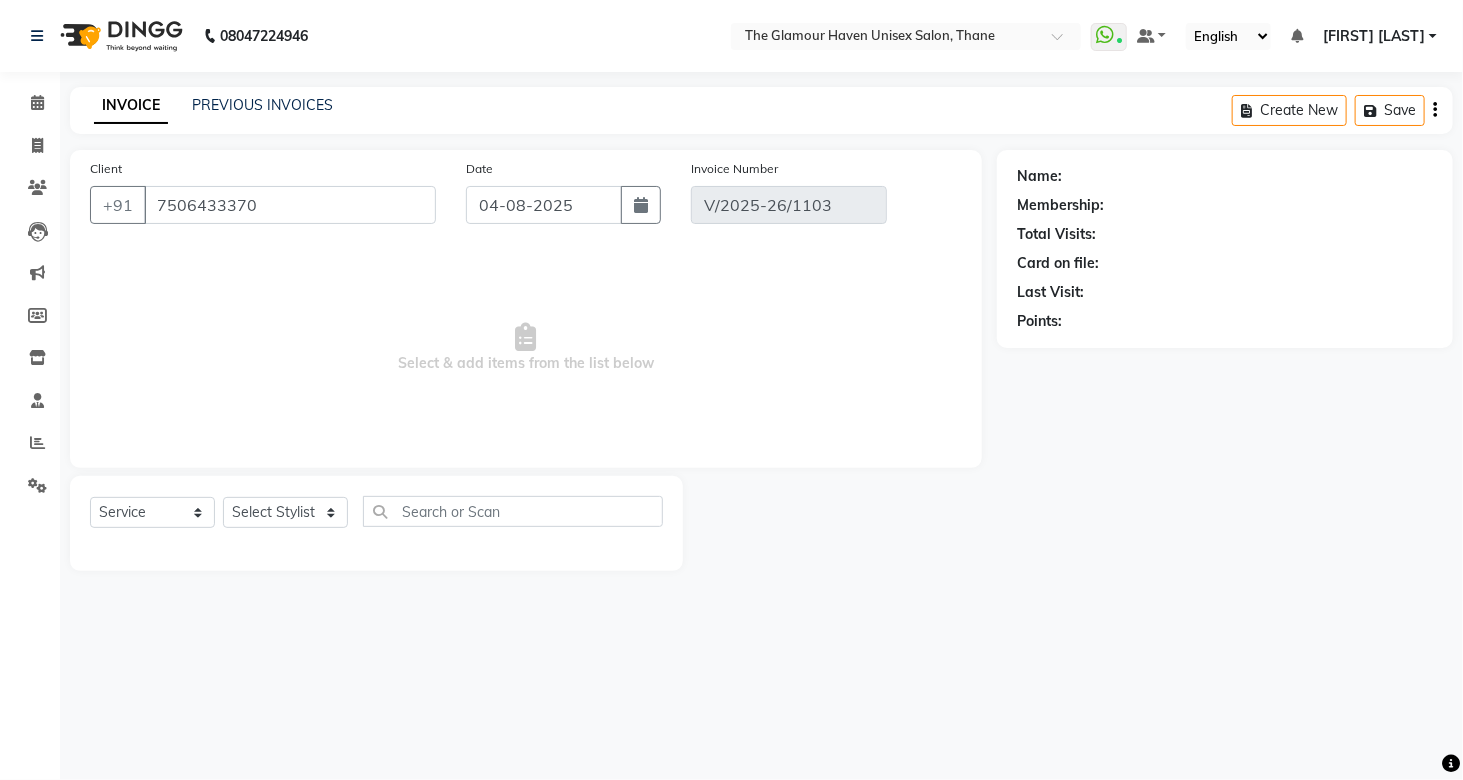 type on "25-07-2025" 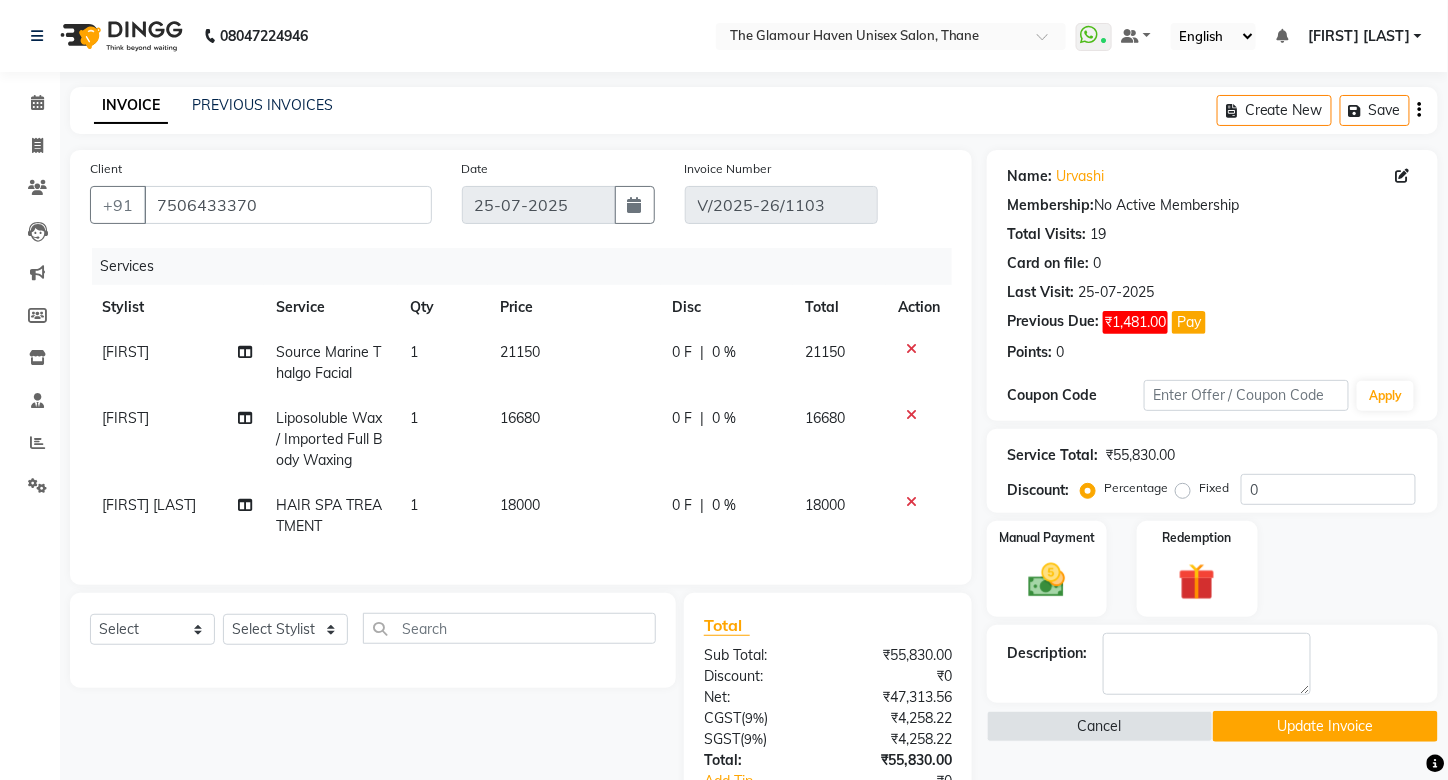 click on "HAIR SPA TREATMENT" 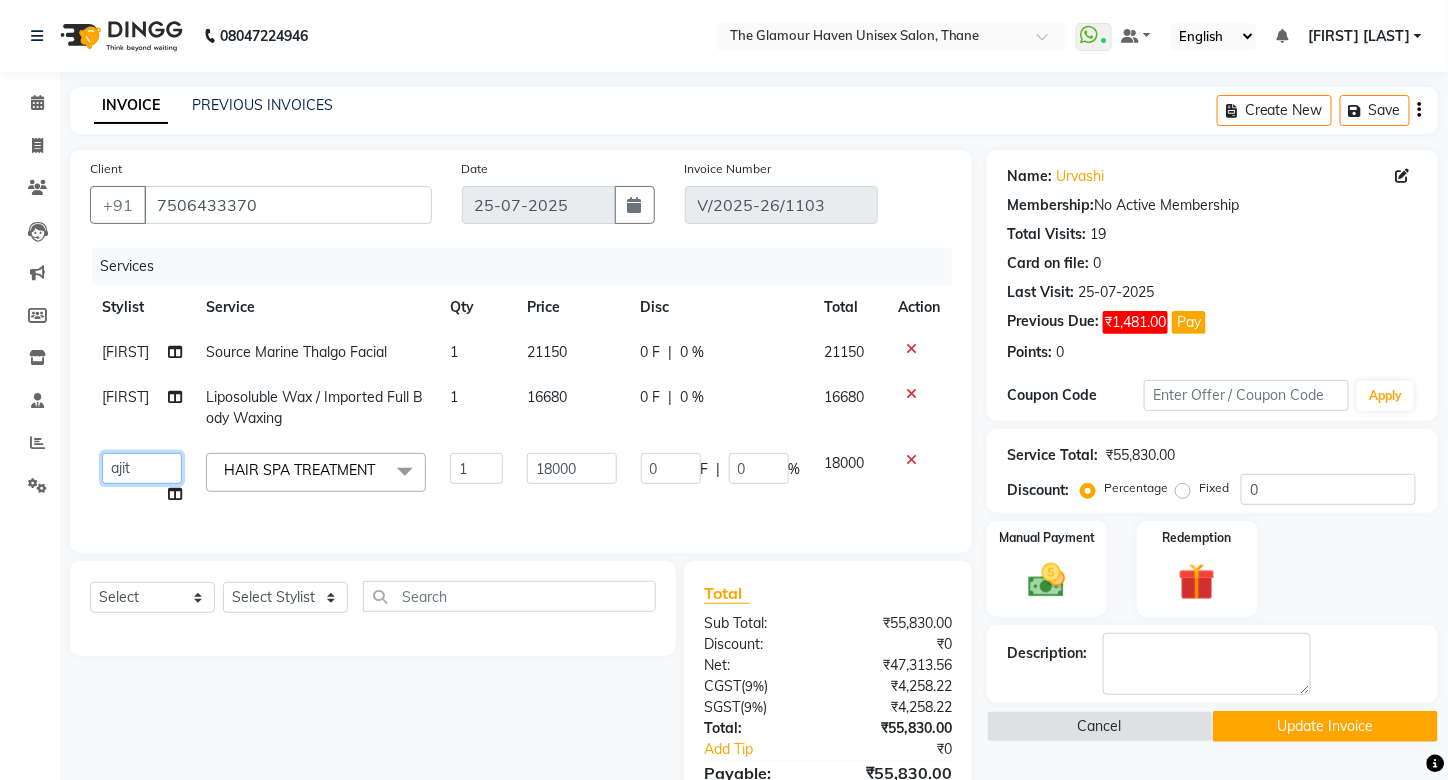 click on "[FIRST] [LAST]   [FIRST] [LAST]   [FIRST] [LAST]   [FIRST] [LAST]   [FIRST]   [FIRST]   [FIRST] [LAST]   [FIRST]   [FIRST]   [FIRST]   [FIRST] [LAST]   [FIRST] [LAST]" 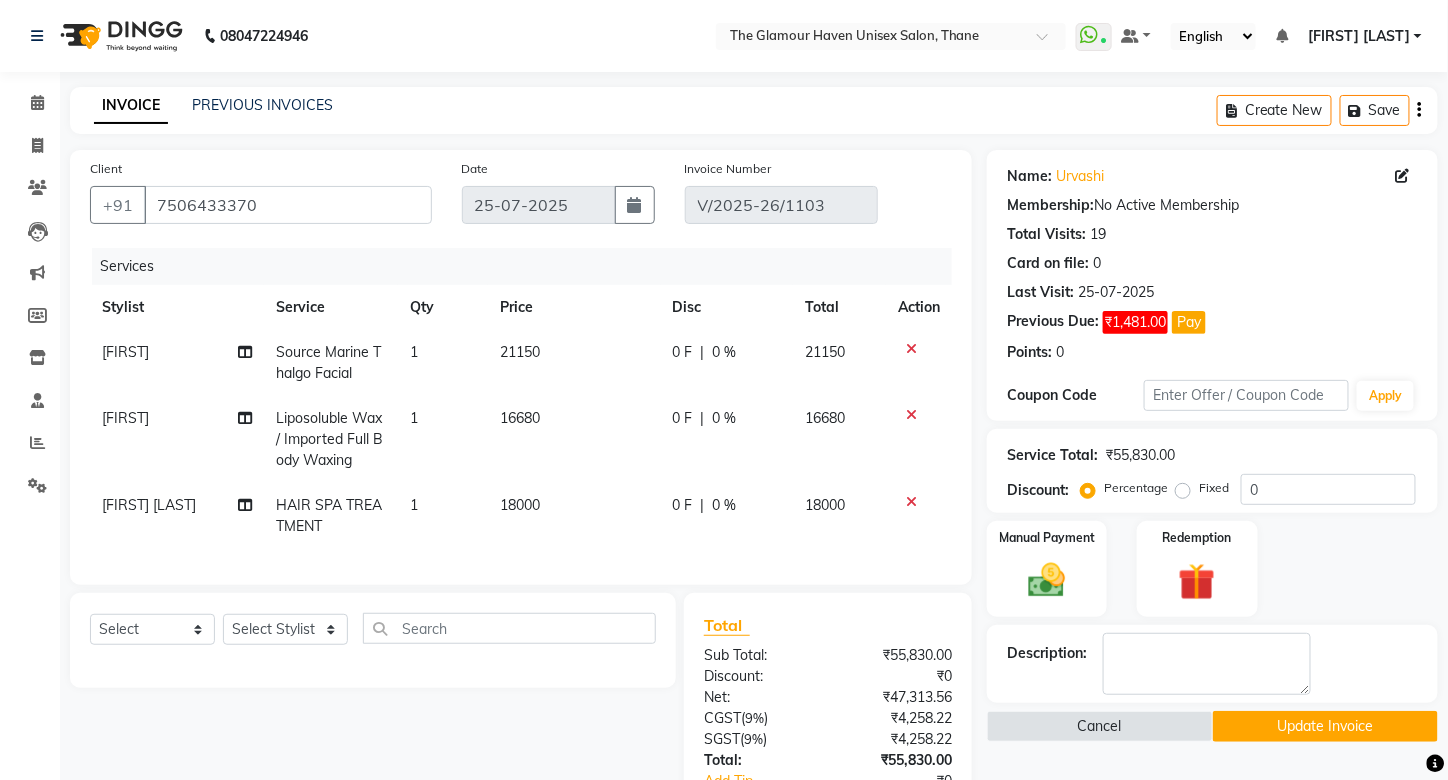click on "1" 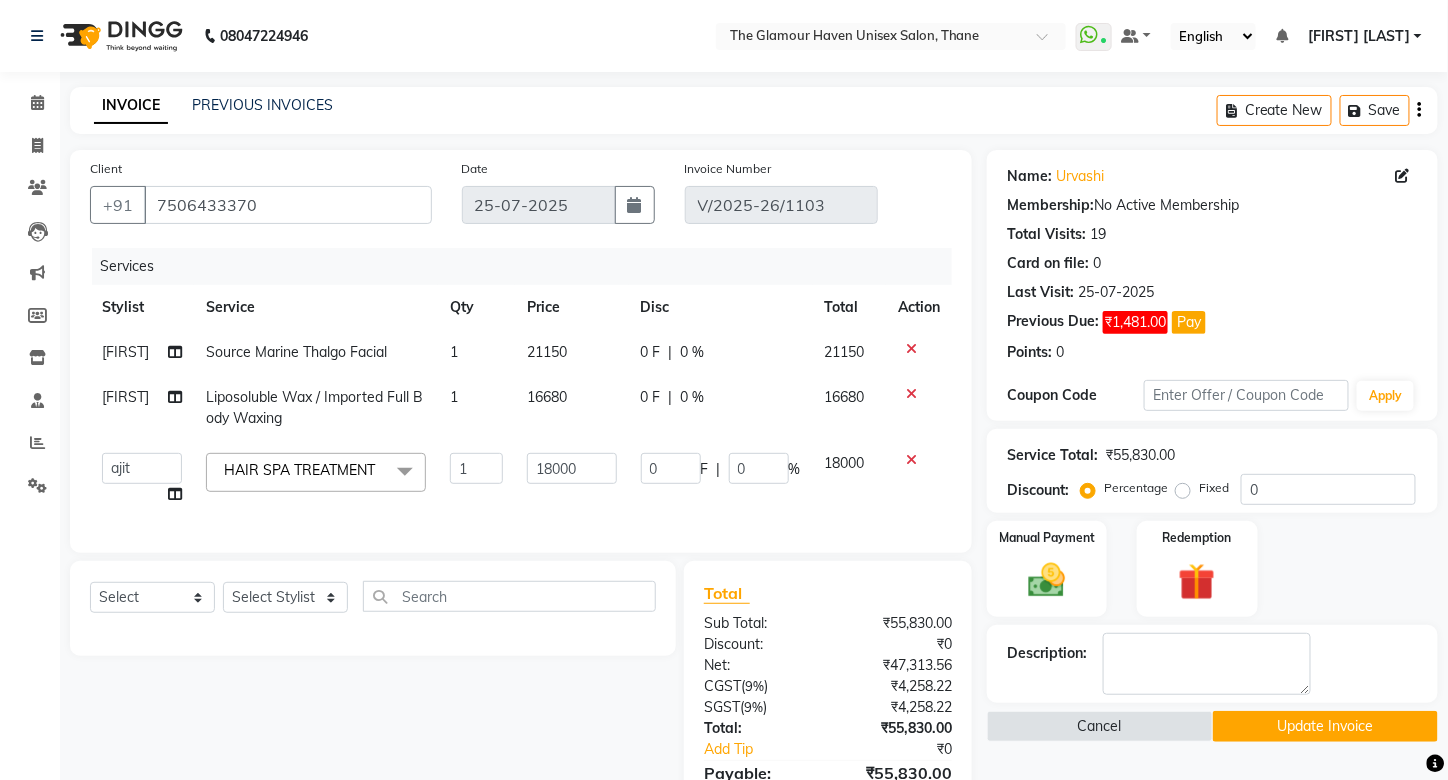 click 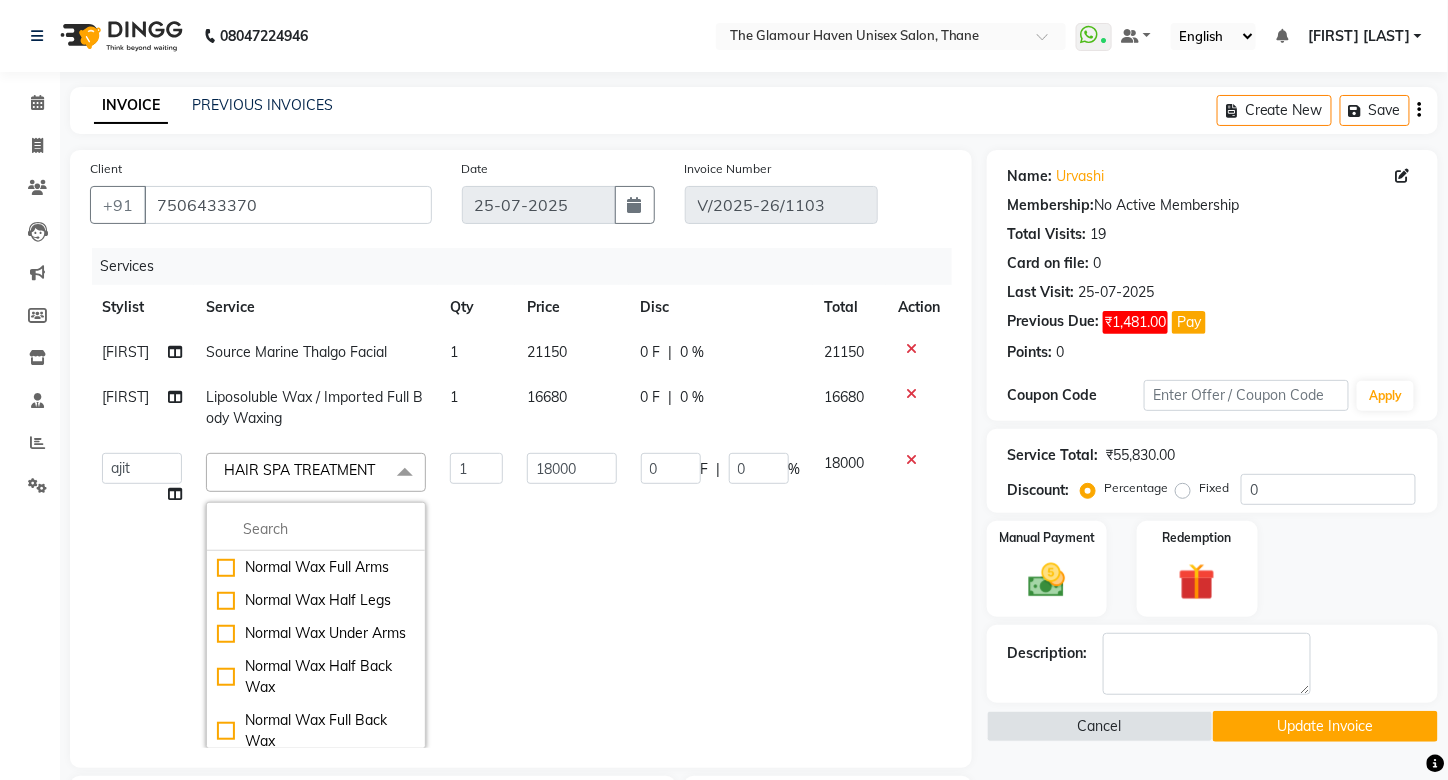 click on "18000" 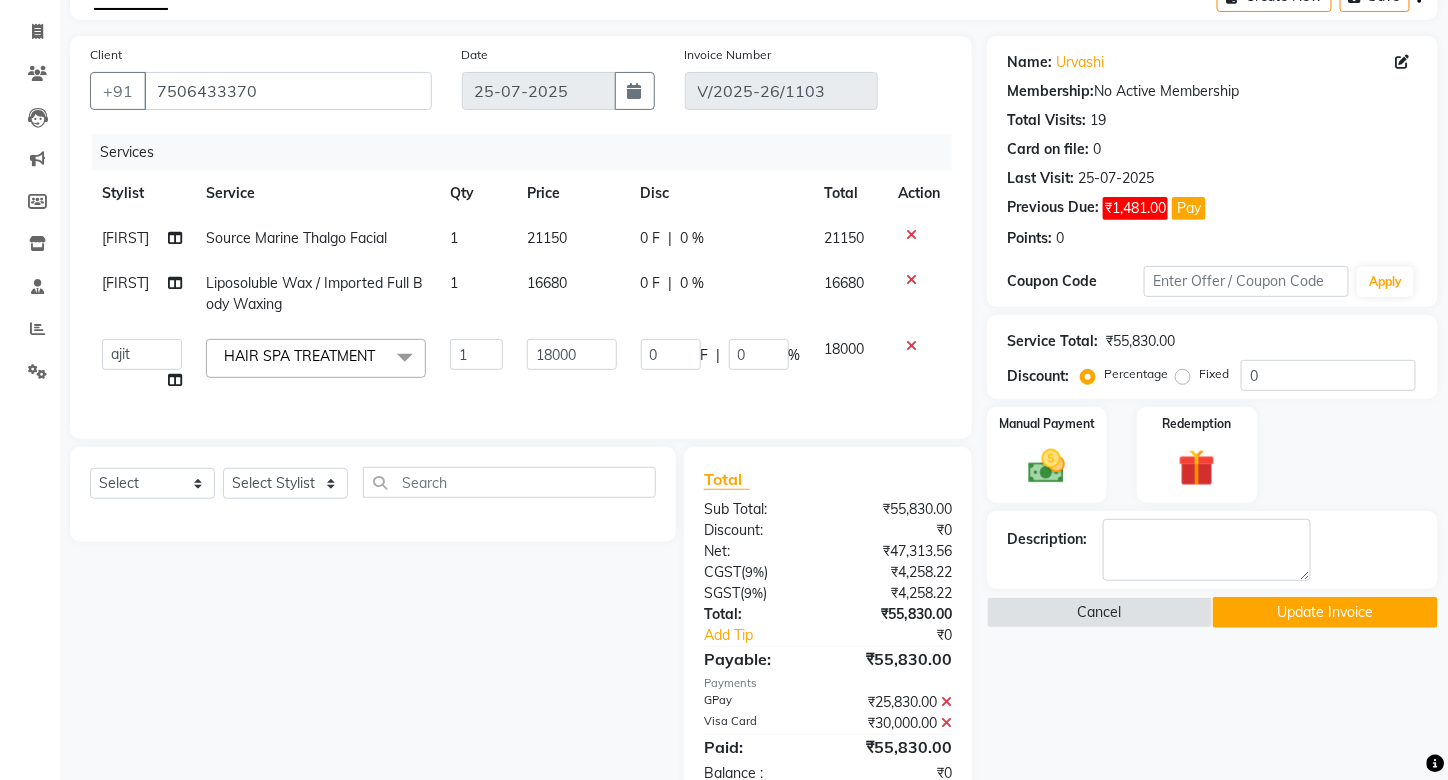 scroll, scrollTop: 116, scrollLeft: 0, axis: vertical 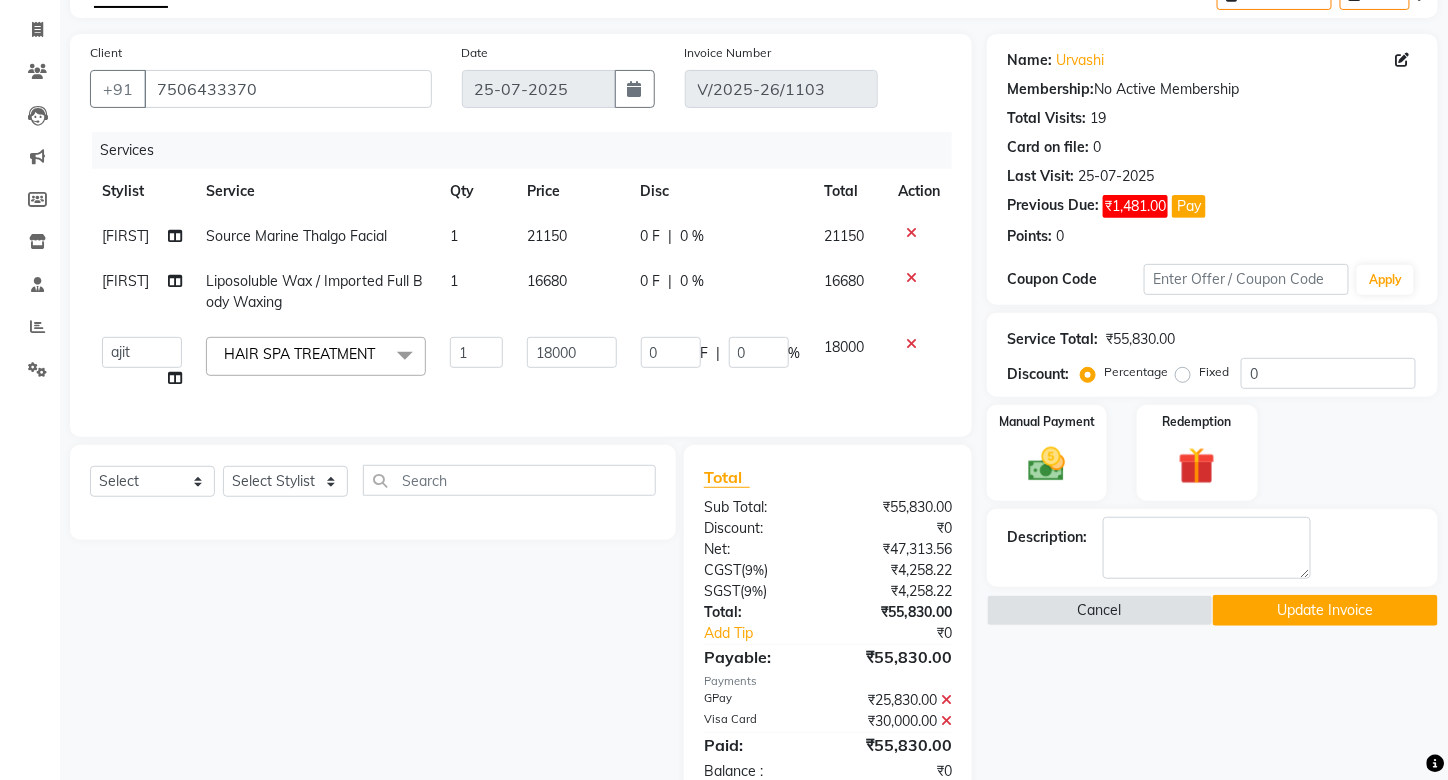 click 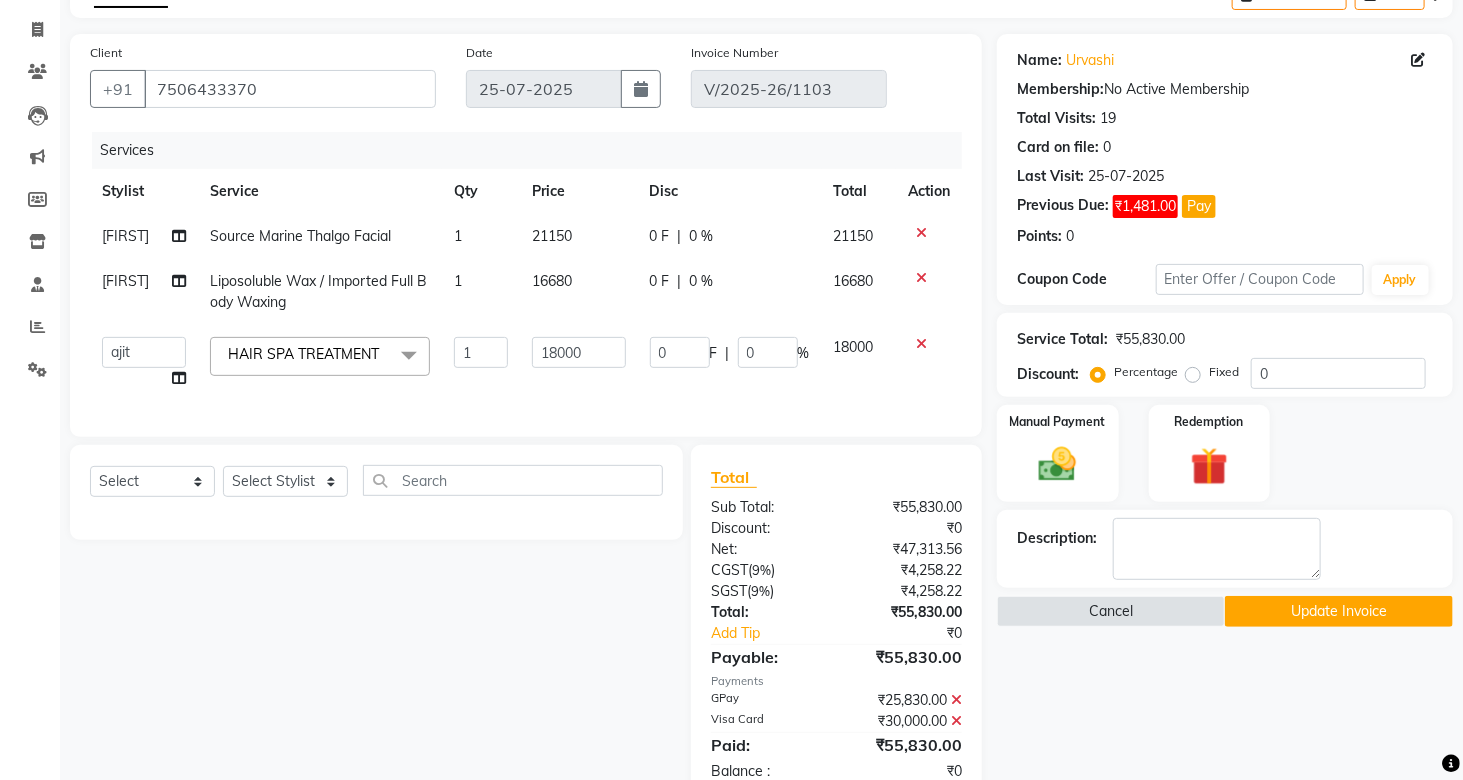 select on "[NUMBER]" 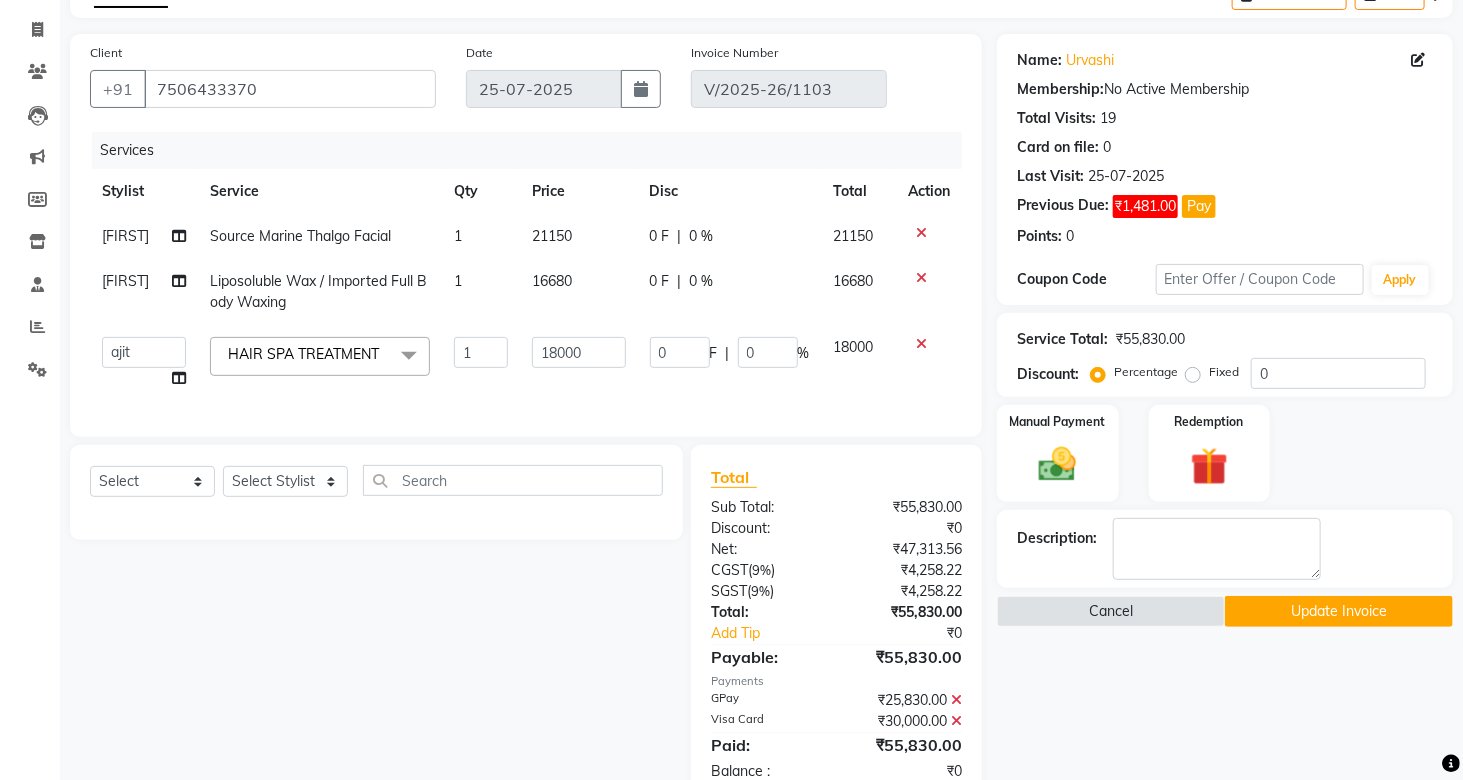 select on "[NUMBER]" 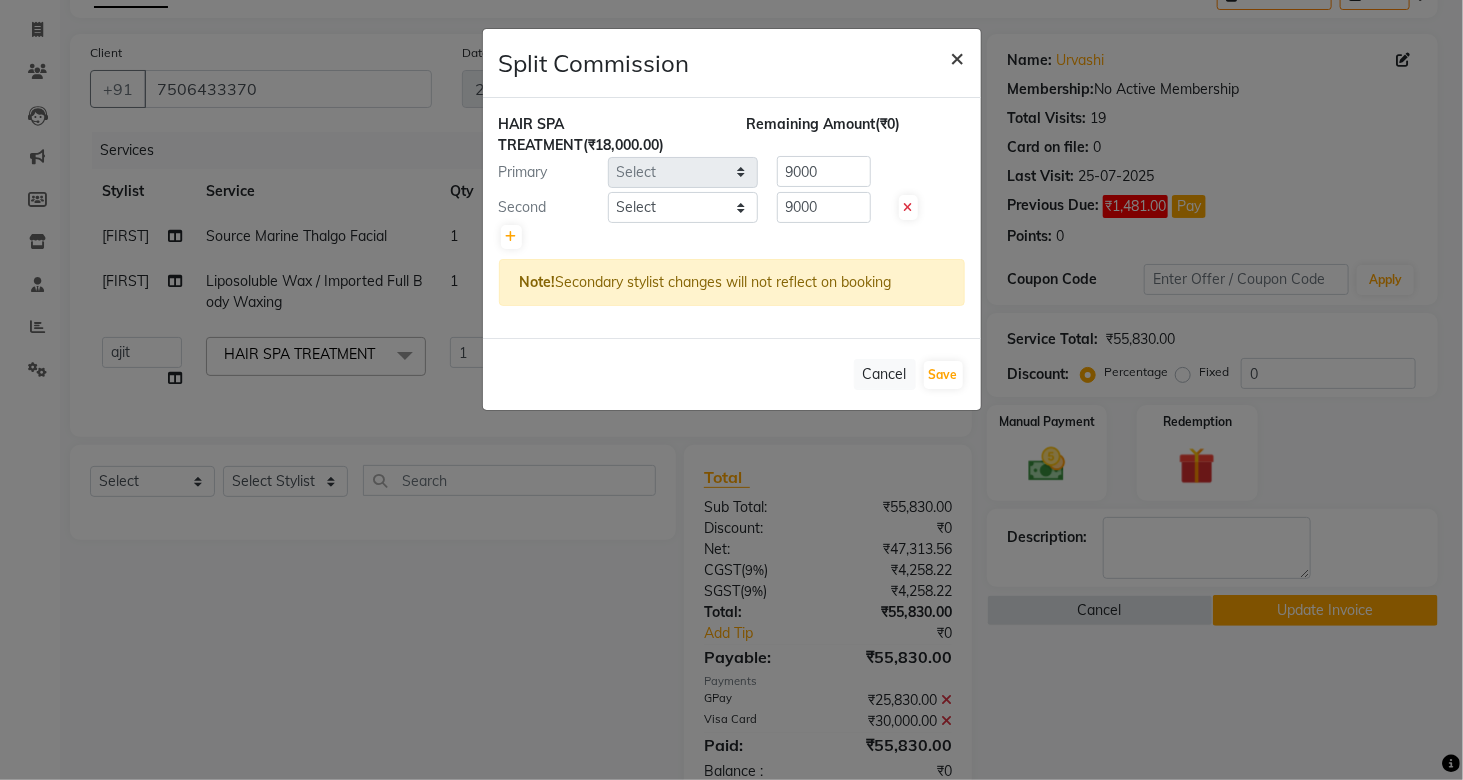 click on "×" 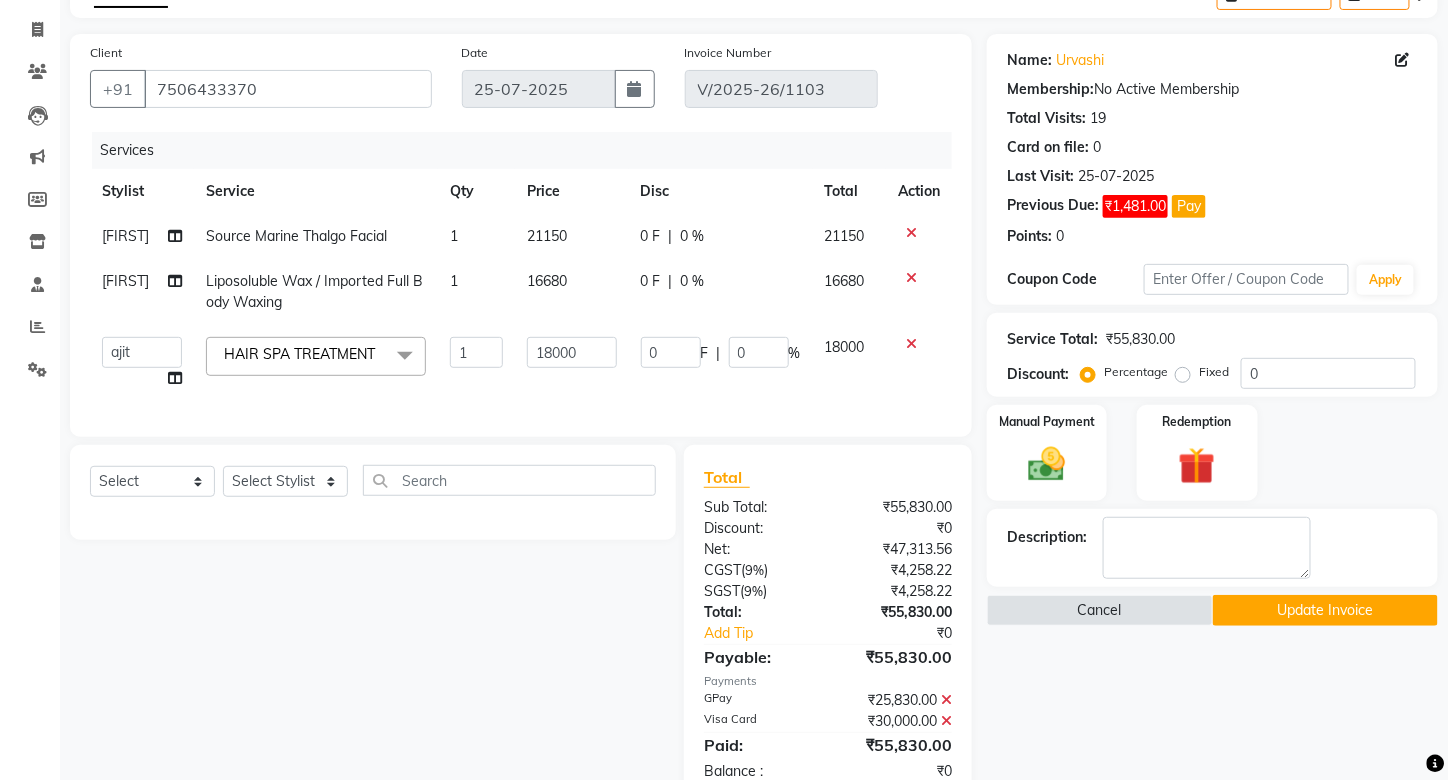 click on "Select Service Product Membership Package Voucher Prepaid Gift Card Select Stylist [NAME] [NAME] [NAME] [NAME] [NAME] [NAME] [NAME] [NAME] [NAME] [NAME] [NAME] [NAME]" 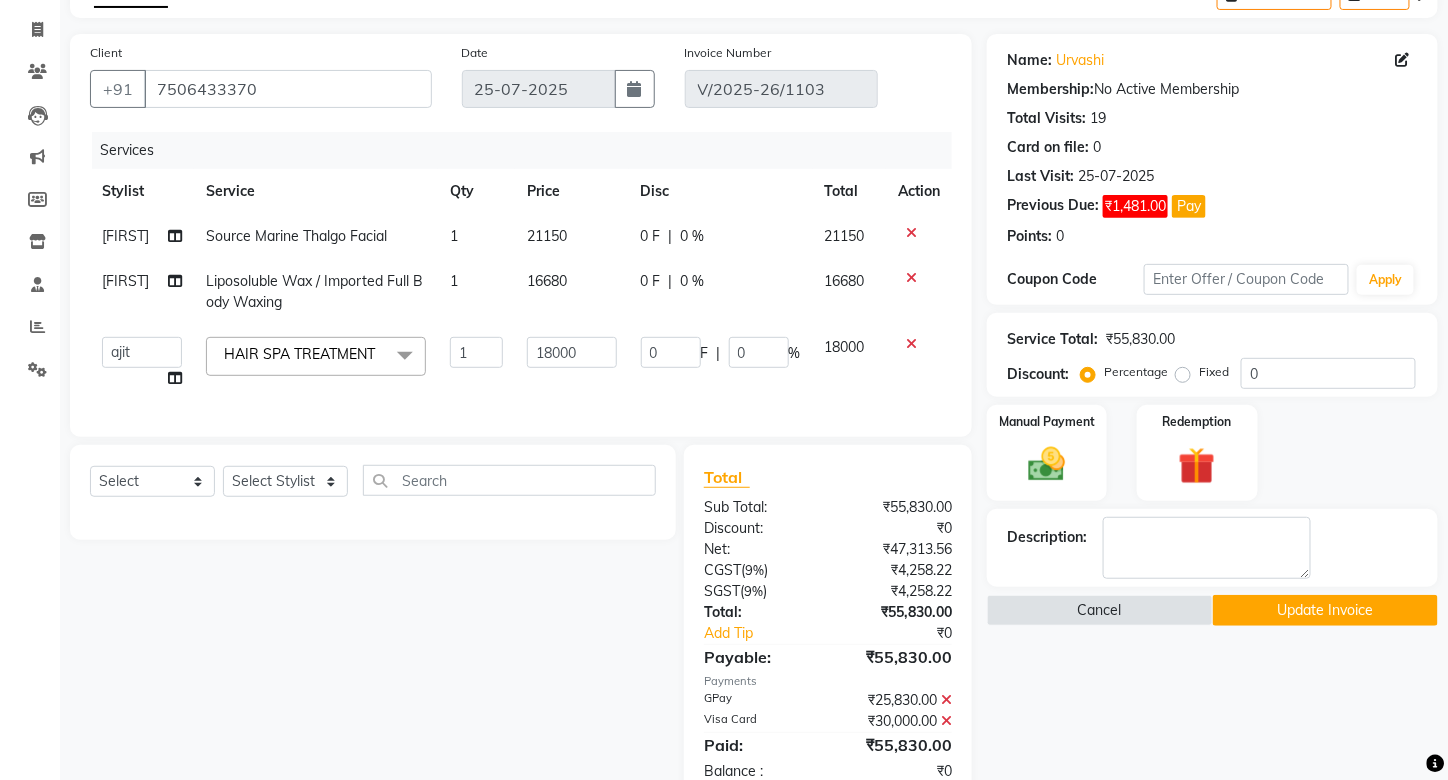 scroll, scrollTop: 0, scrollLeft: 0, axis: both 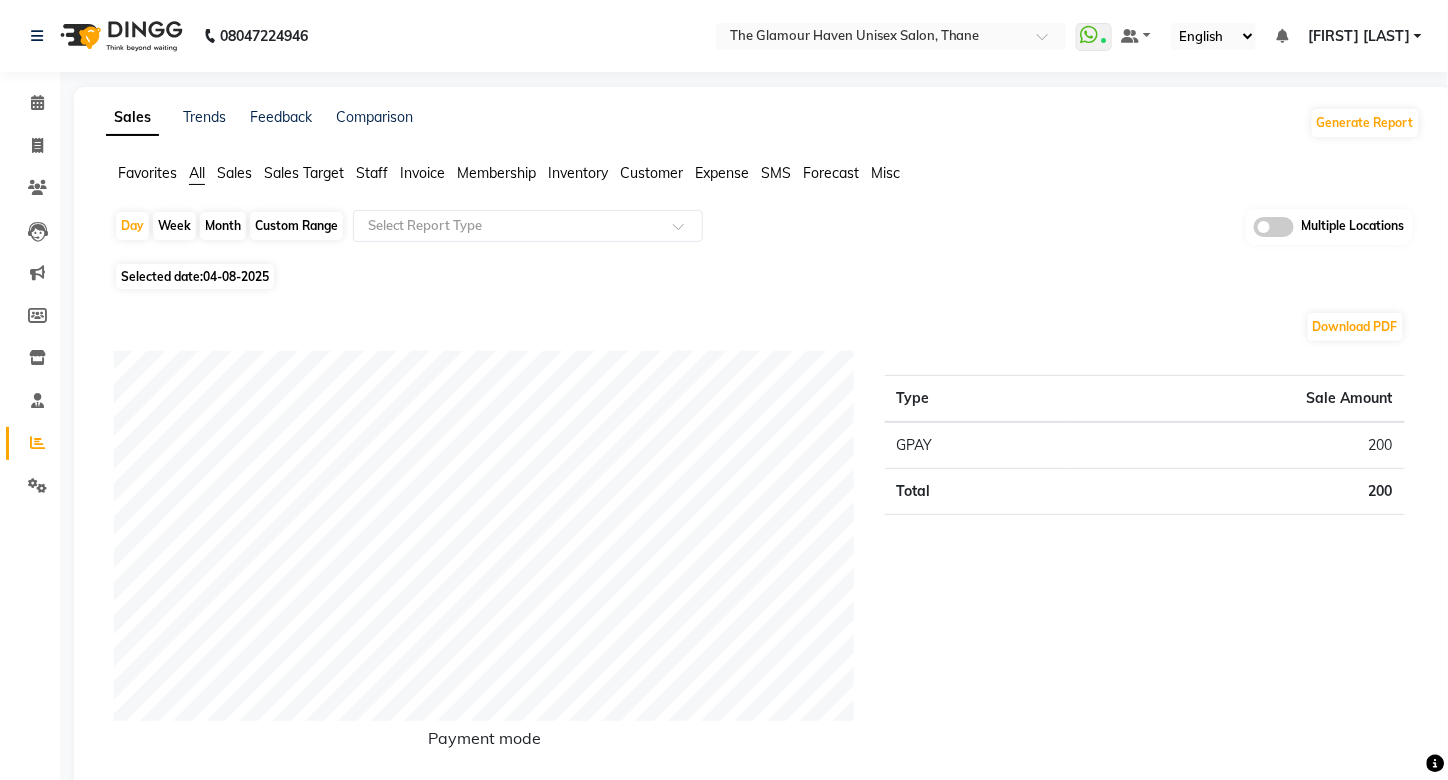 click on "Staff" 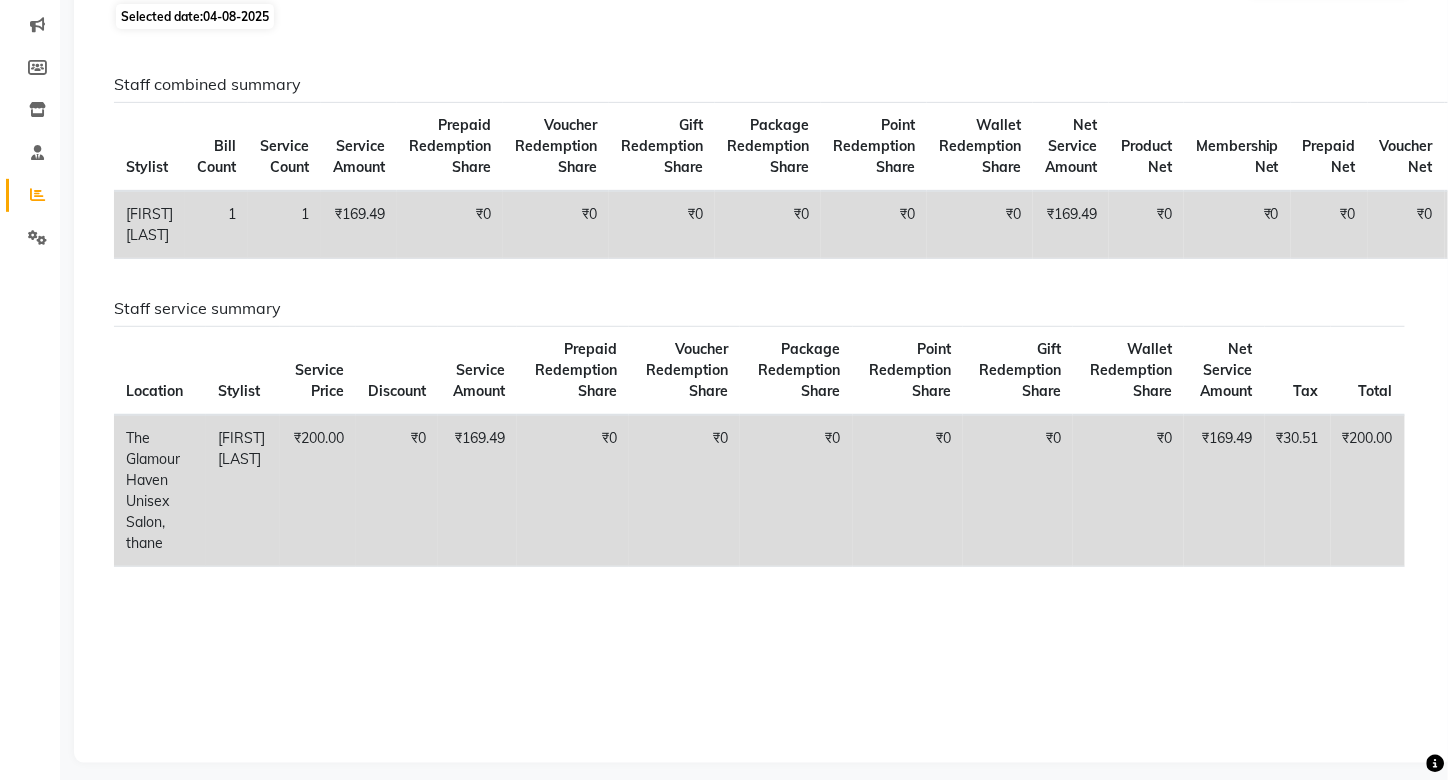 scroll, scrollTop: 0, scrollLeft: 0, axis: both 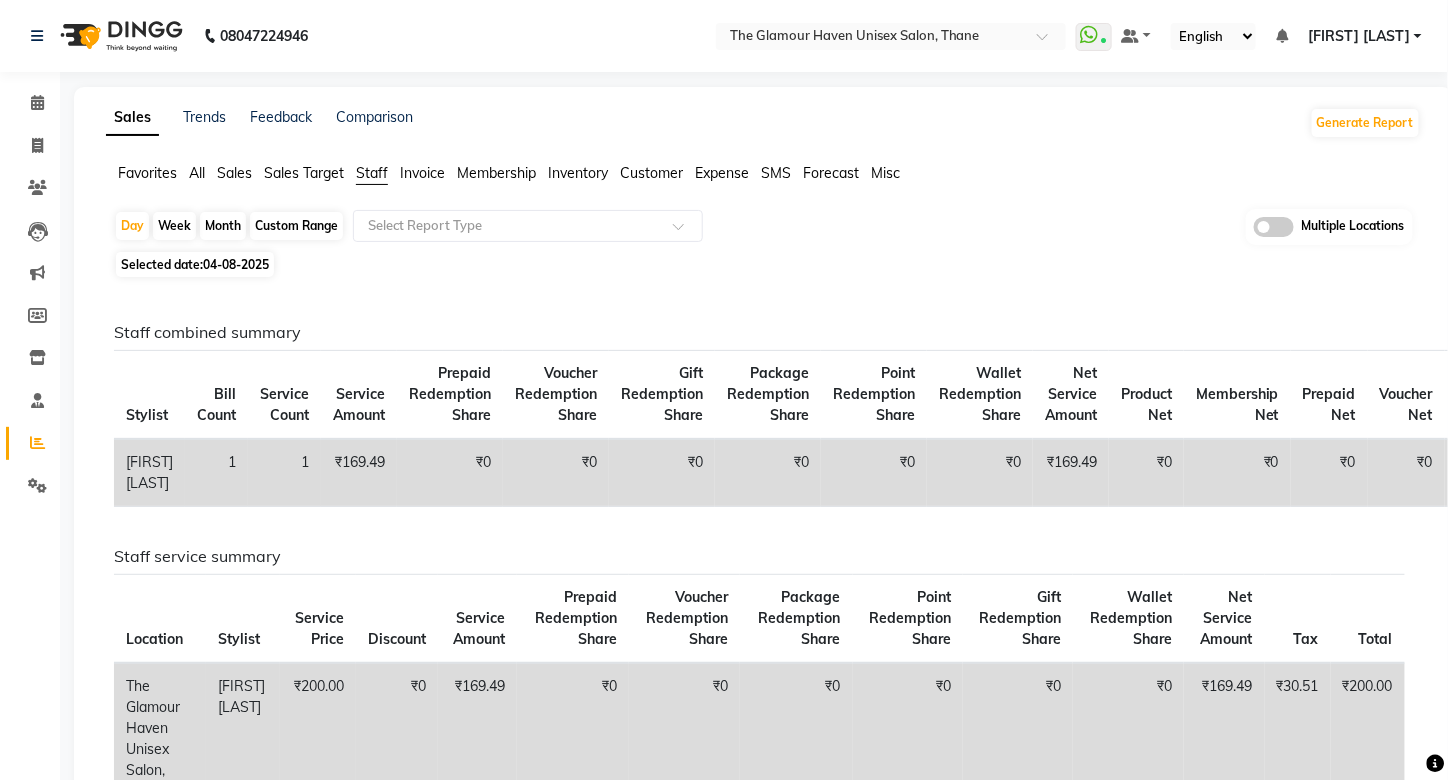 click on "04-08-2025" 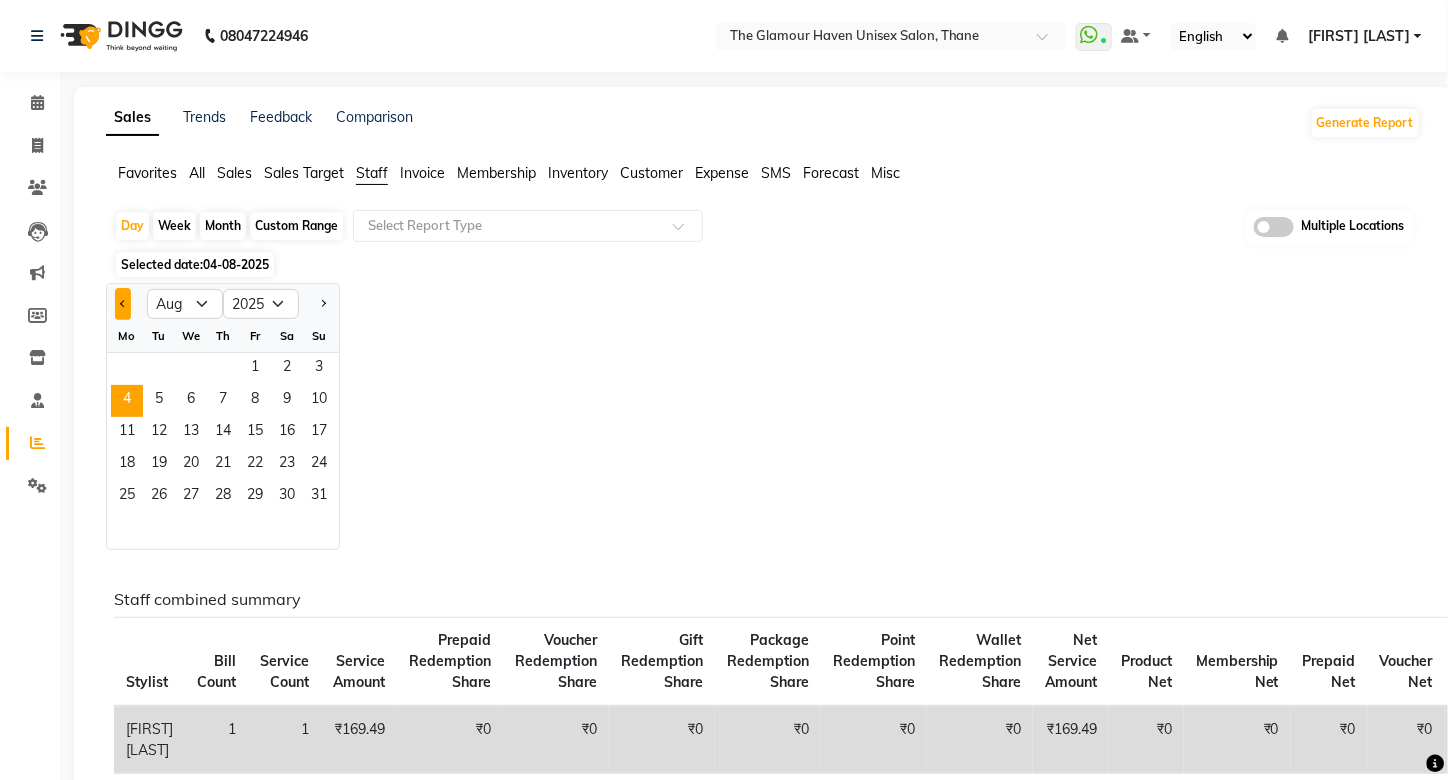 click 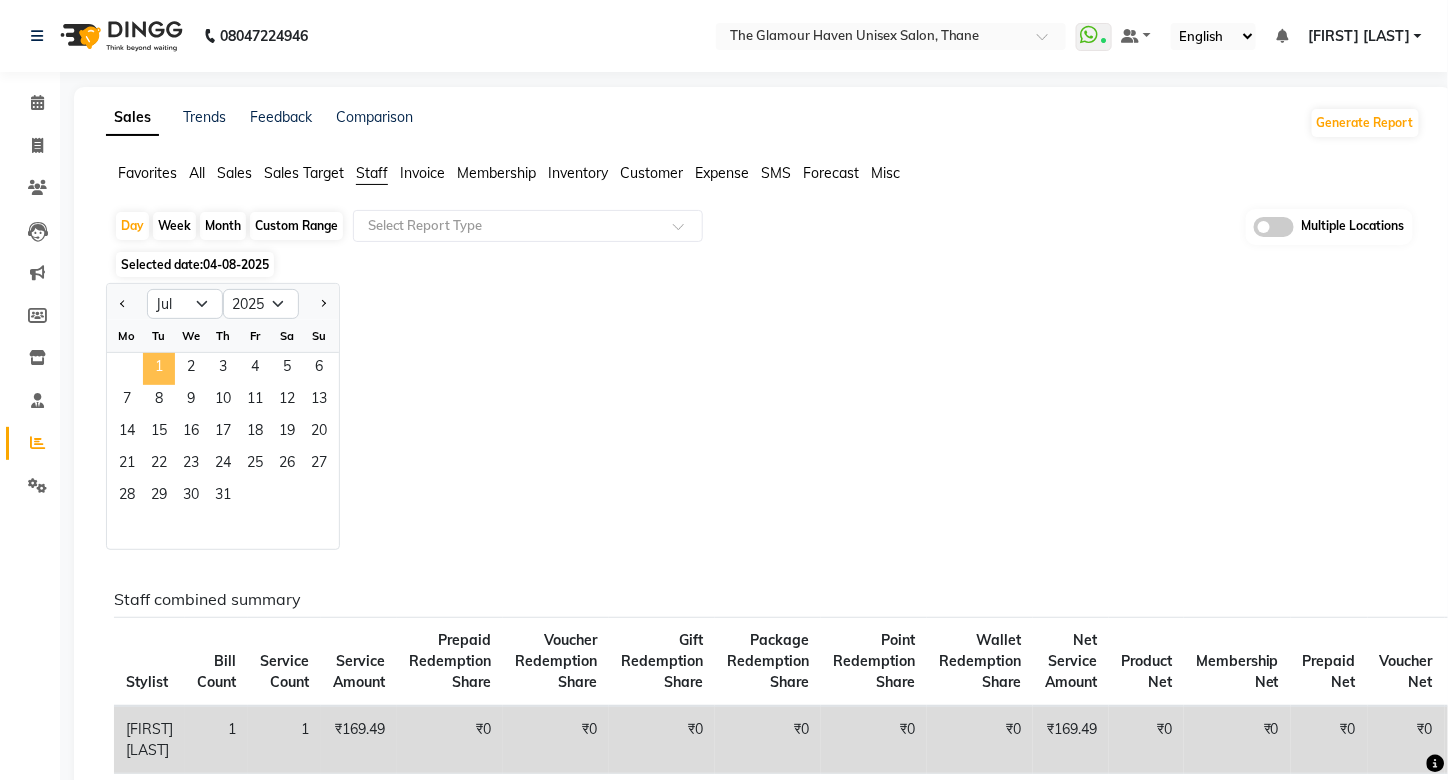click on "1" 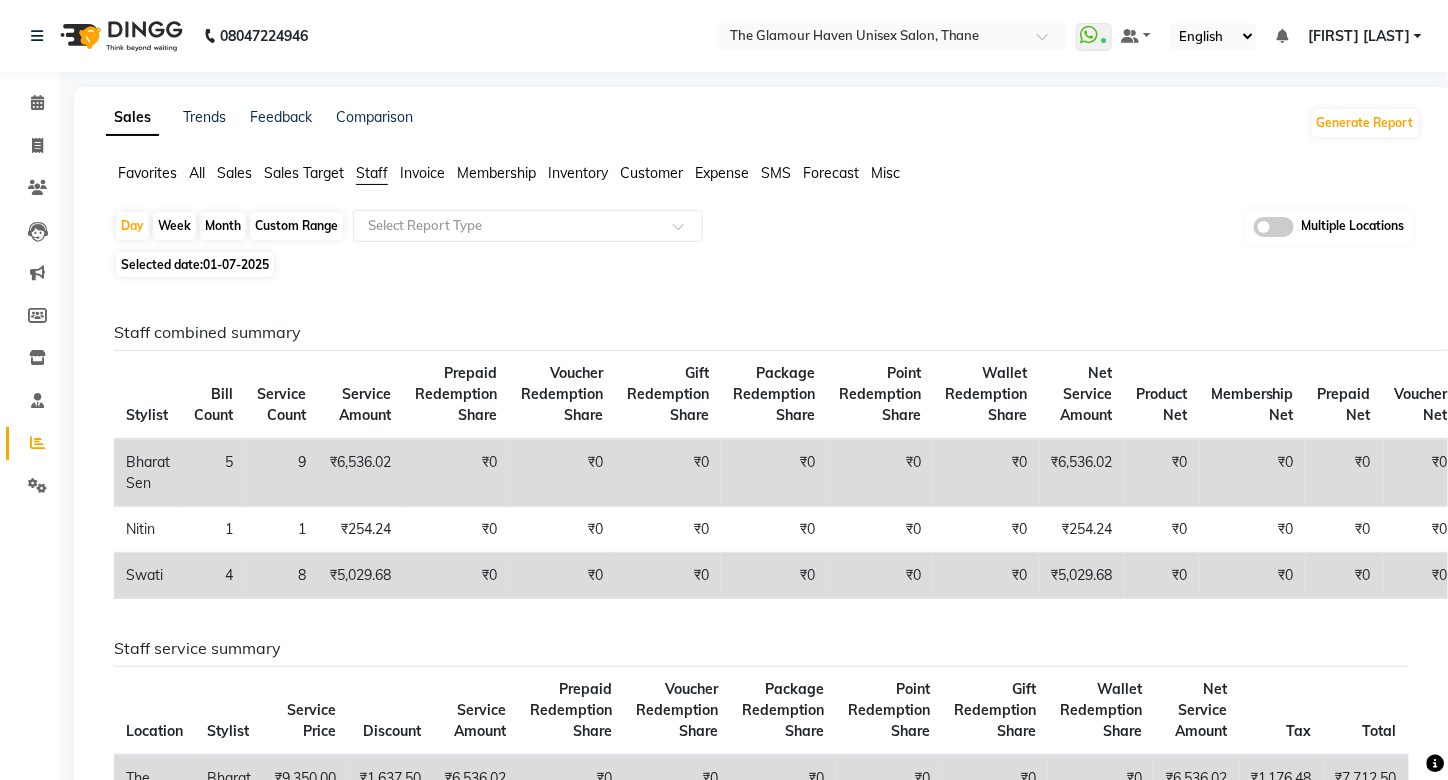 click on "Month" 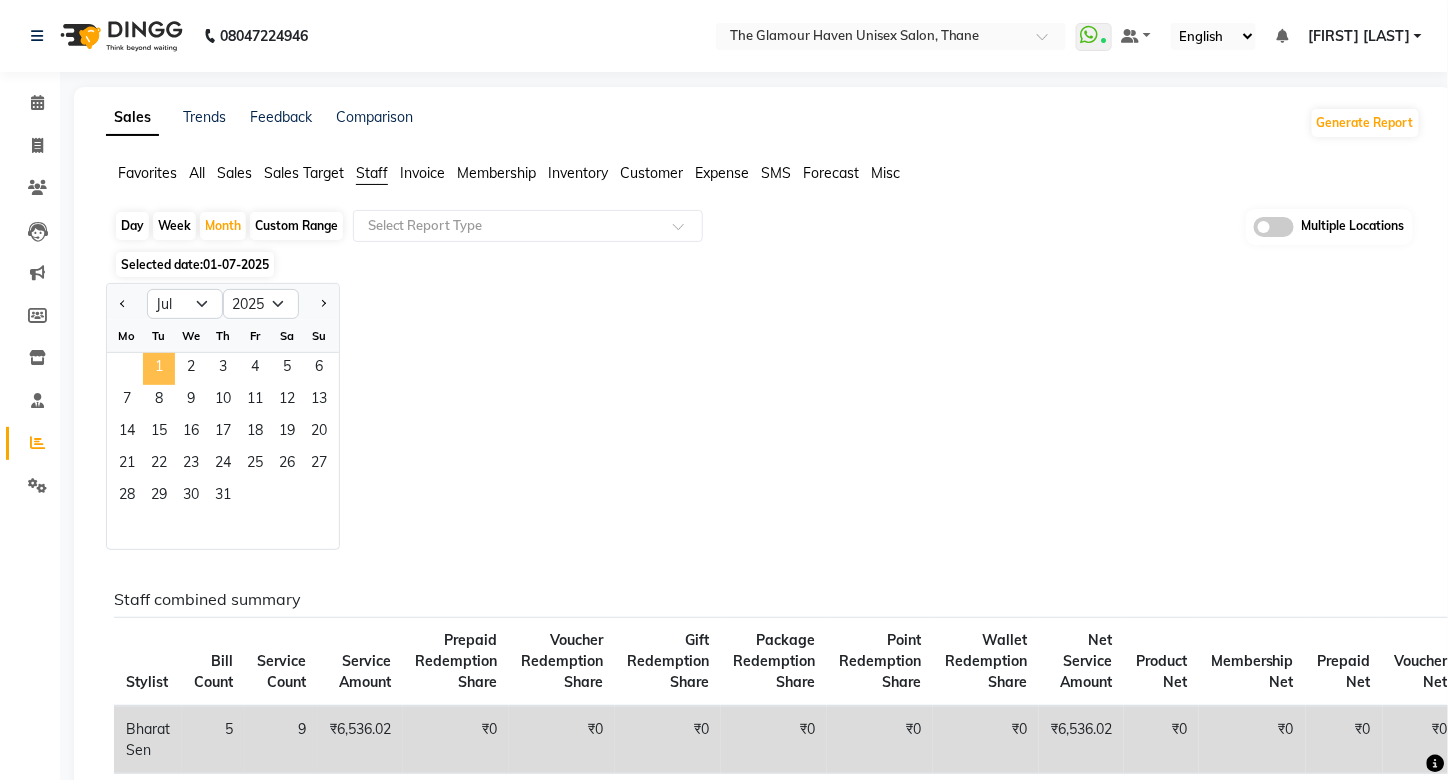 click on "1" 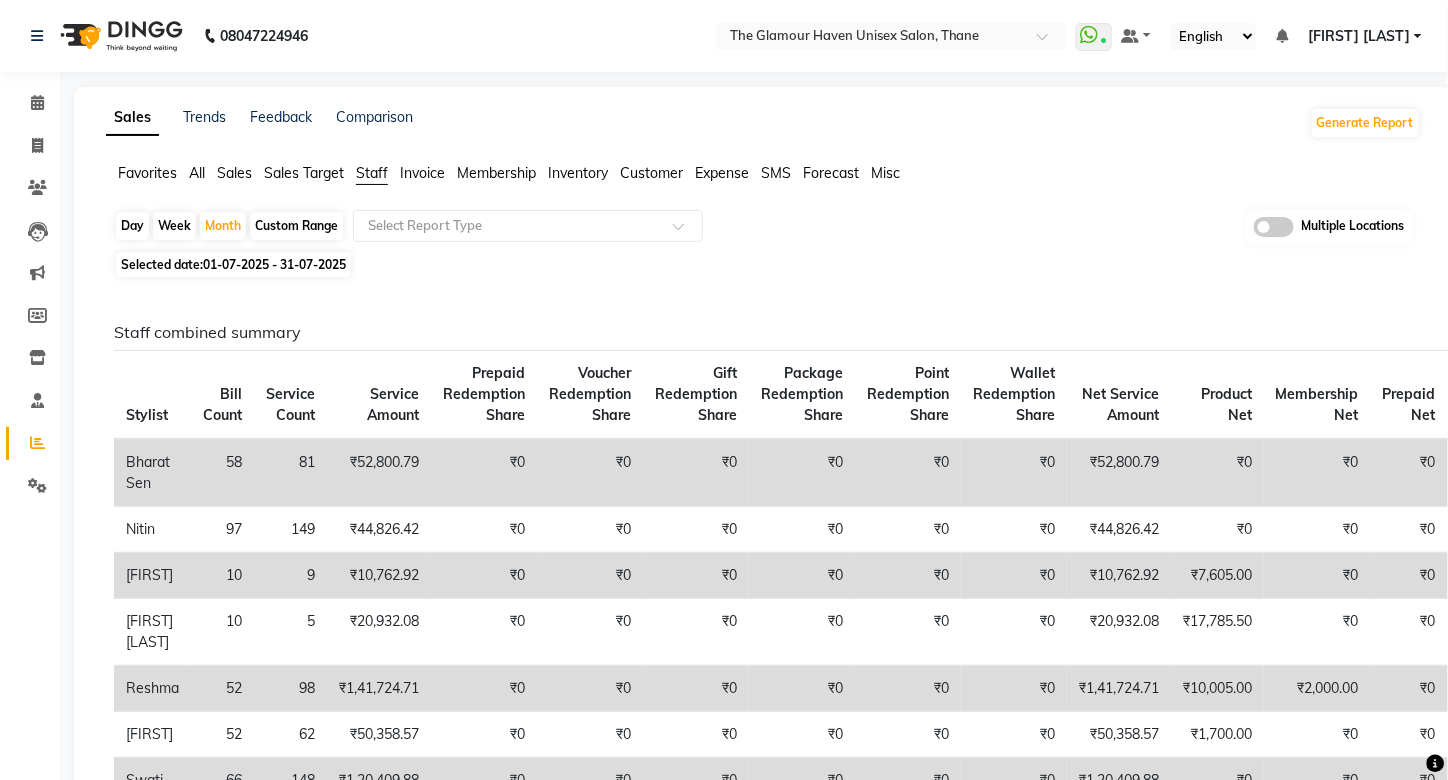click on "₹0" 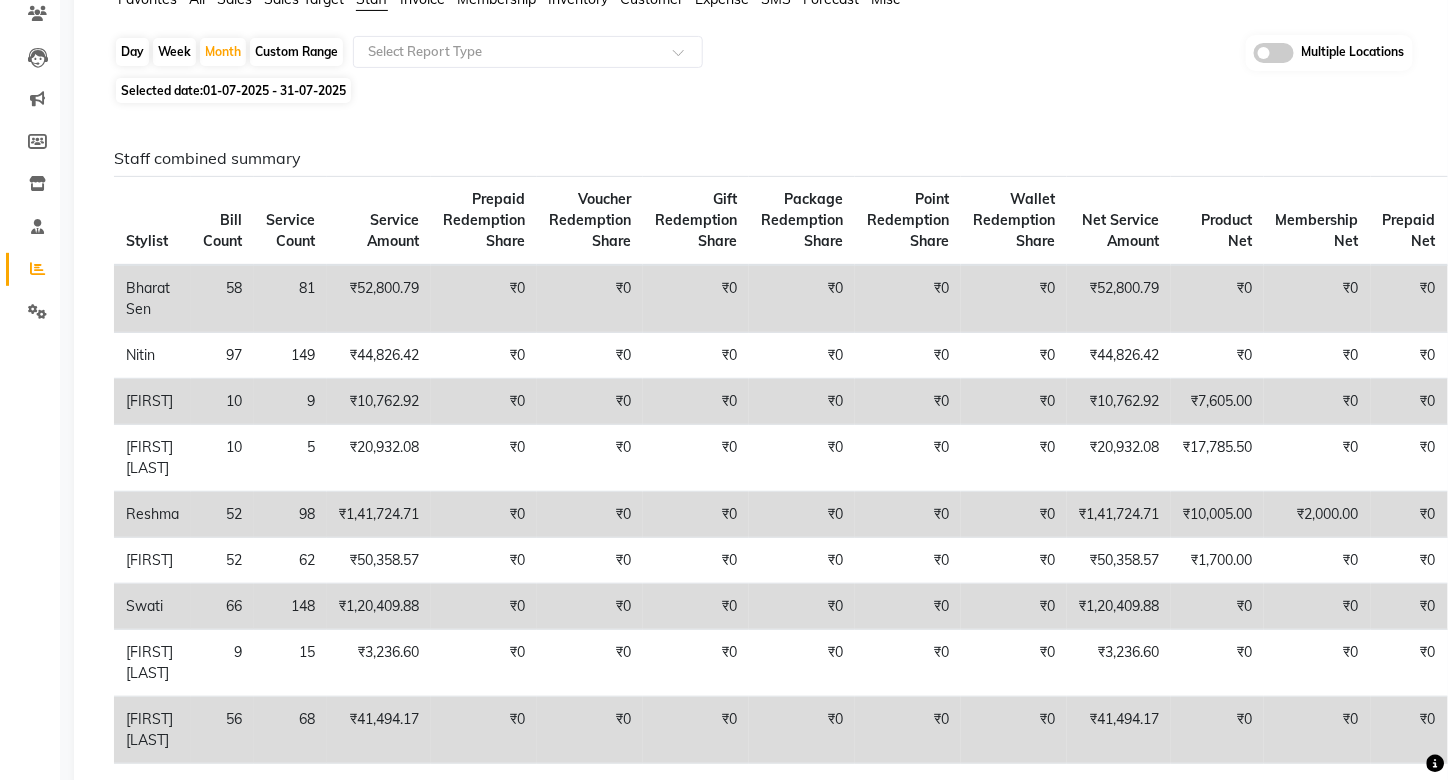 scroll, scrollTop: 0, scrollLeft: 0, axis: both 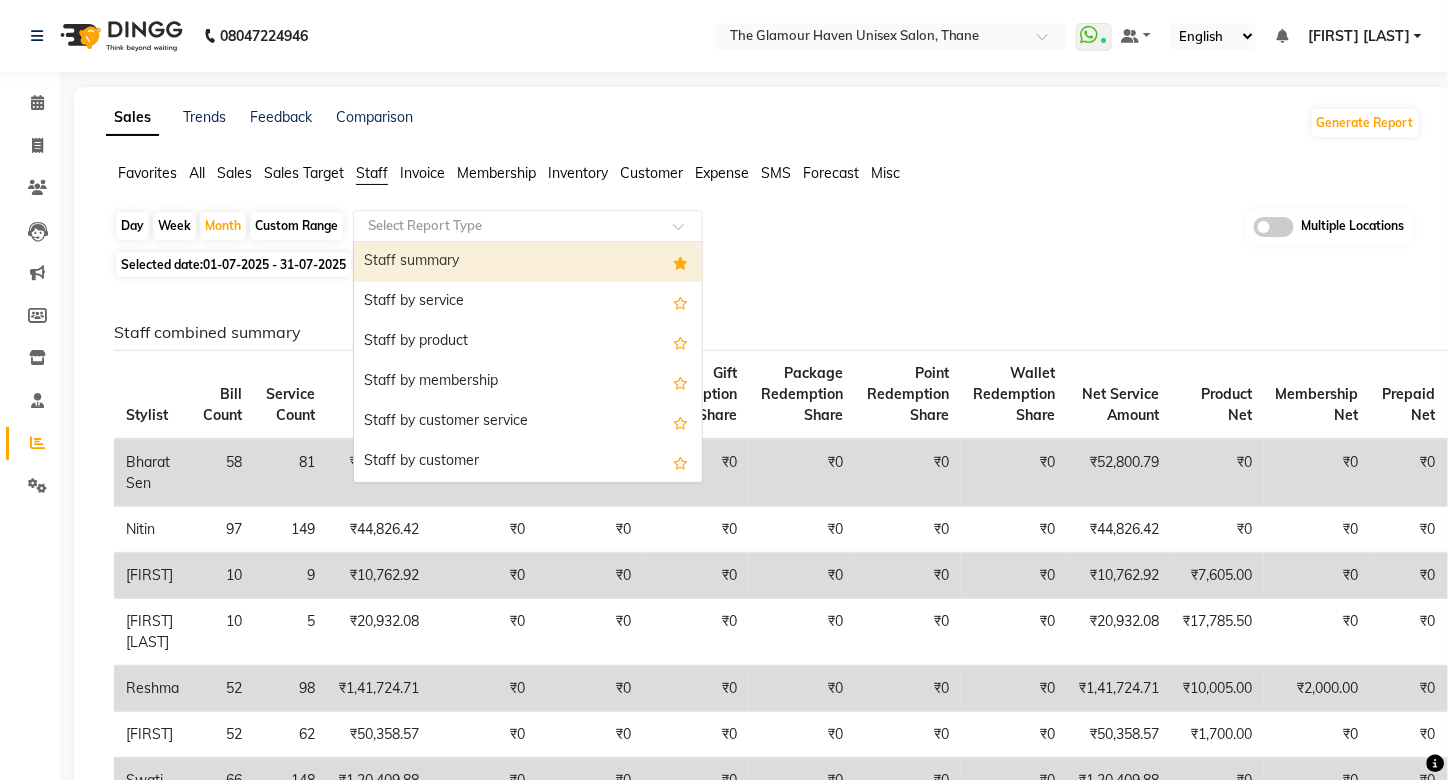 click 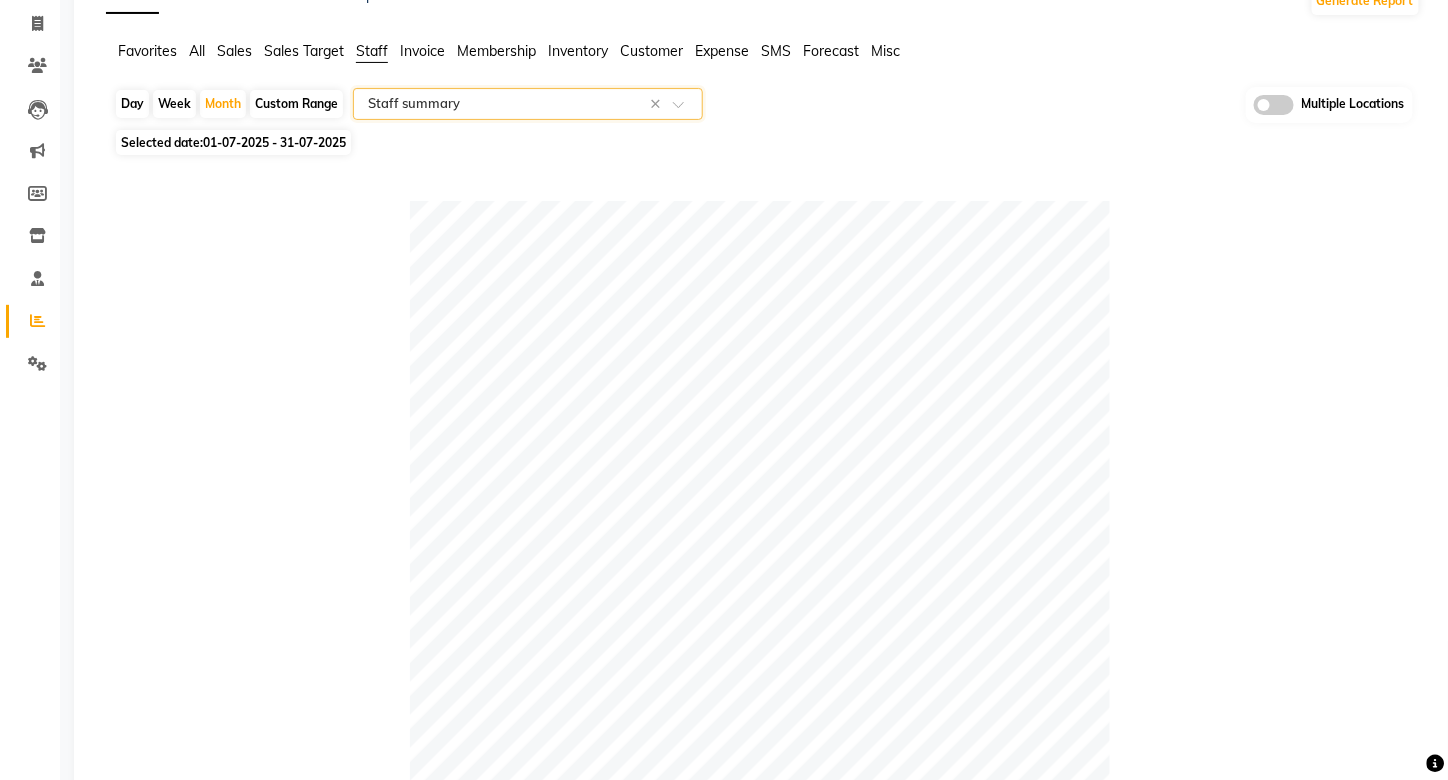 scroll, scrollTop: 0, scrollLeft: 0, axis: both 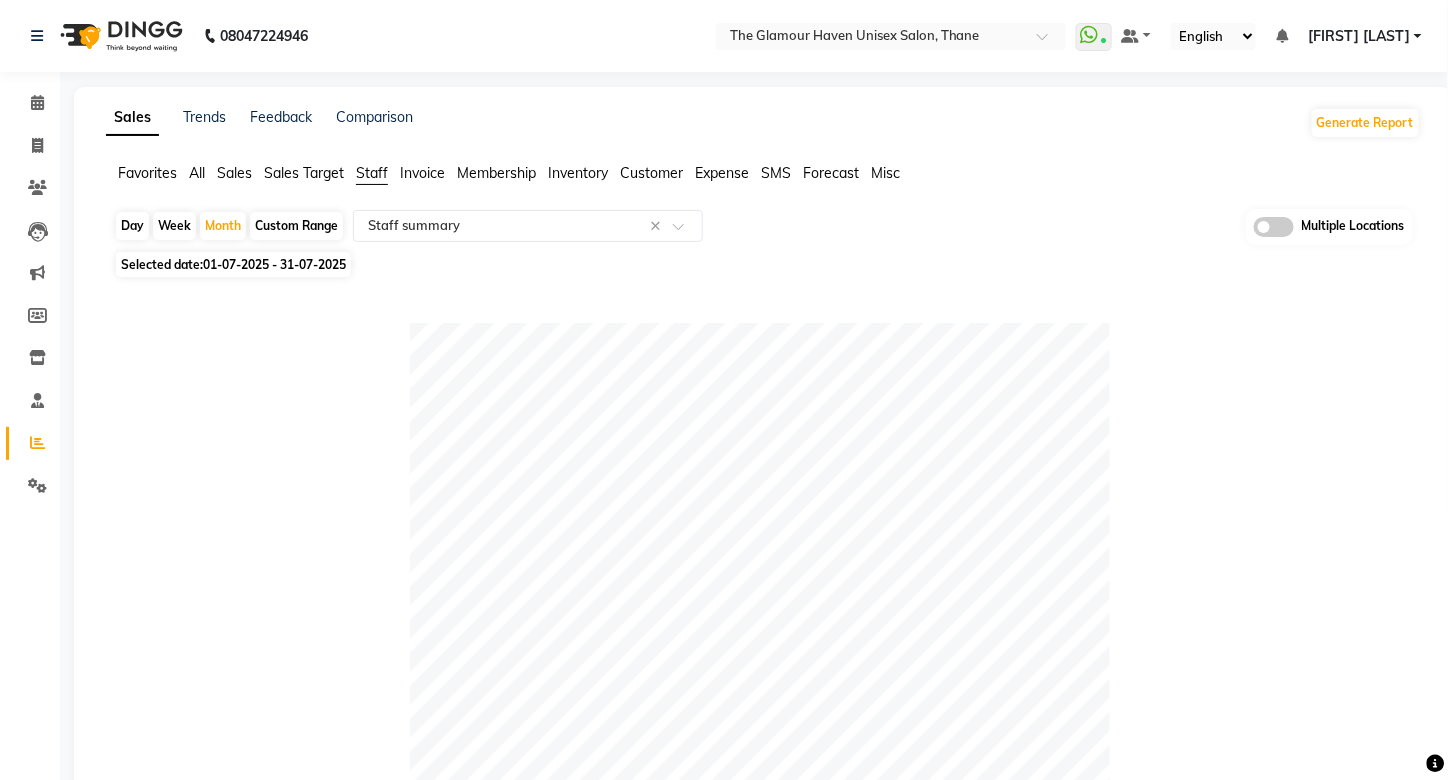 click on "Invoice" 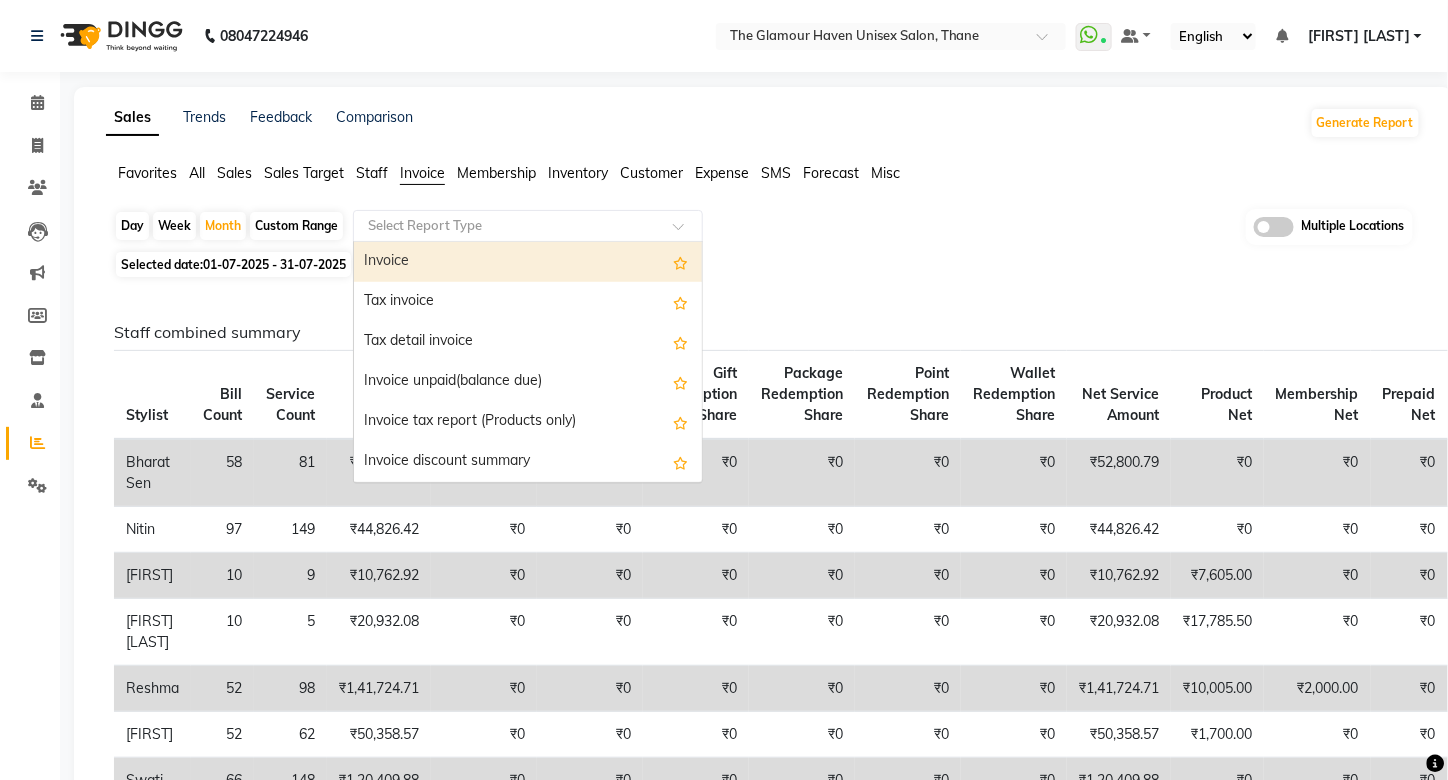 click 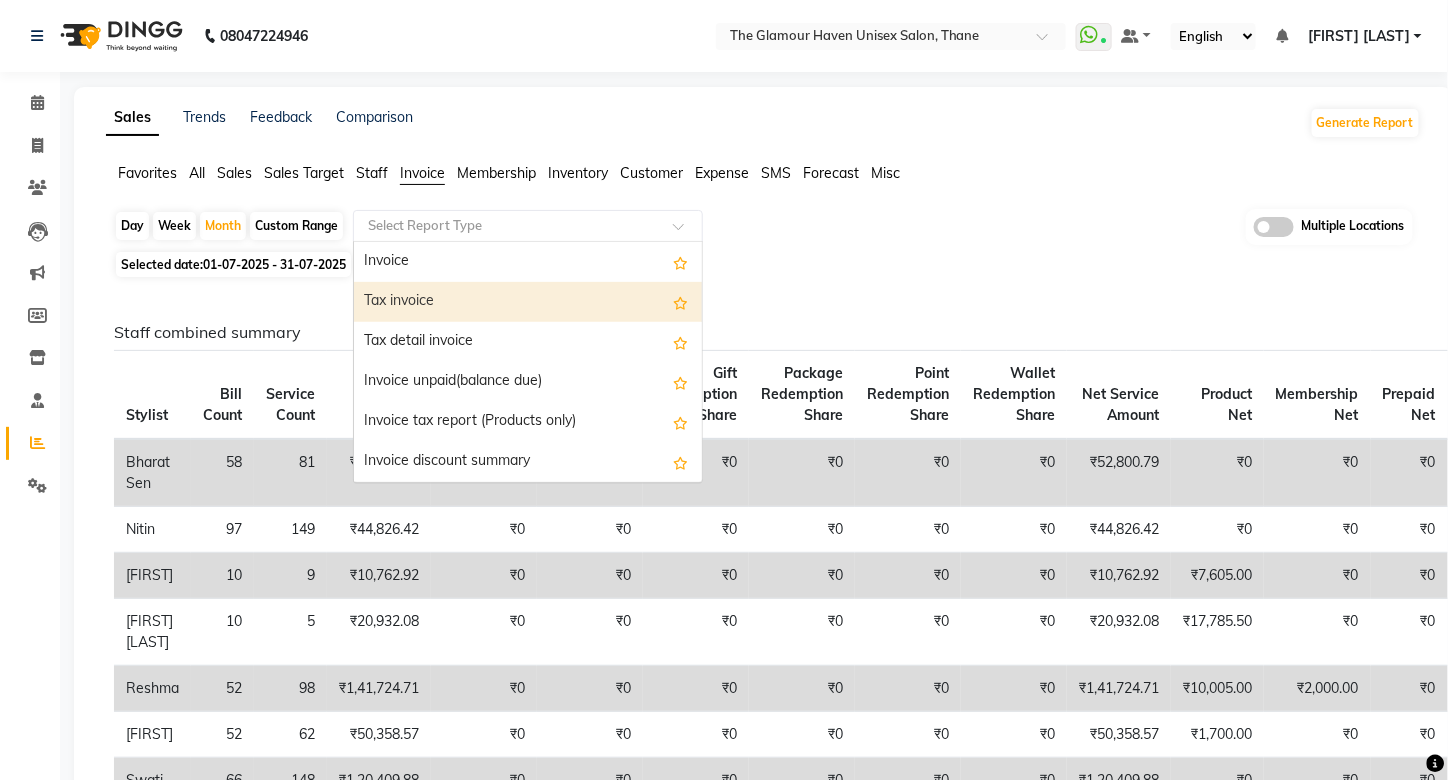 click on "Tax invoice" at bounding box center (528, 302) 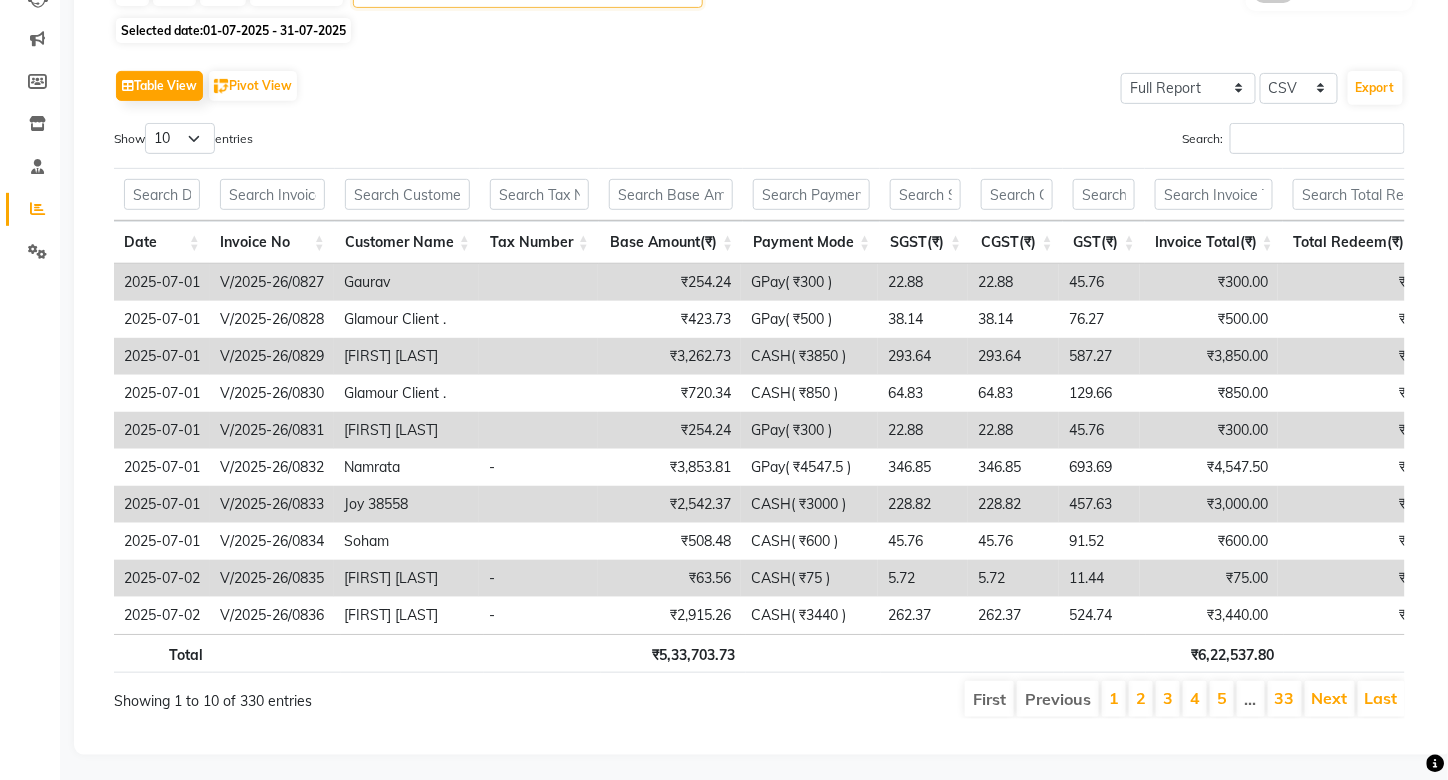 scroll, scrollTop: 236, scrollLeft: 0, axis: vertical 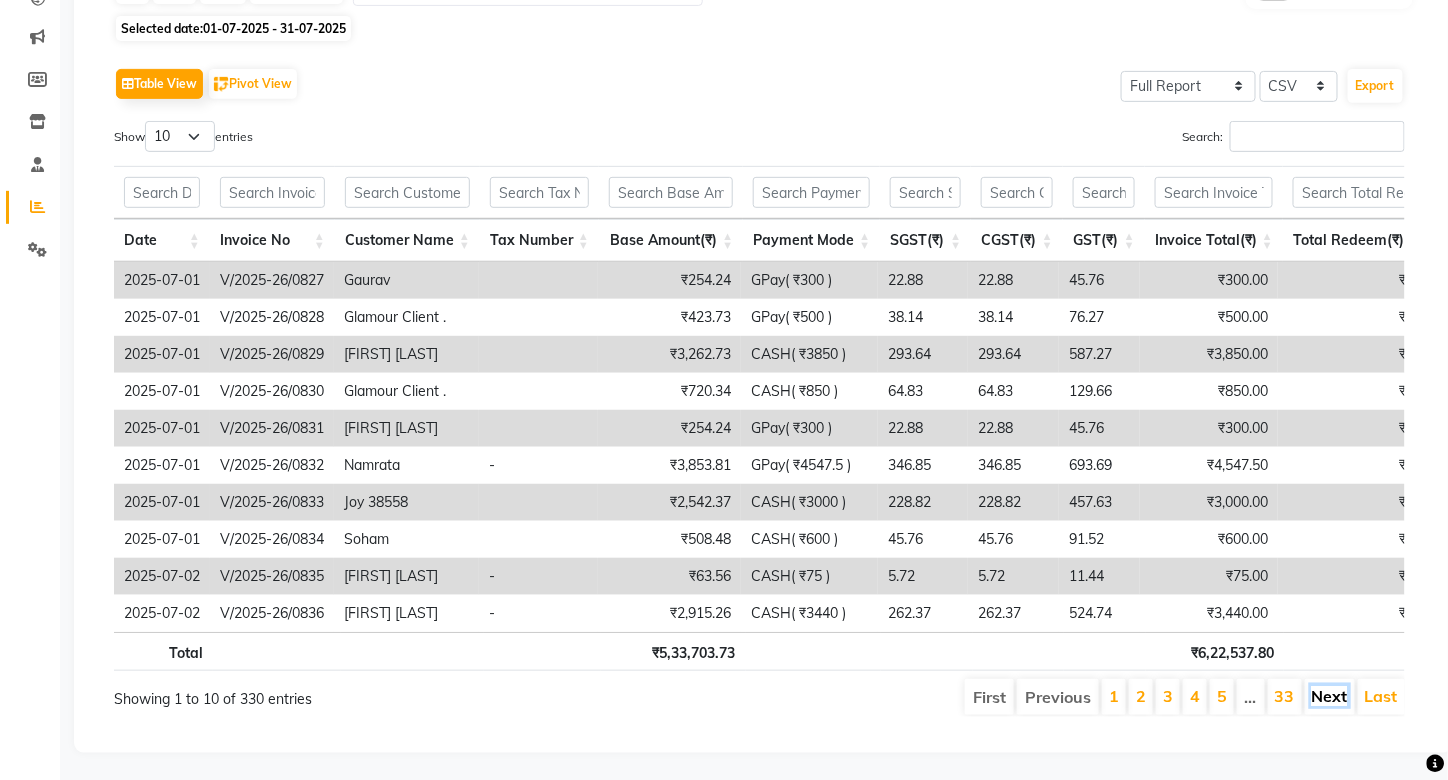 click on "Next" at bounding box center [1330, 696] 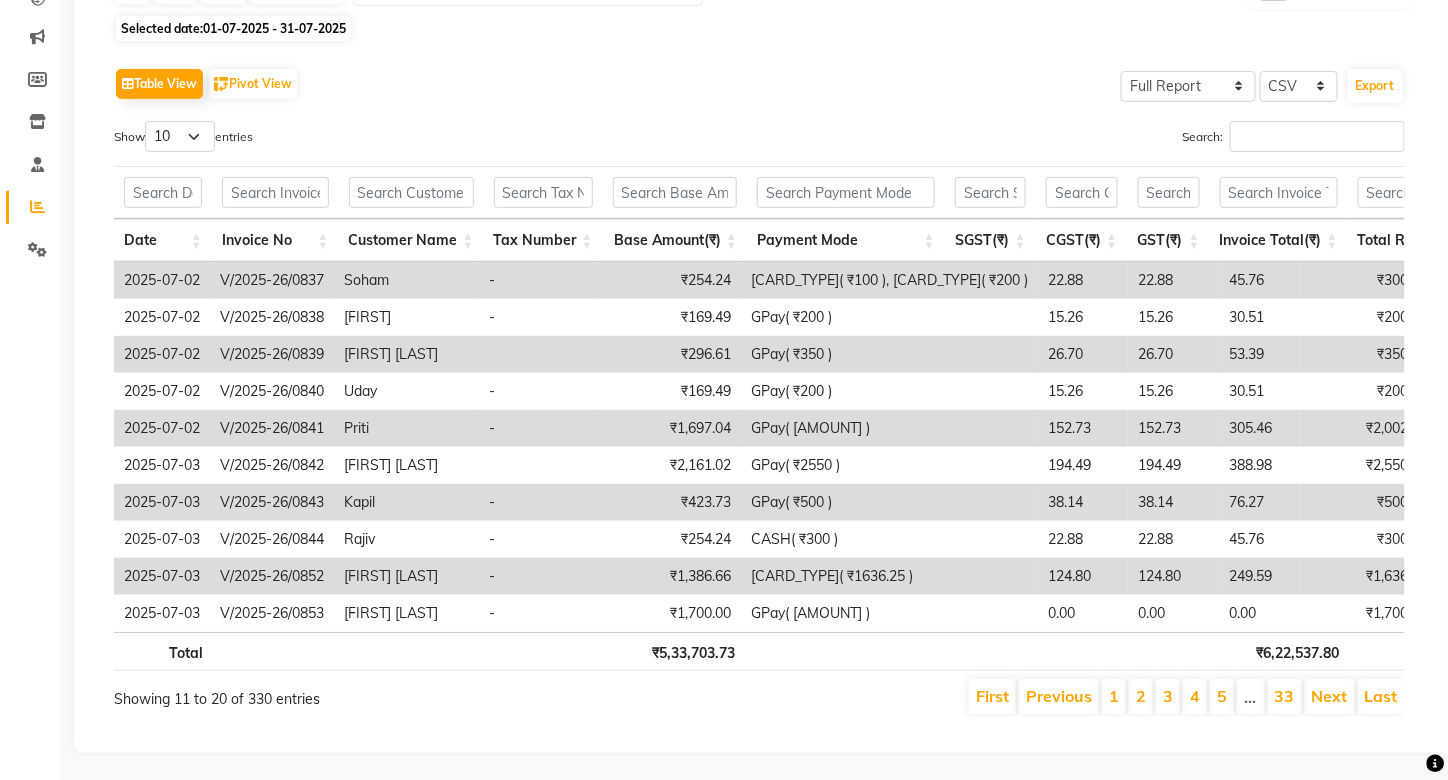 click on "Next" at bounding box center (1330, 696) 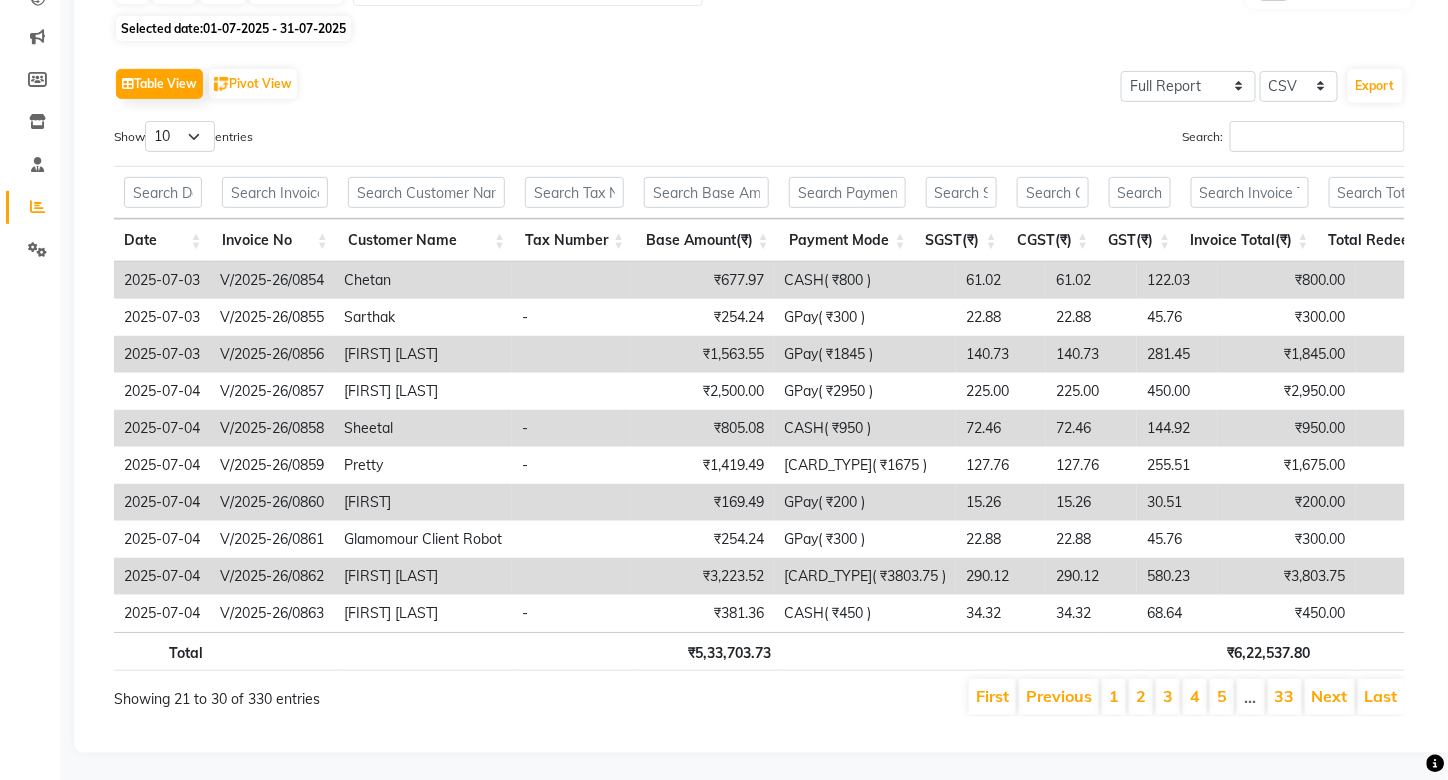 click on "Next" at bounding box center [1330, 696] 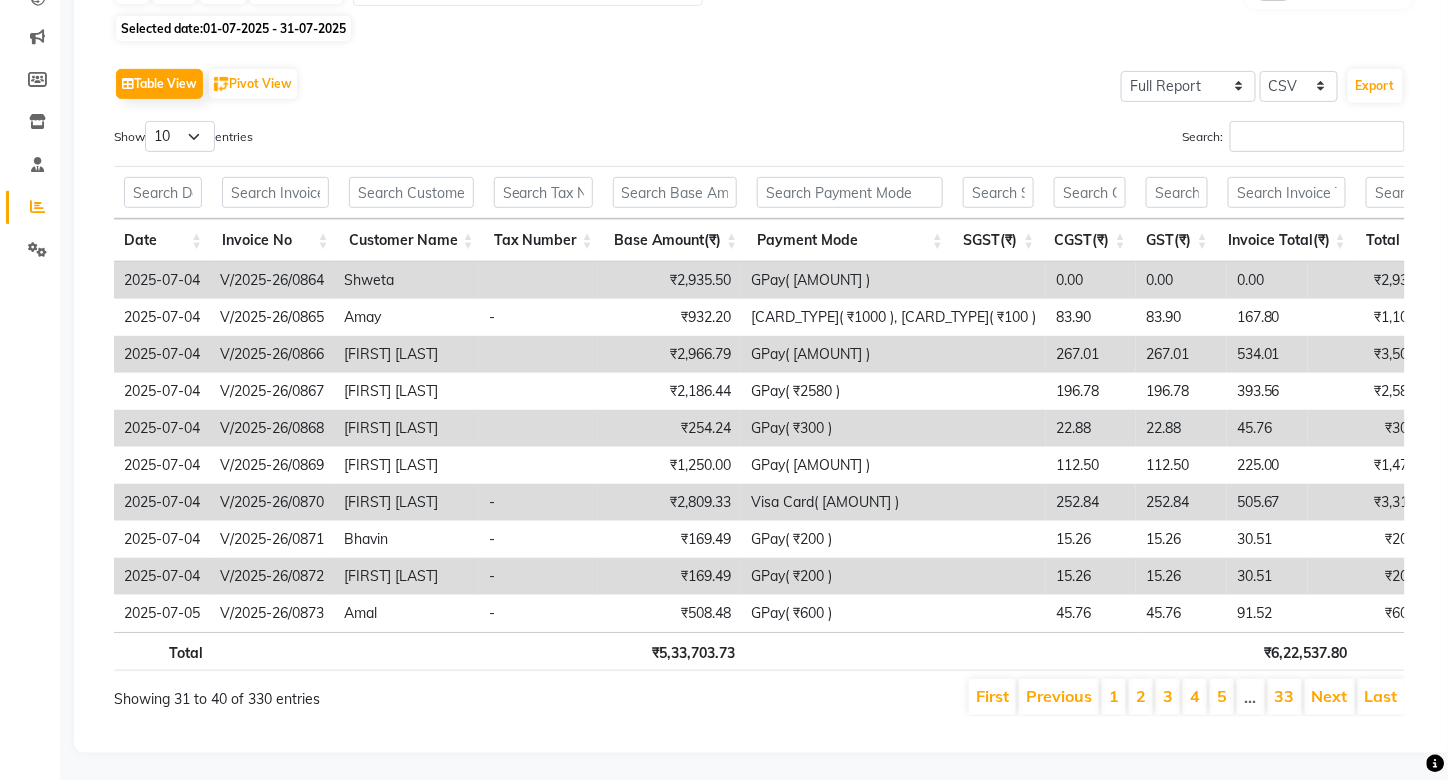 click on "Next" at bounding box center (1330, 696) 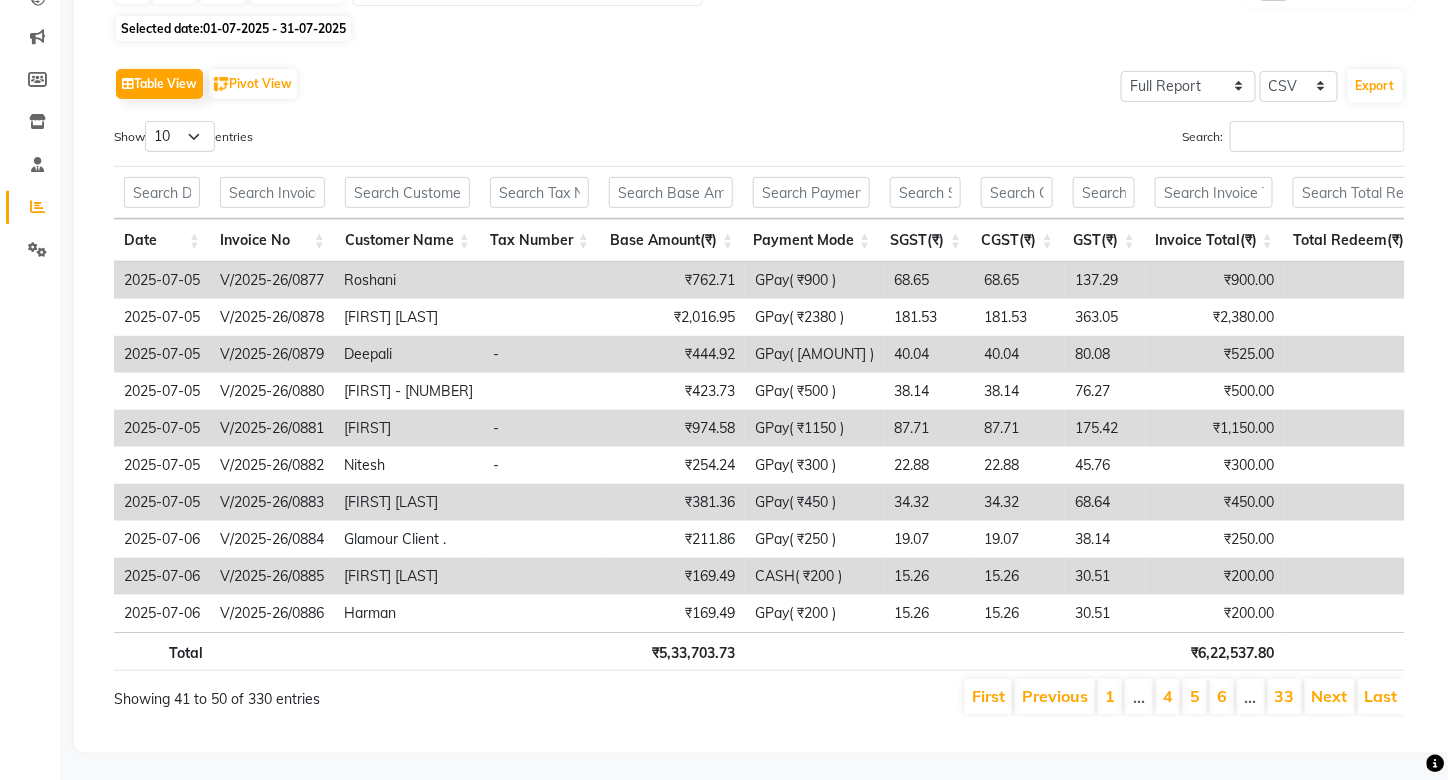click on "Next" at bounding box center (1330, 696) 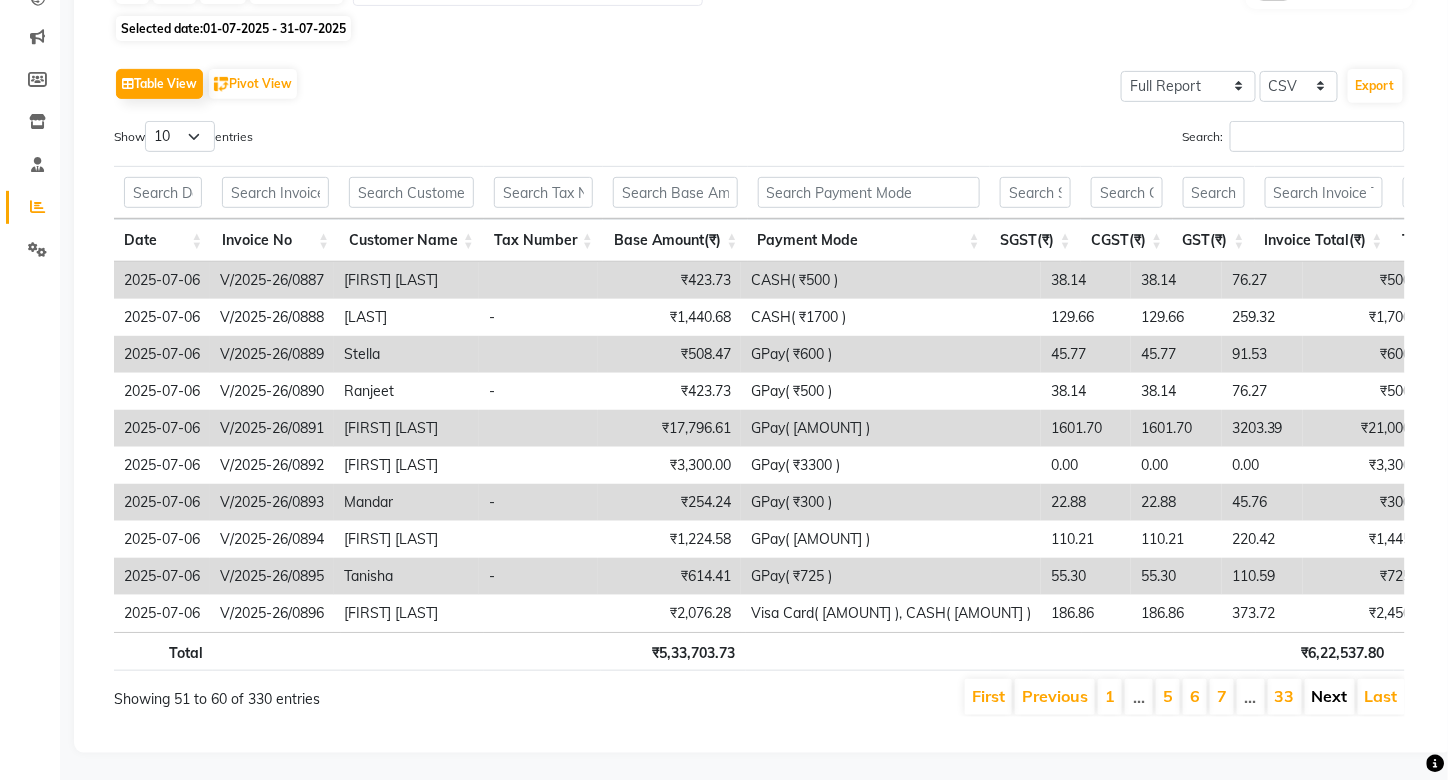 click on "Next" at bounding box center [1330, 696] 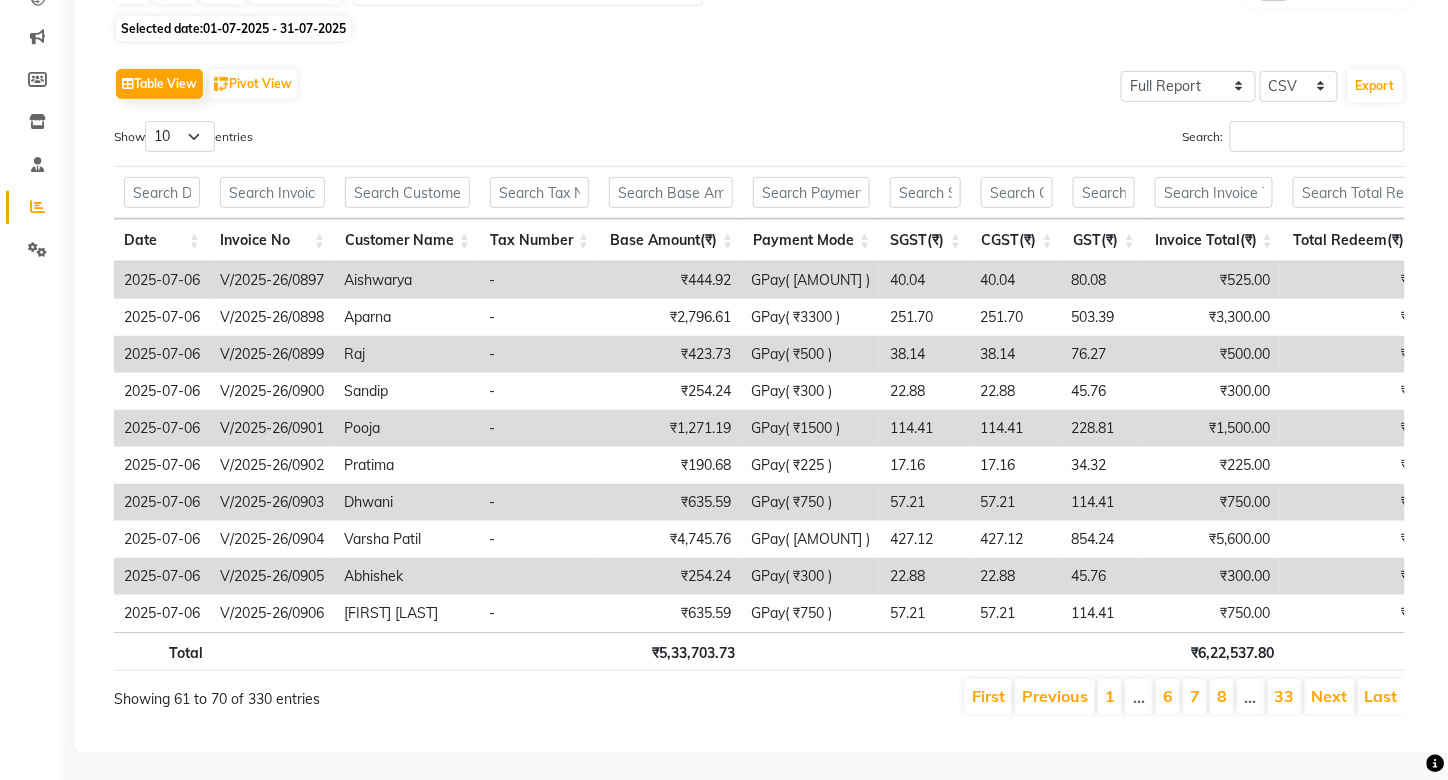 click on "Next" at bounding box center [1330, 696] 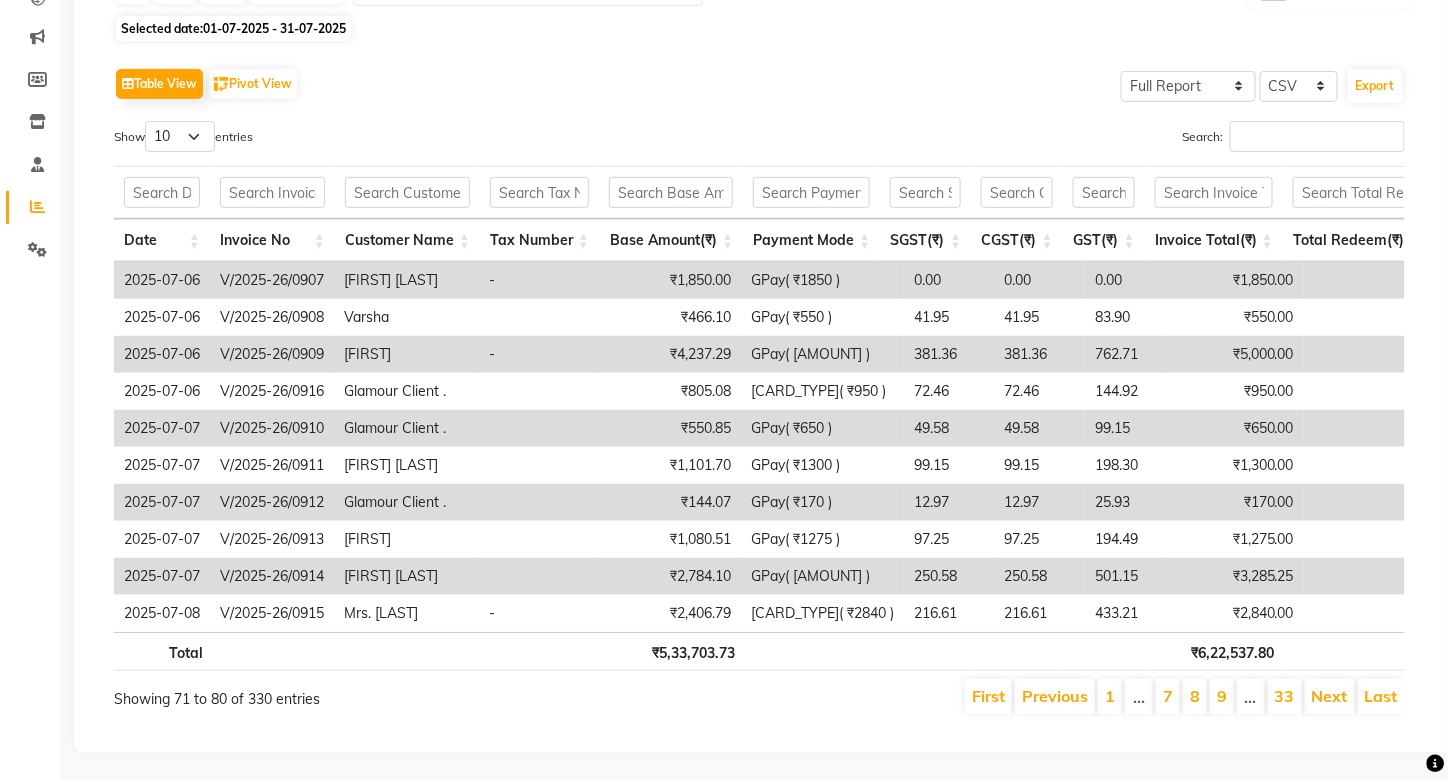 click on "First Previous 1 … 7 8 9 … 33 Next Last" at bounding box center (1034, 697) 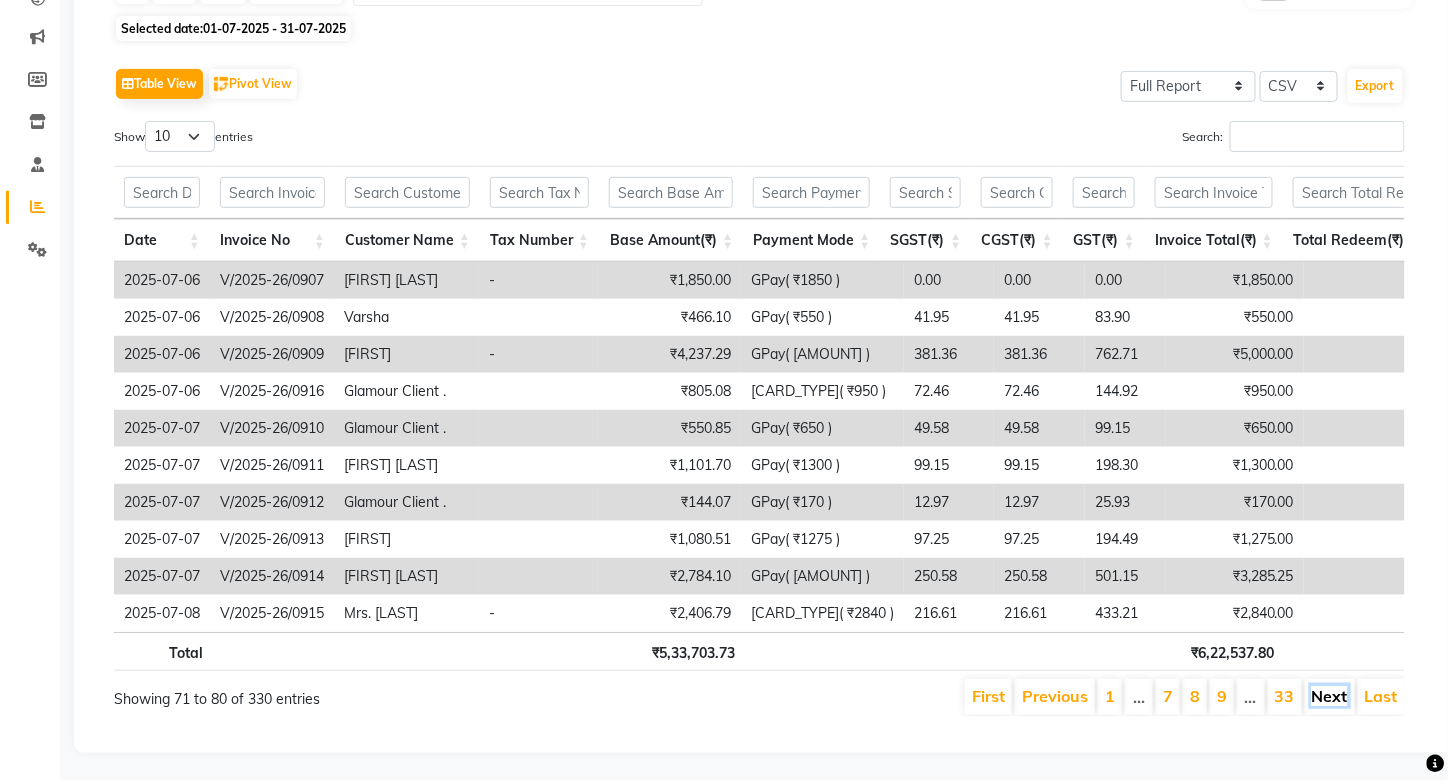 click on "Next" at bounding box center (1330, 696) 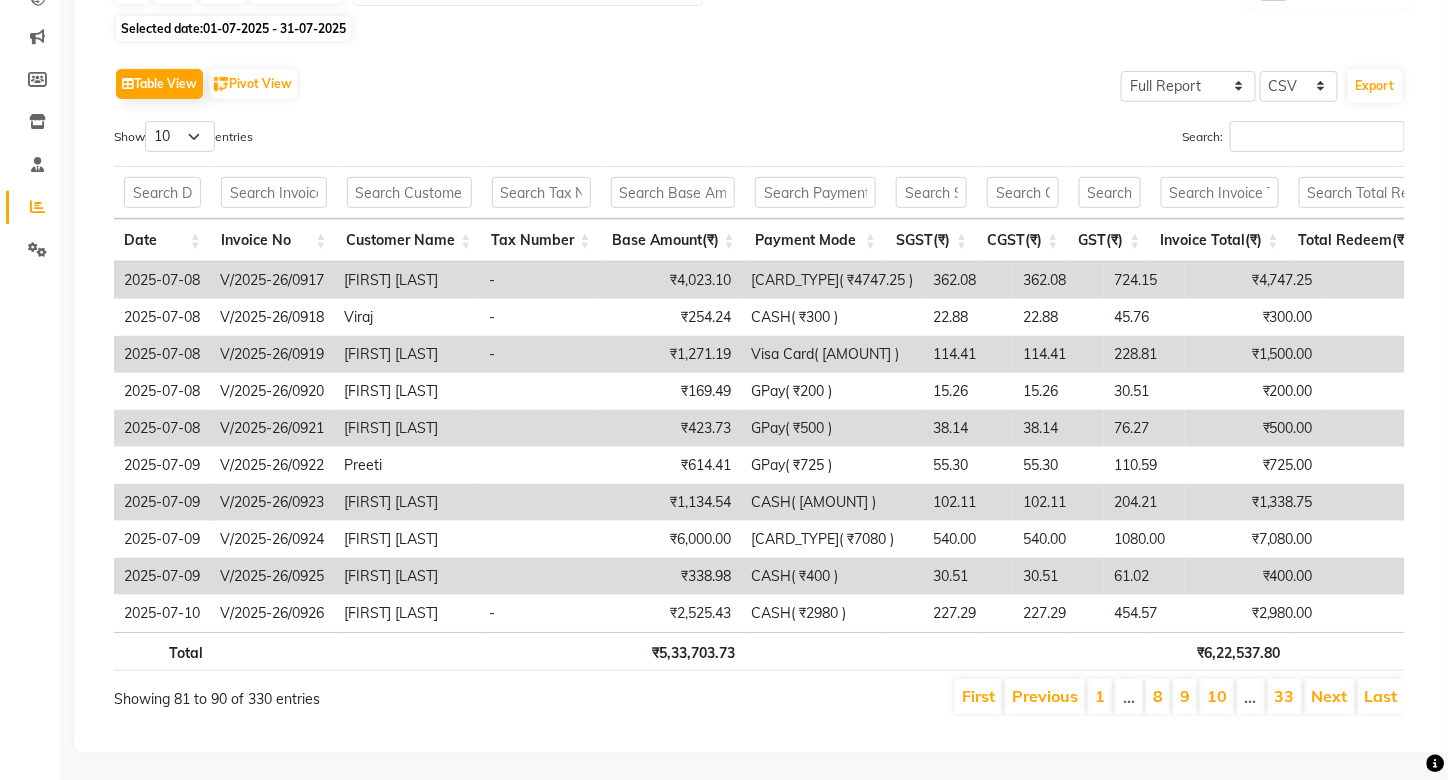click on "Next" at bounding box center [1330, 696] 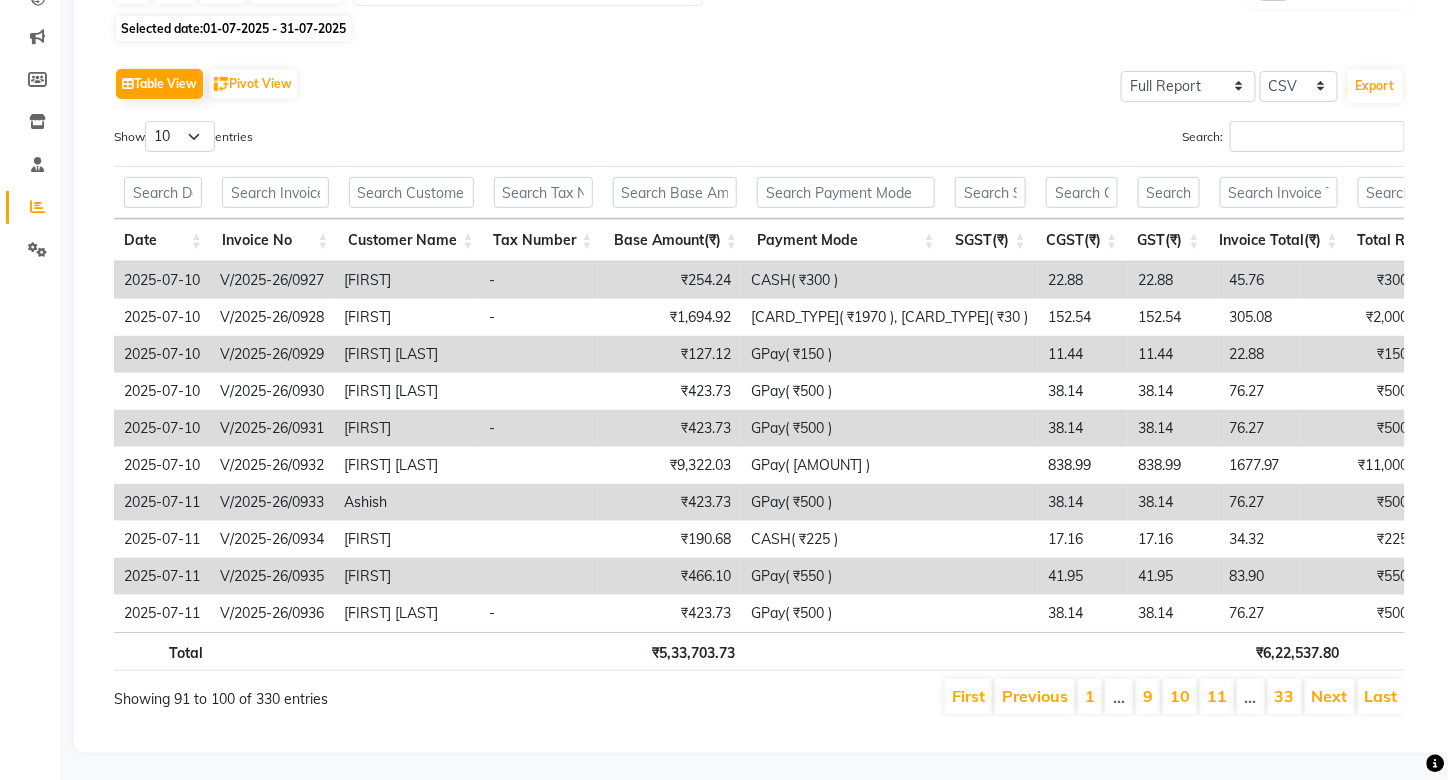 click on "Next" at bounding box center (1330, 696) 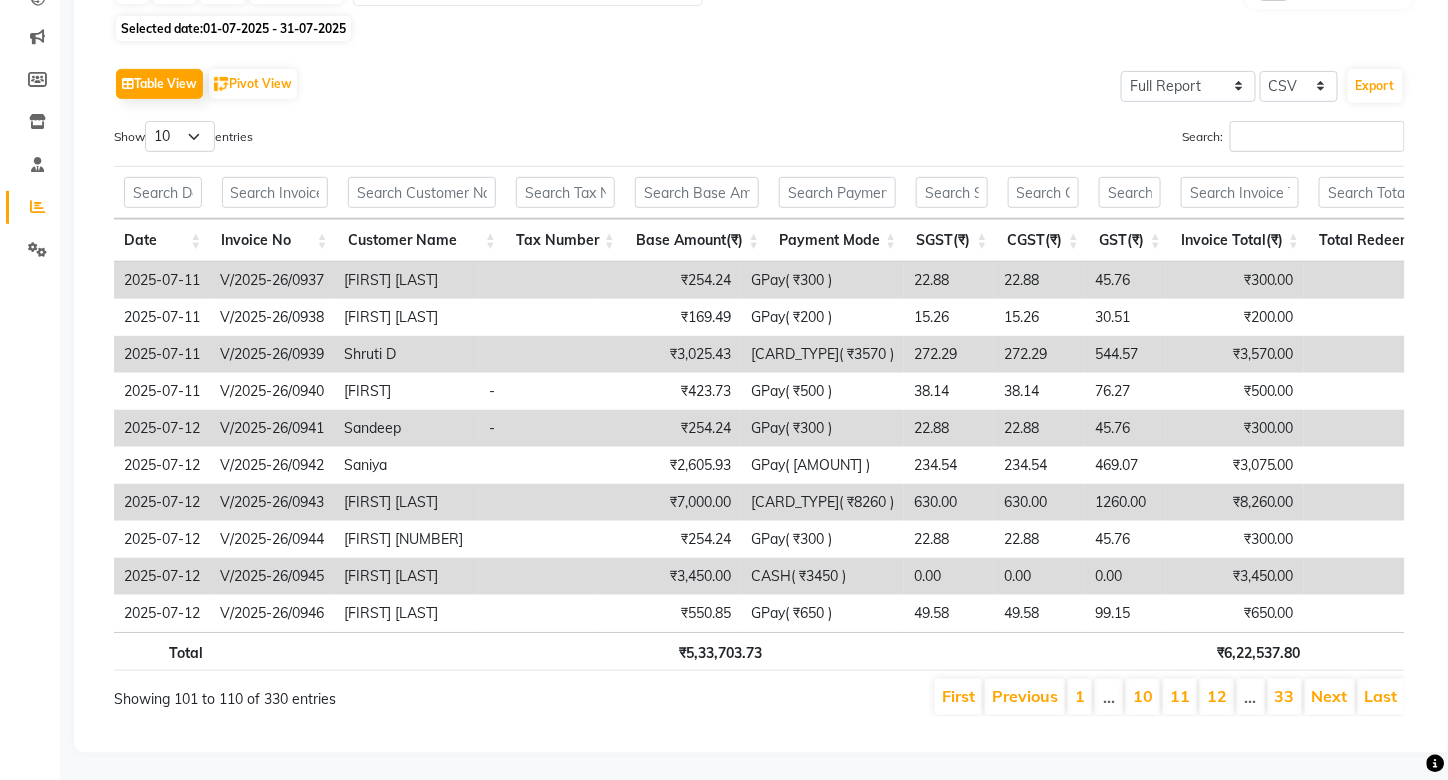 click on "Next" at bounding box center (1330, 696) 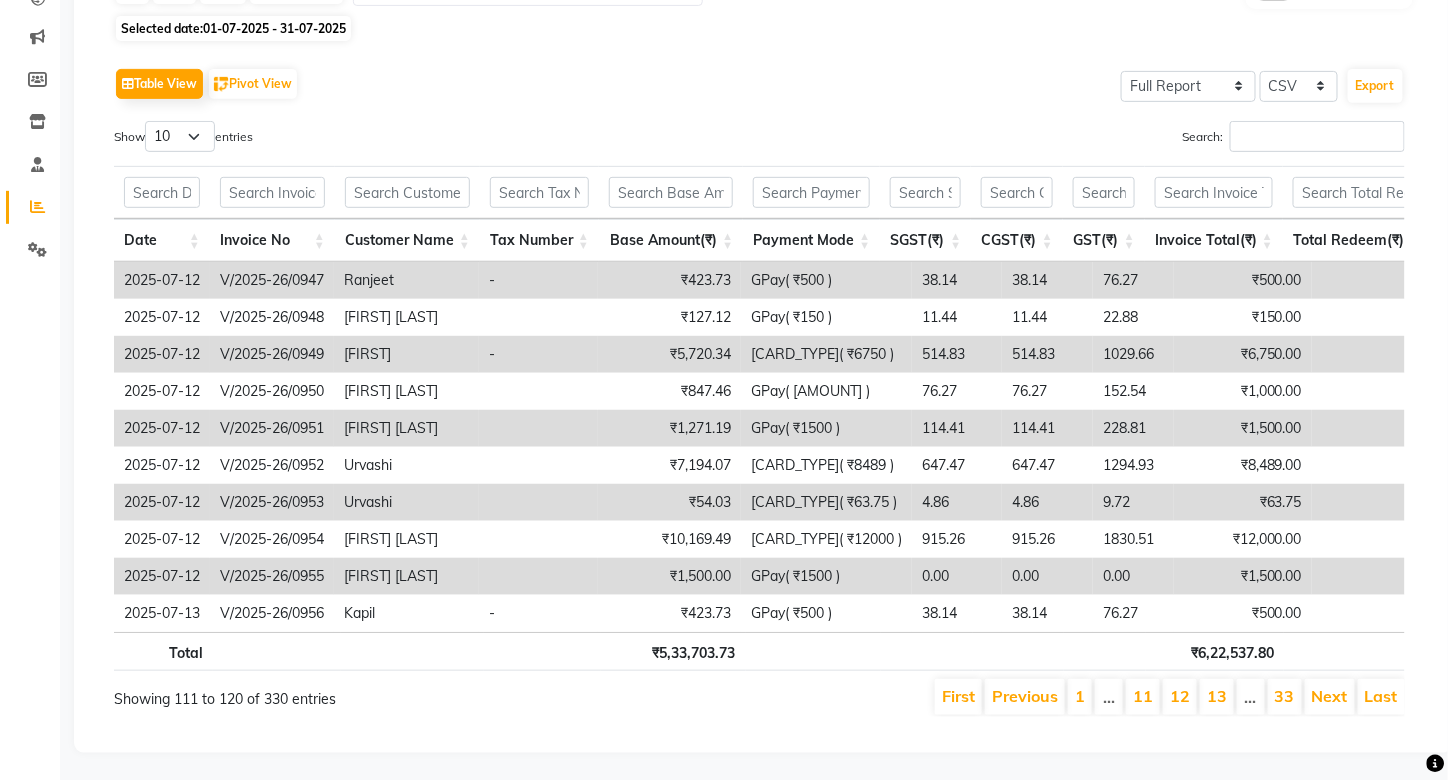 click on "Next" at bounding box center (1330, 696) 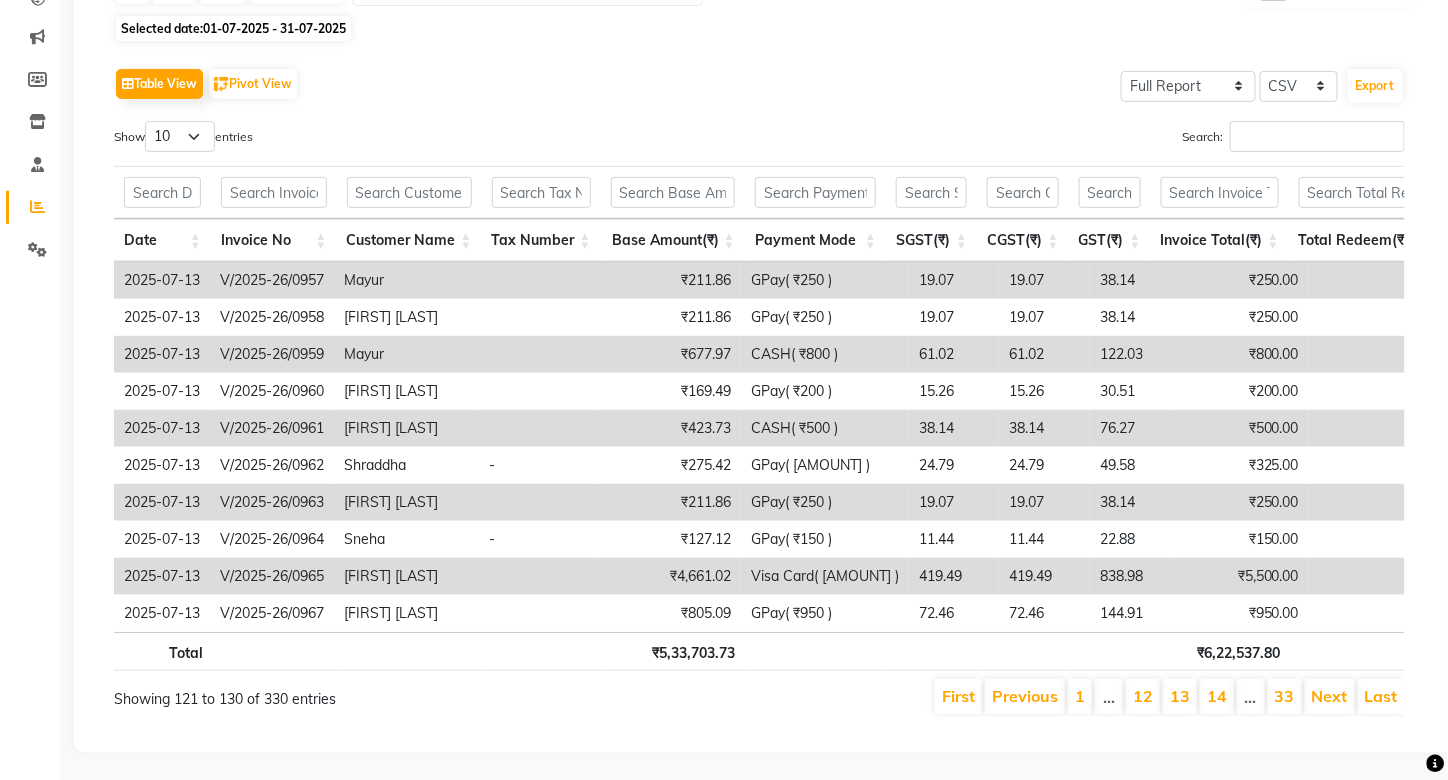 click on "Next" at bounding box center (1330, 696) 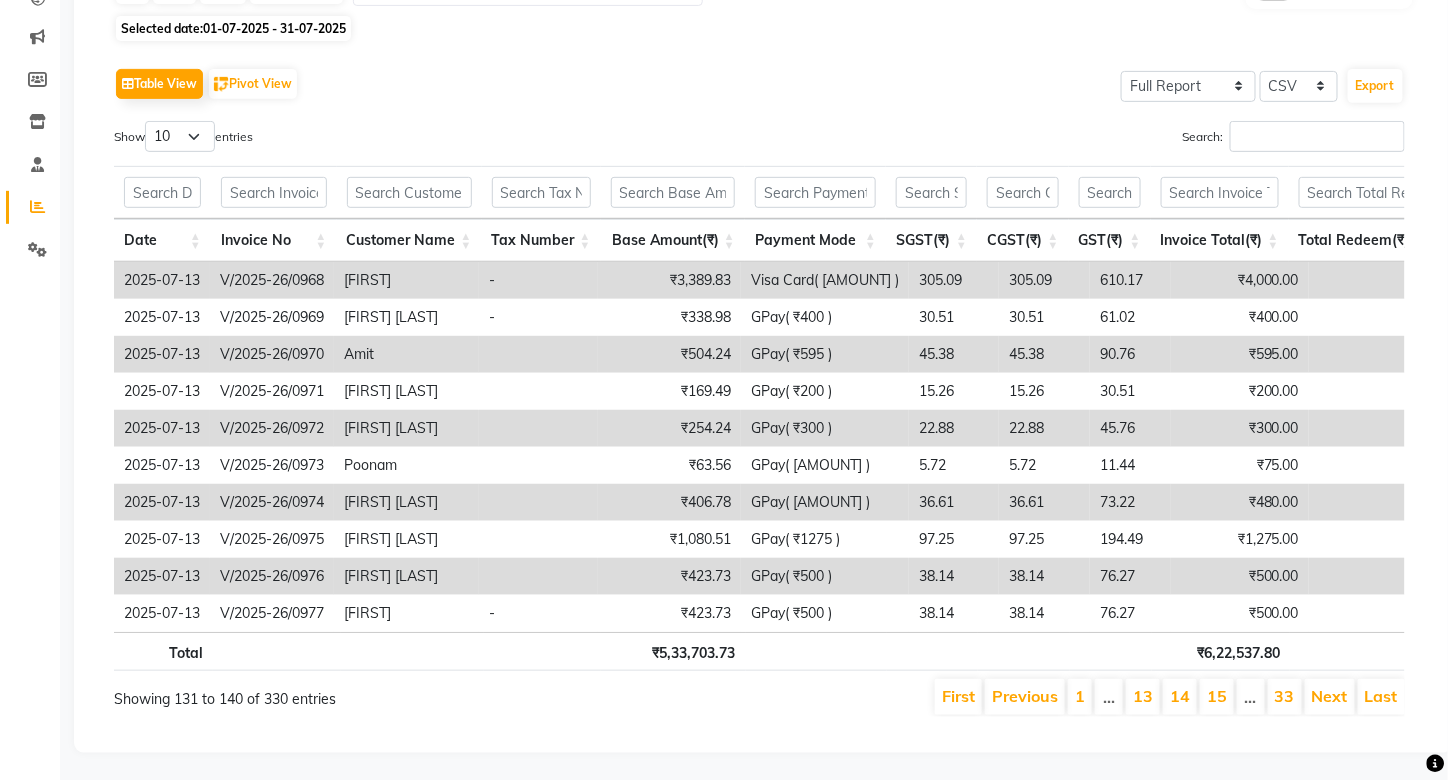 click on "Next" at bounding box center (1330, 696) 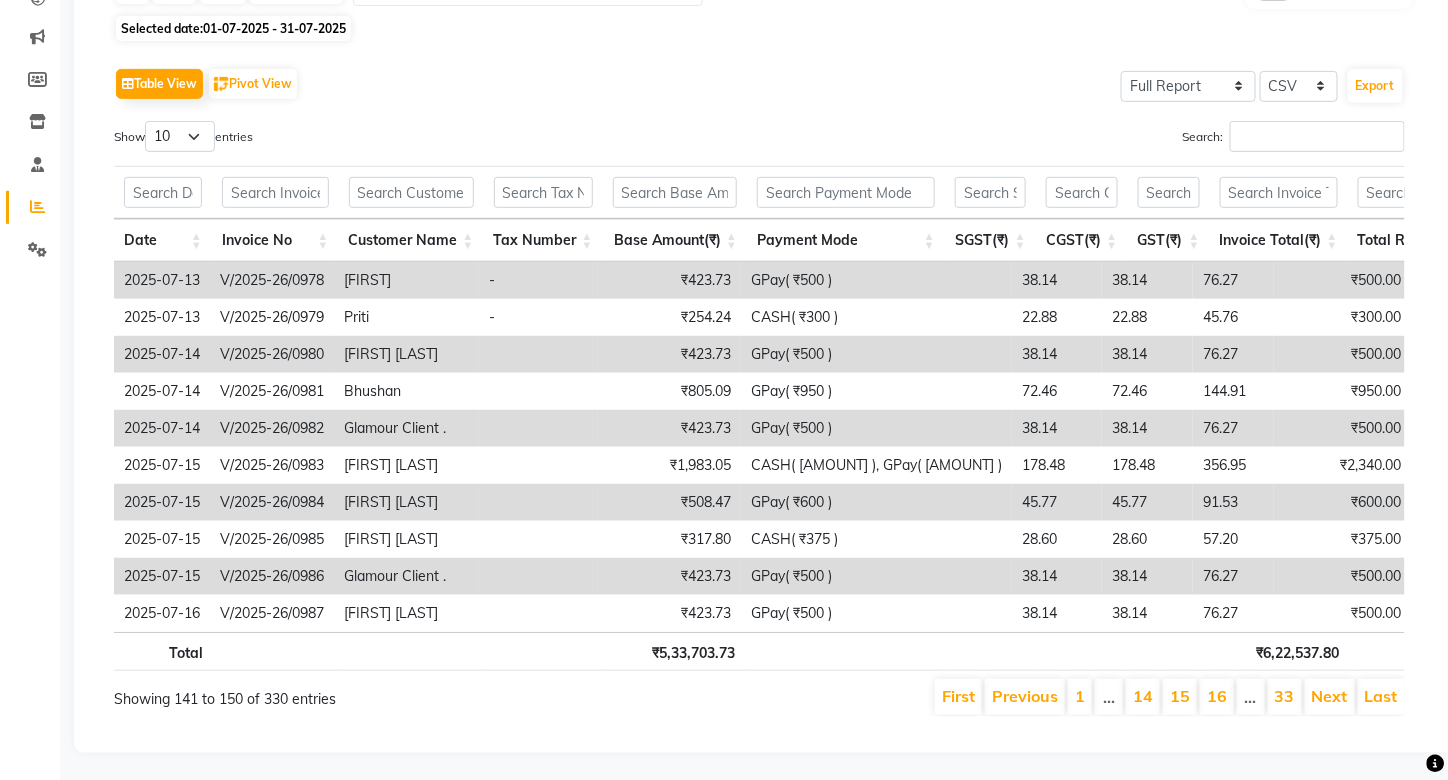 click on "Next" at bounding box center [1330, 696] 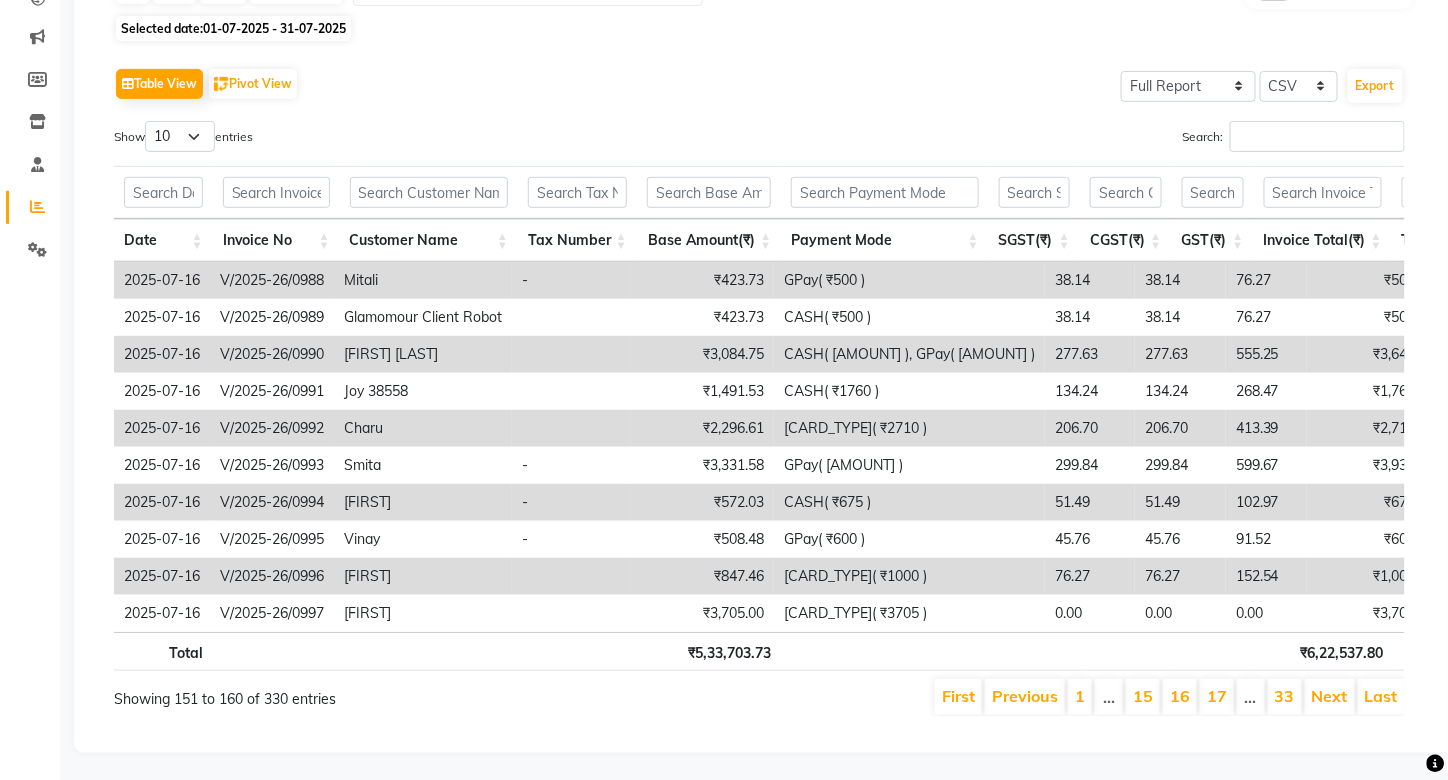 click on "Next" at bounding box center (1330, 696) 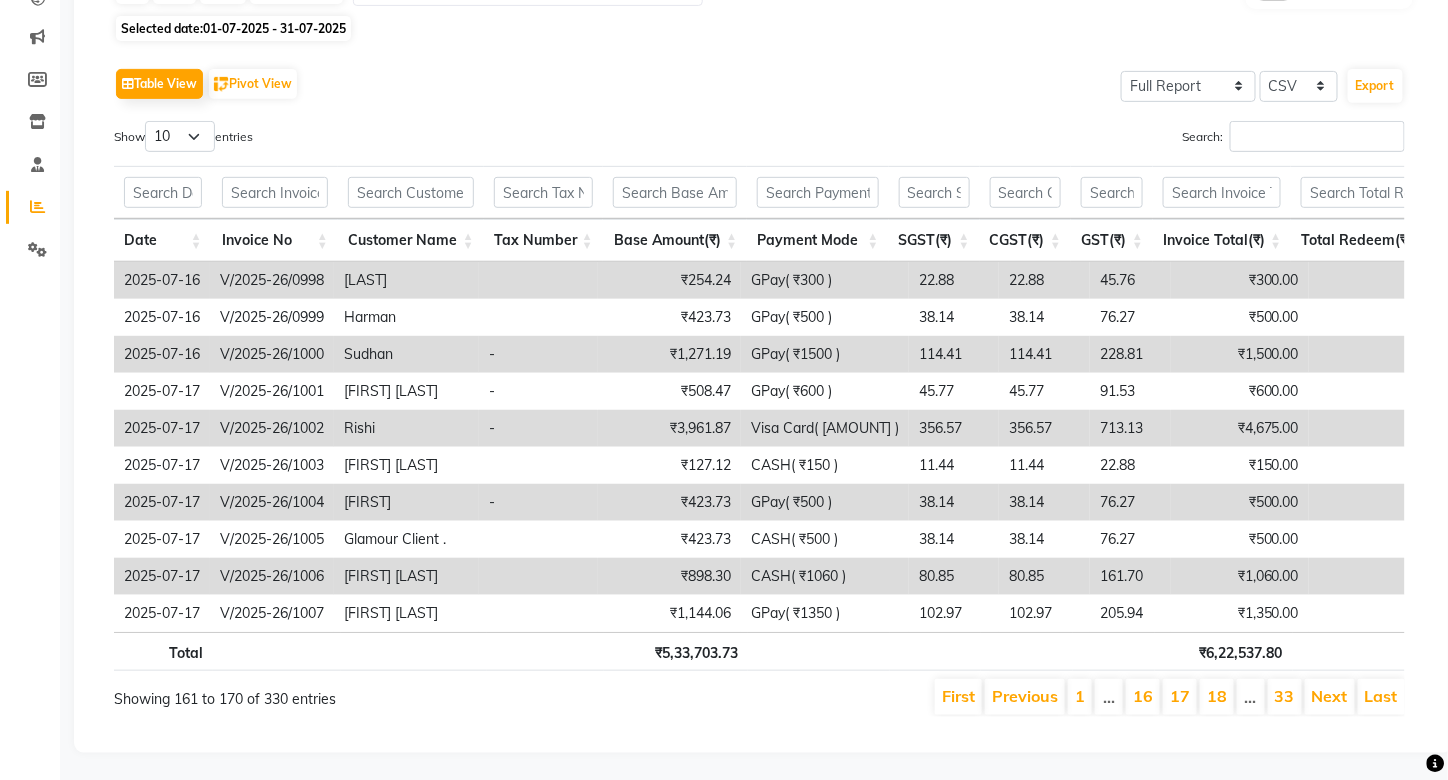 click on "Next" at bounding box center (1330, 696) 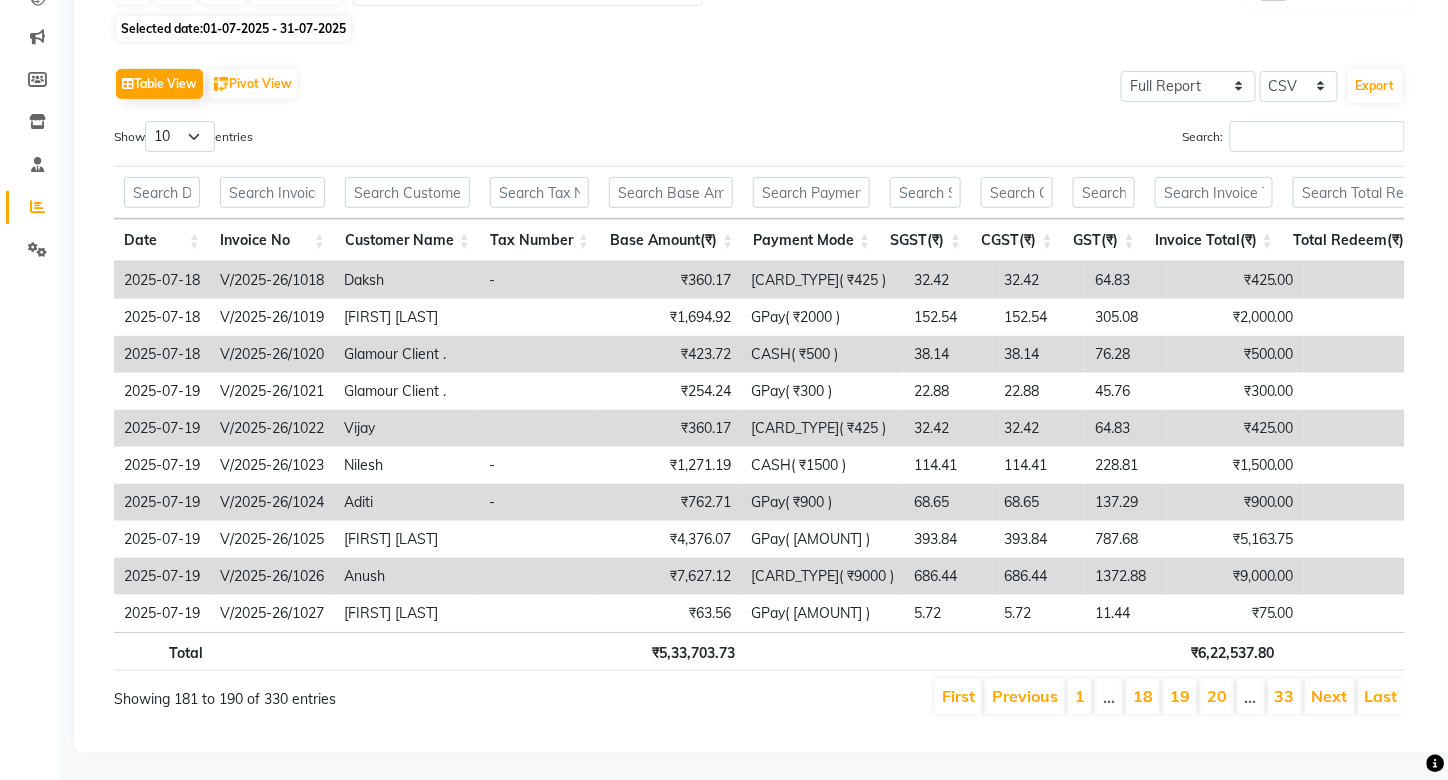 click on "Next" at bounding box center (1330, 696) 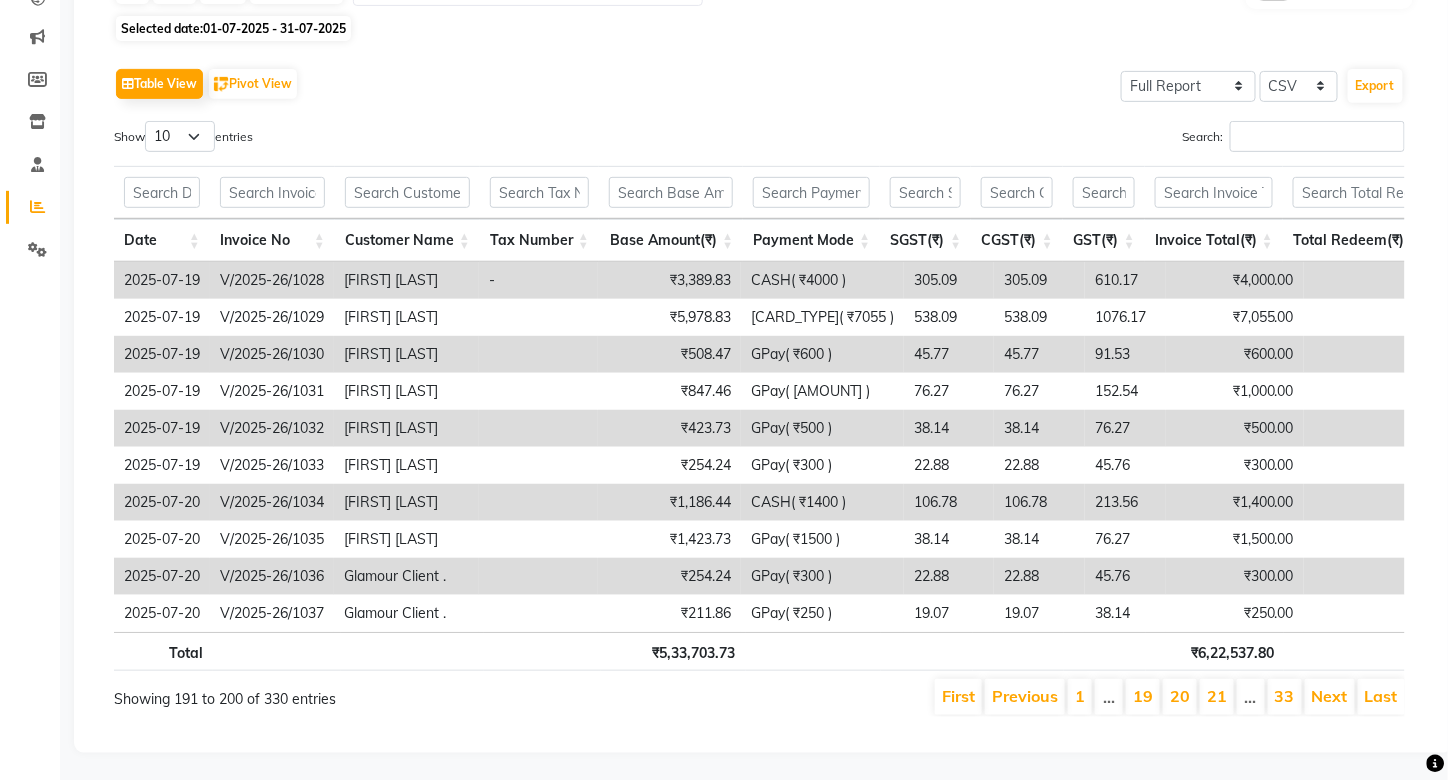 click on "Next" at bounding box center [1330, 696] 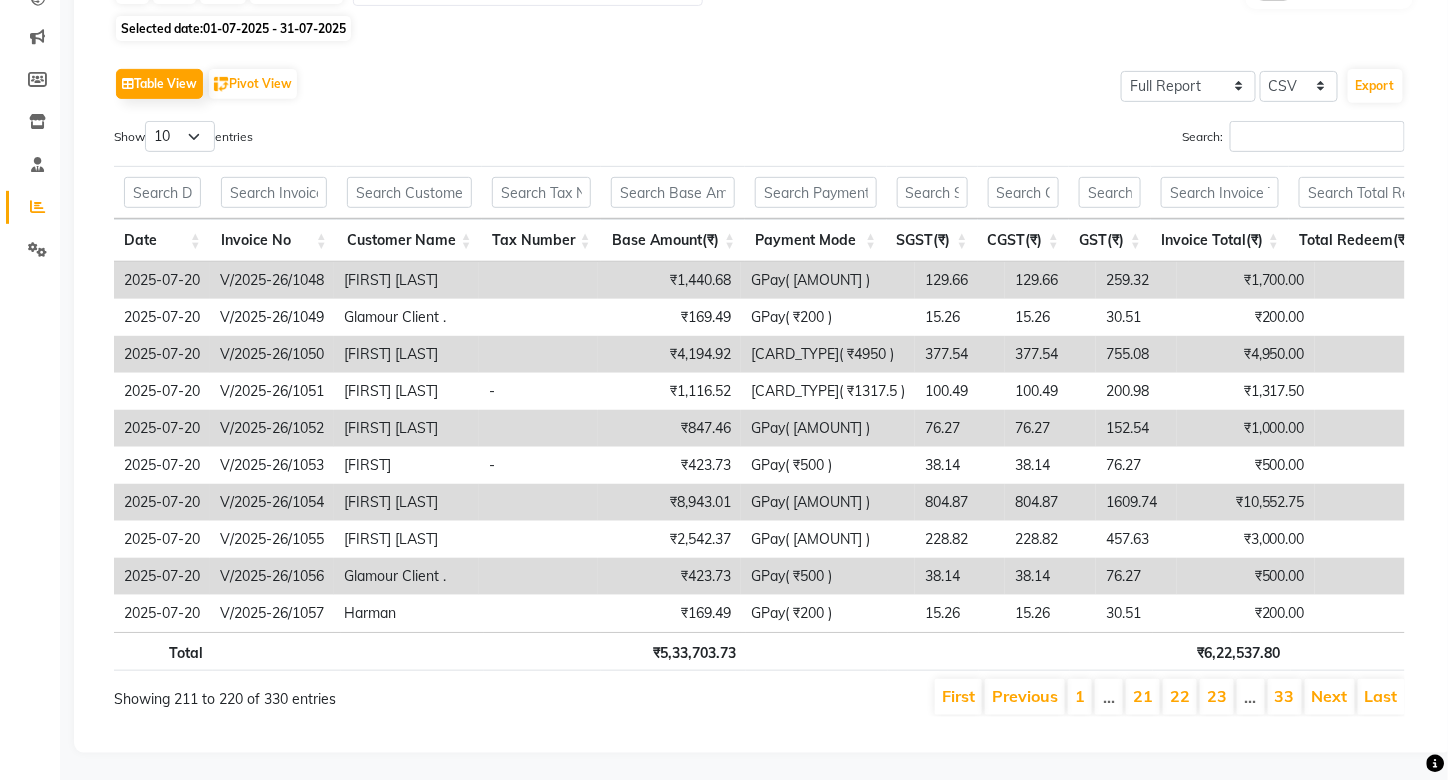 click on "Next" at bounding box center [1330, 696] 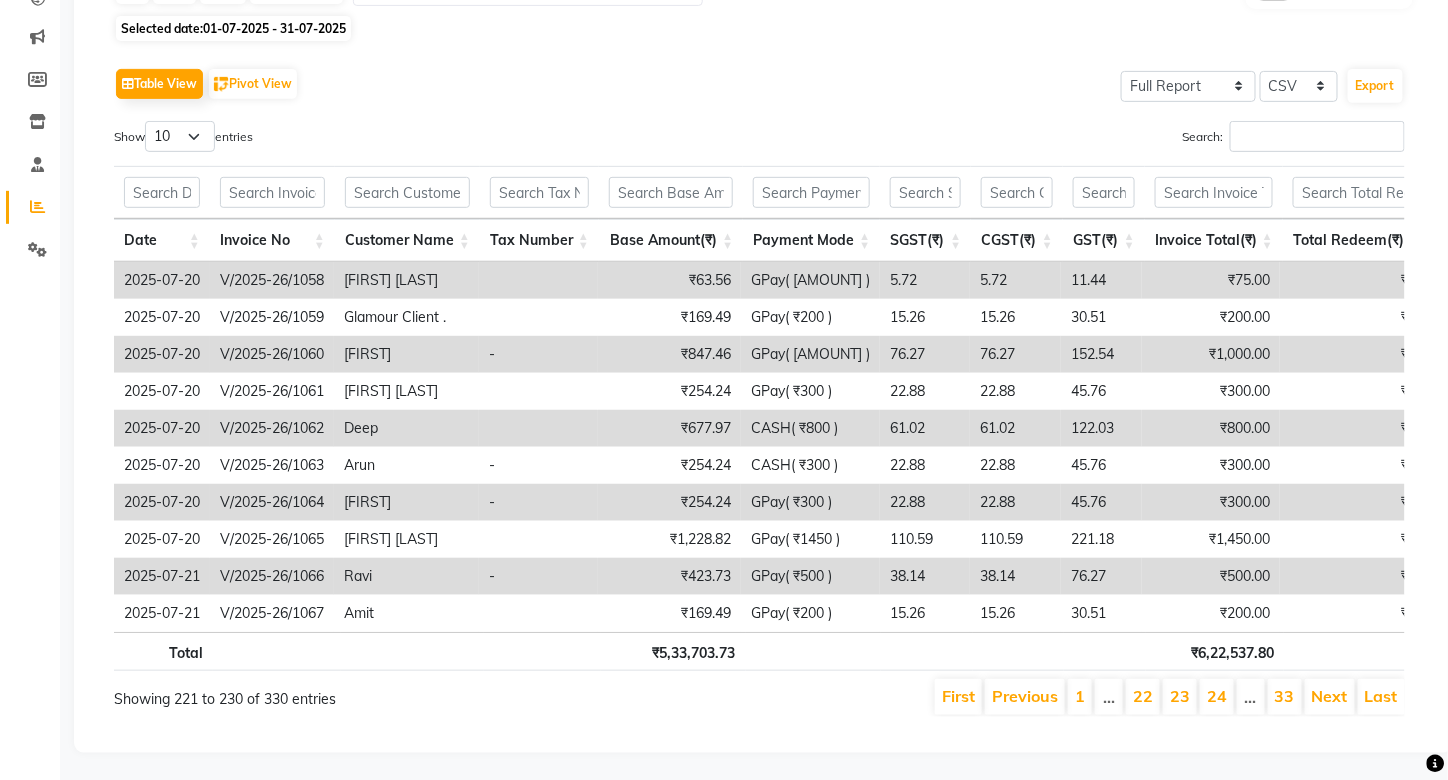 click on "Next" at bounding box center (1330, 696) 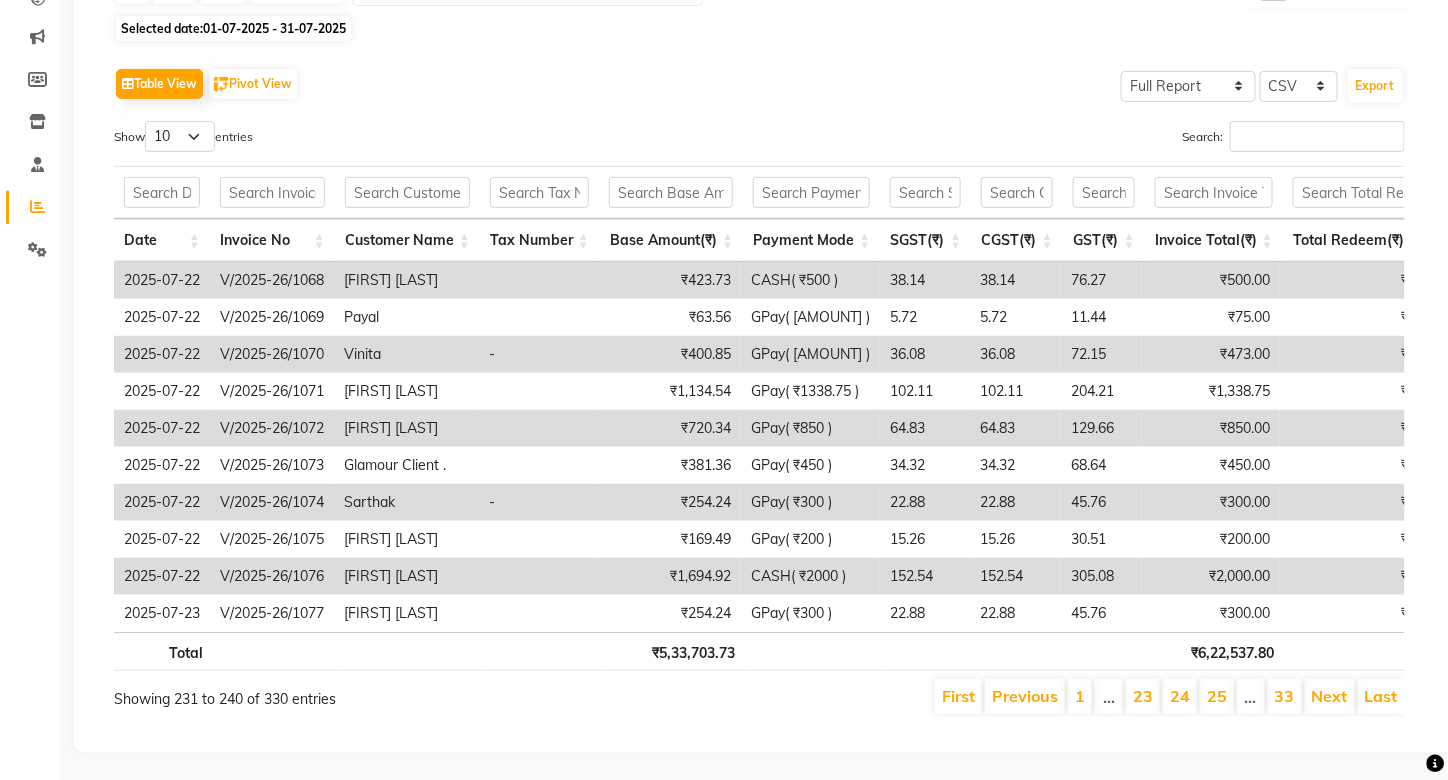 click on "Next" at bounding box center (1330, 696) 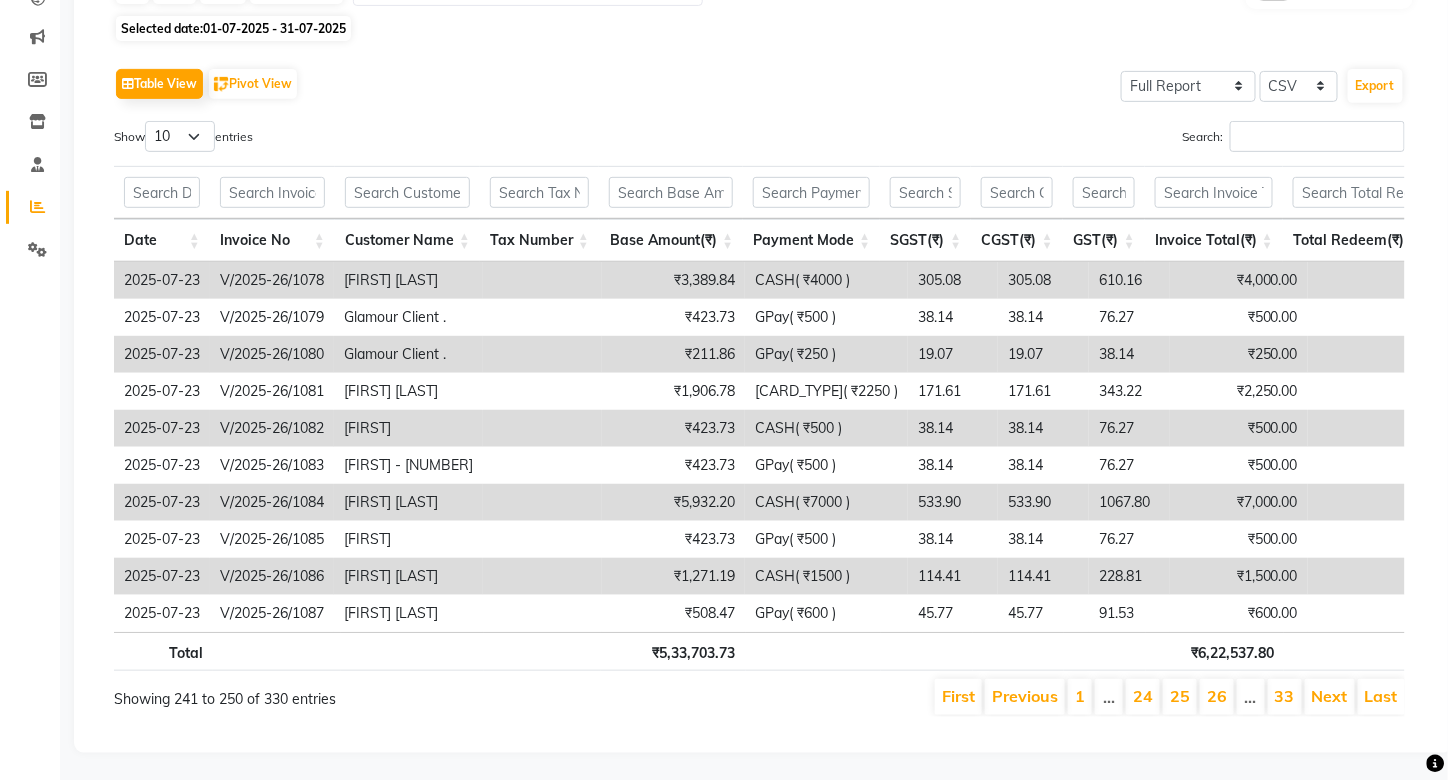 click on "Next" at bounding box center [1330, 696] 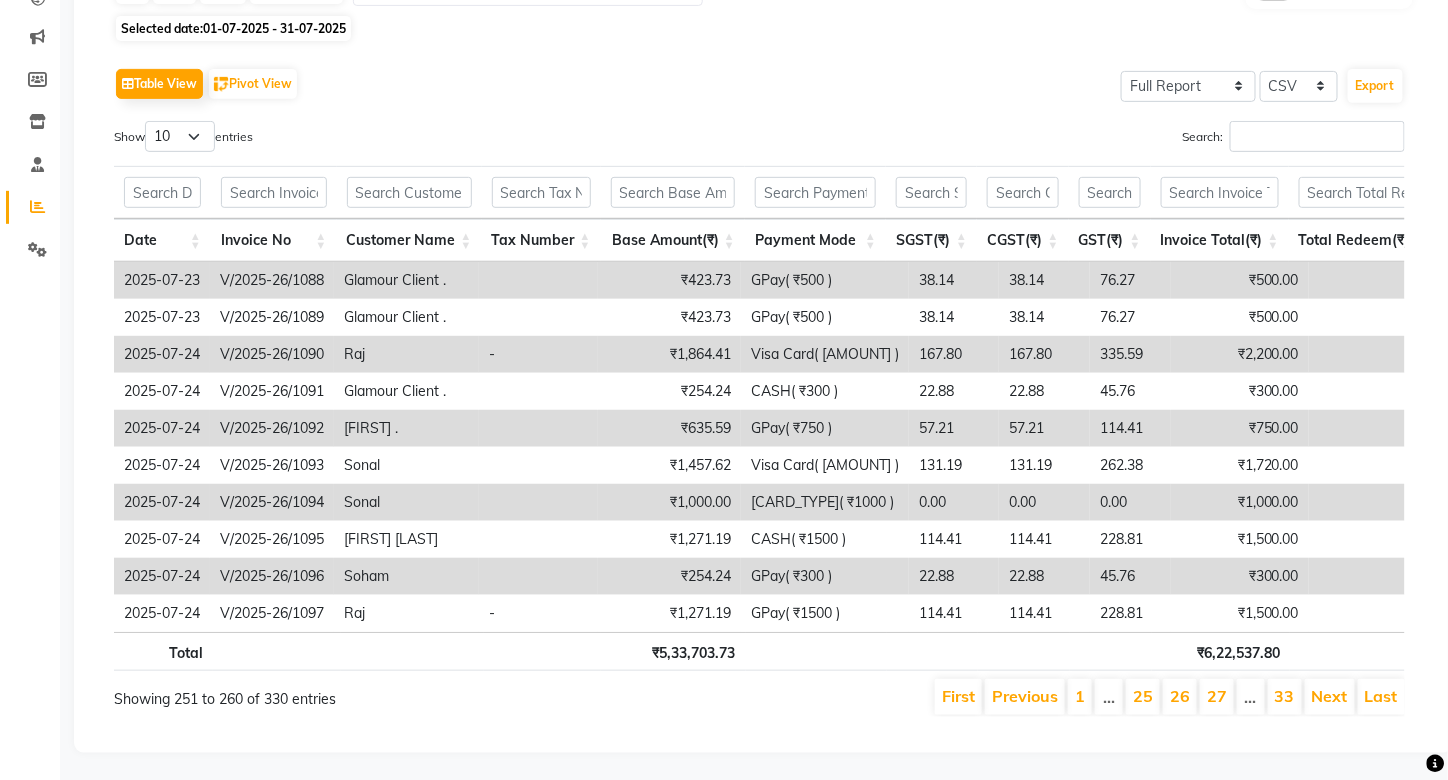 click on "Next" at bounding box center (1330, 696) 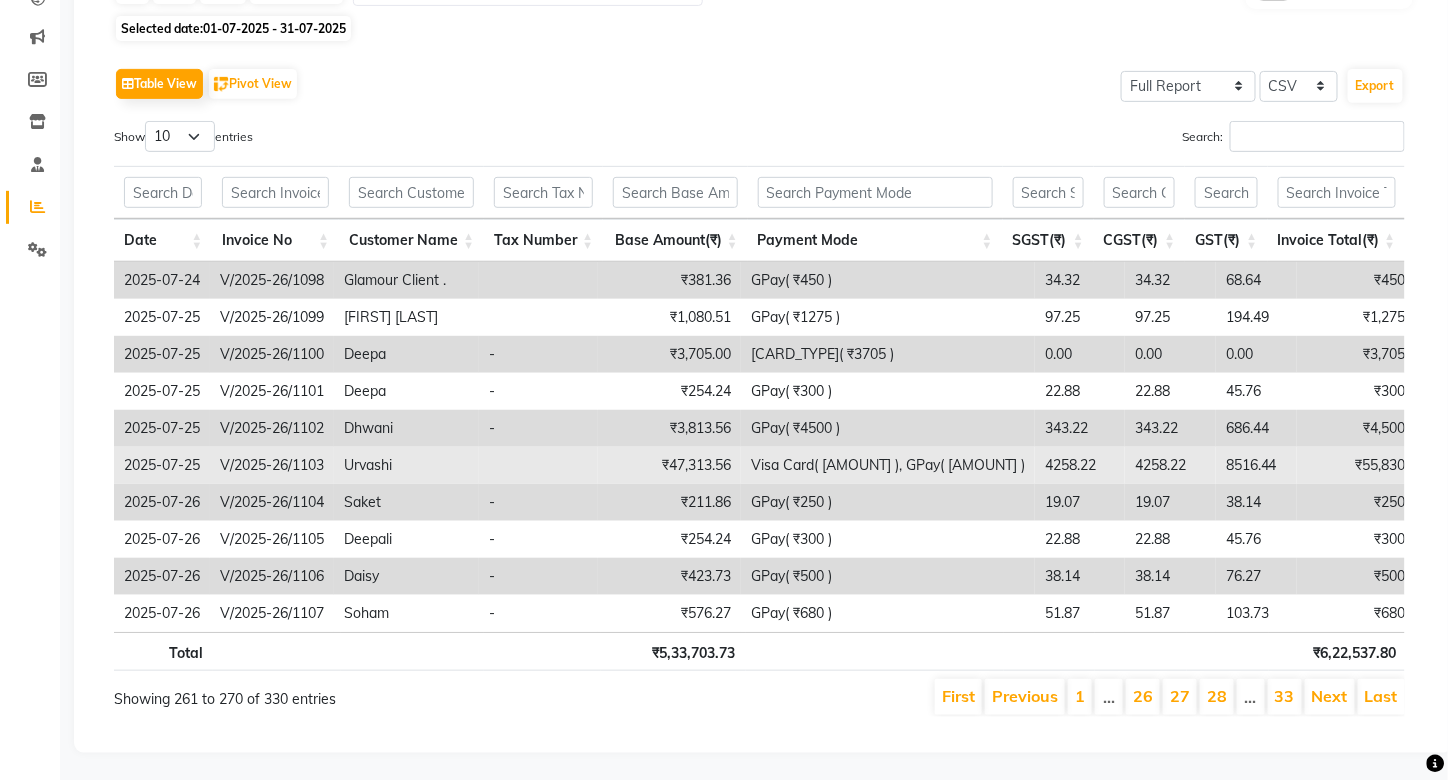 click on "Urvashi" at bounding box center [406, 465] 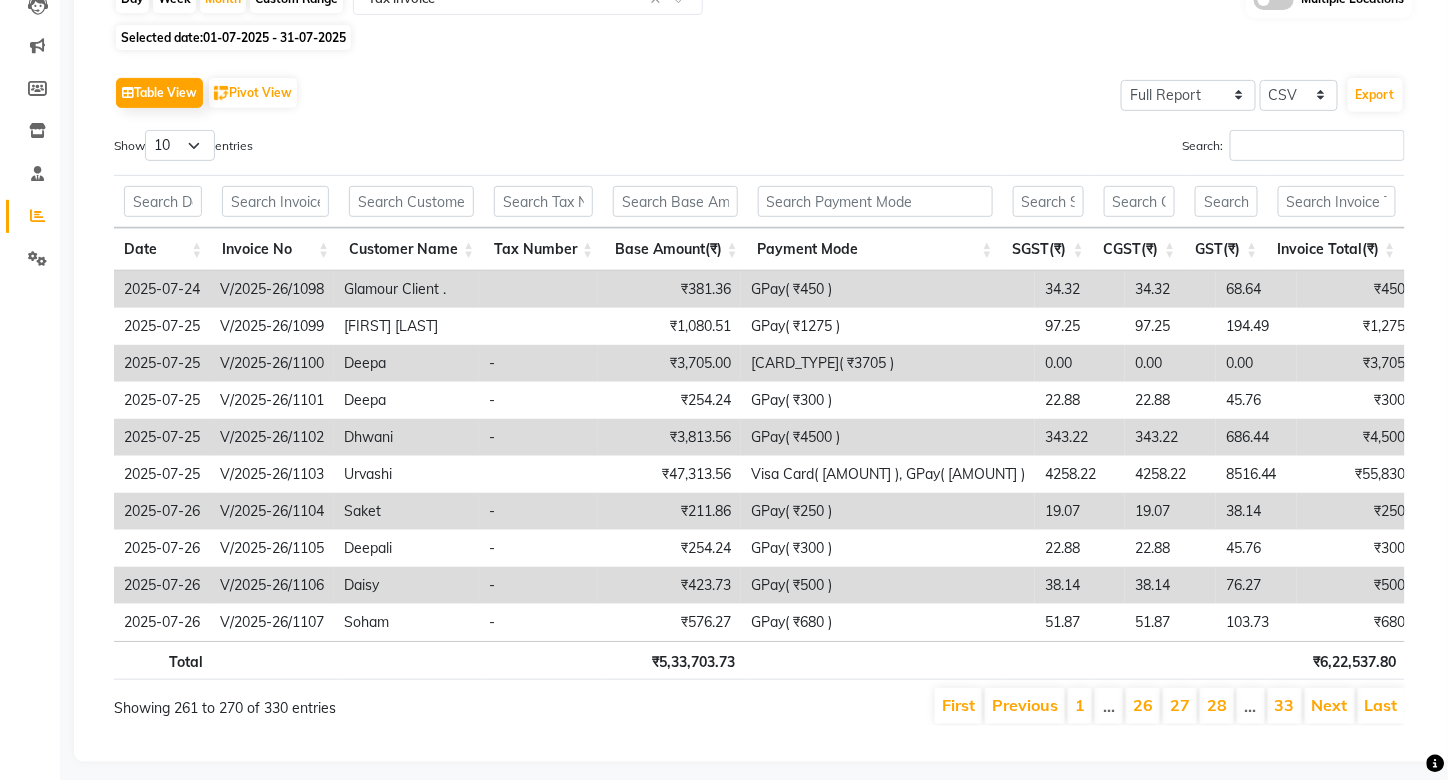 scroll, scrollTop: 224, scrollLeft: 0, axis: vertical 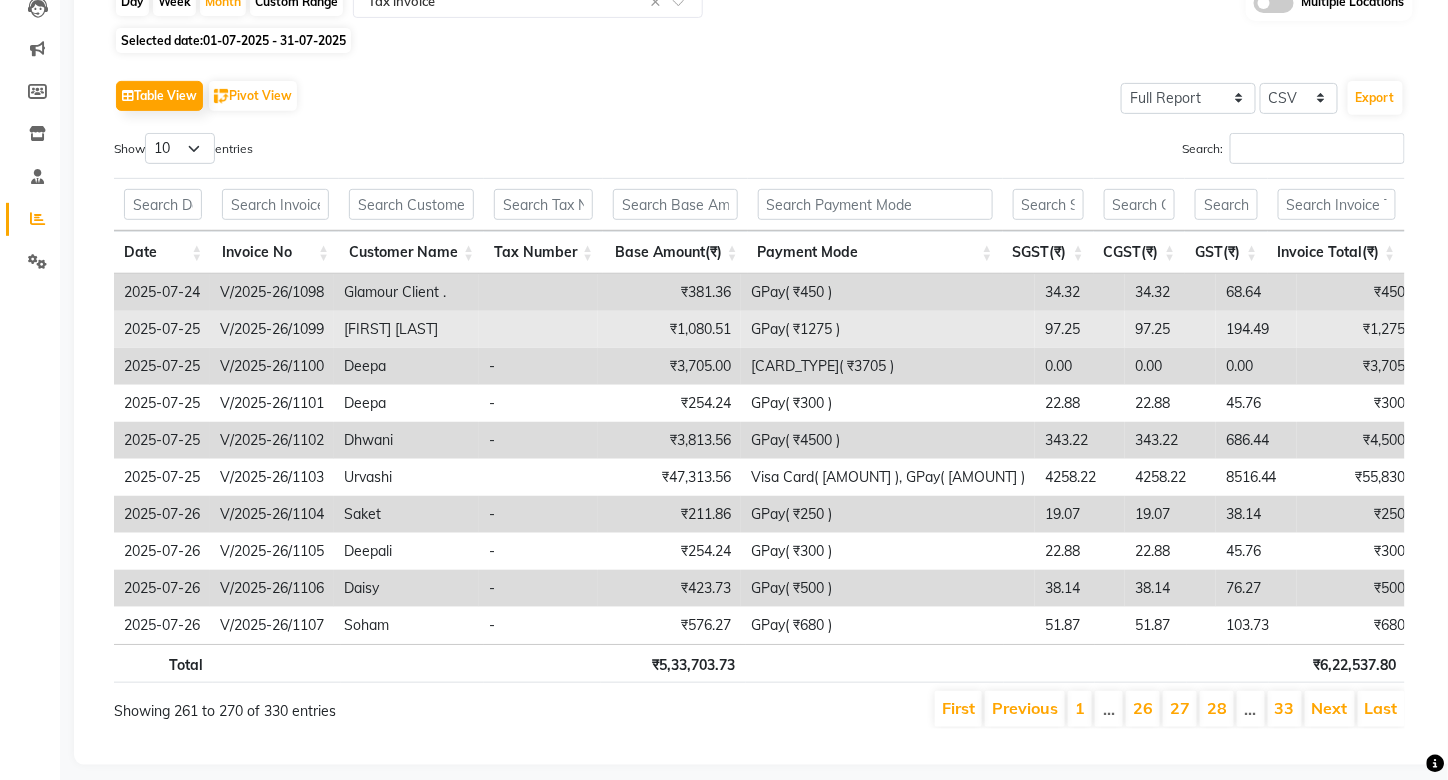 click at bounding box center (538, 329) 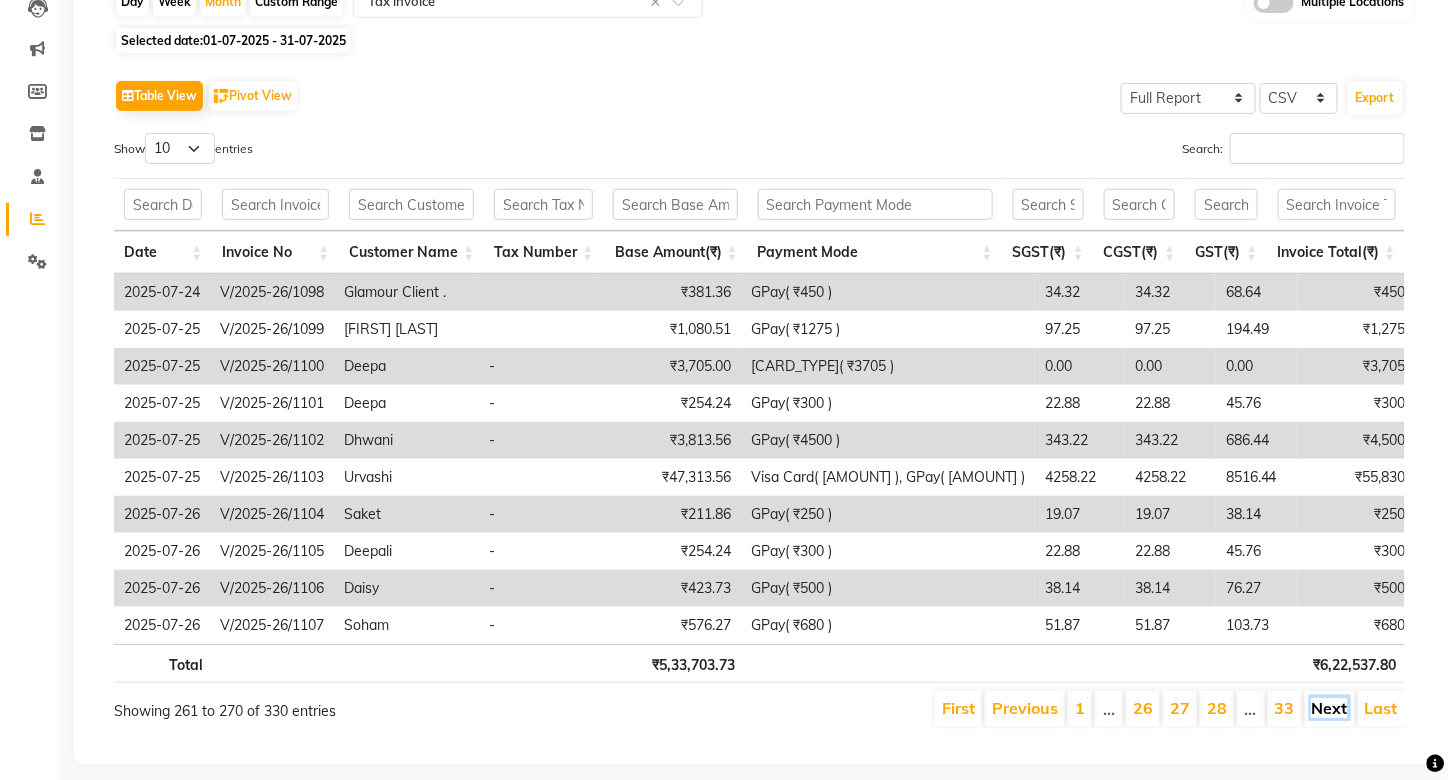 click on "Next" at bounding box center [1330, 708] 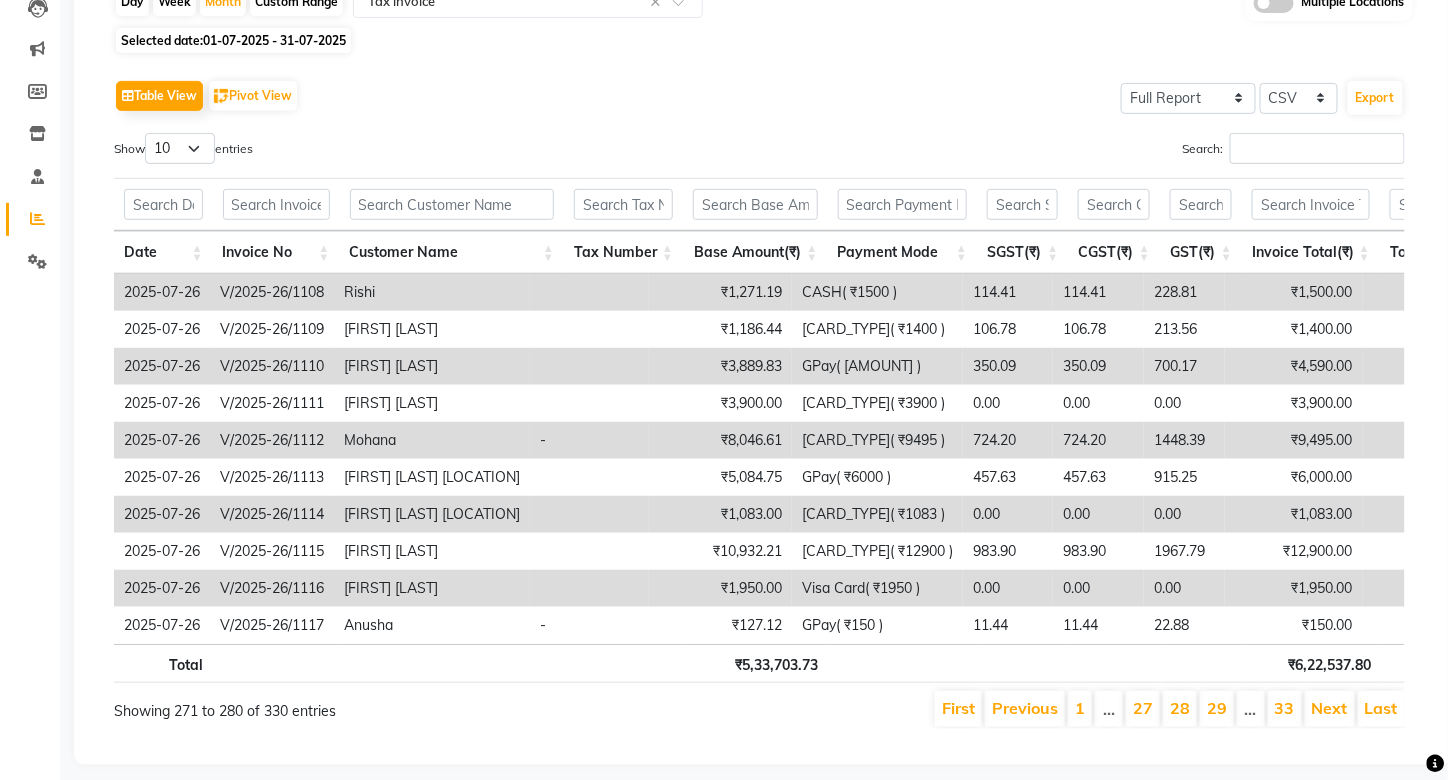 click on "Next" at bounding box center [1330, 708] 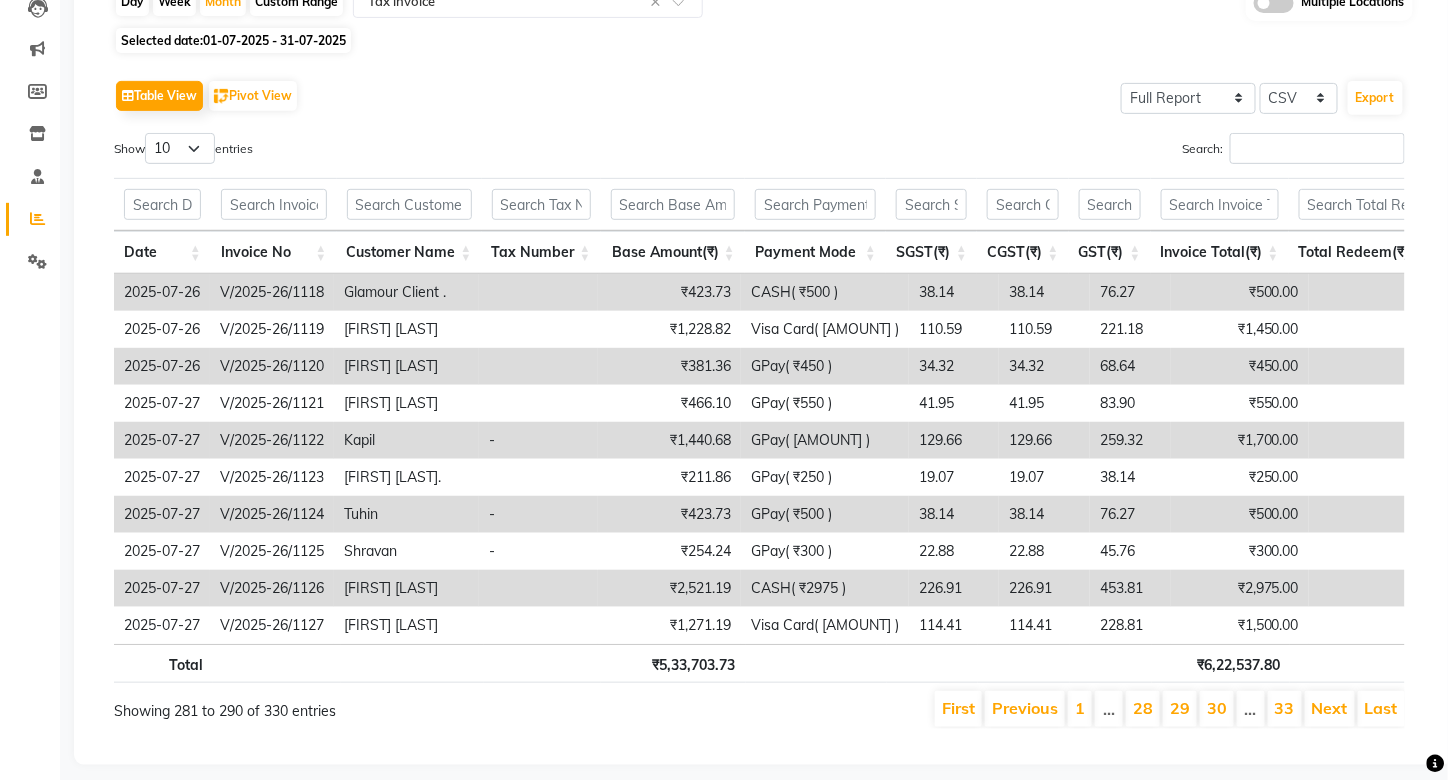 click on "Next" at bounding box center (1330, 708) 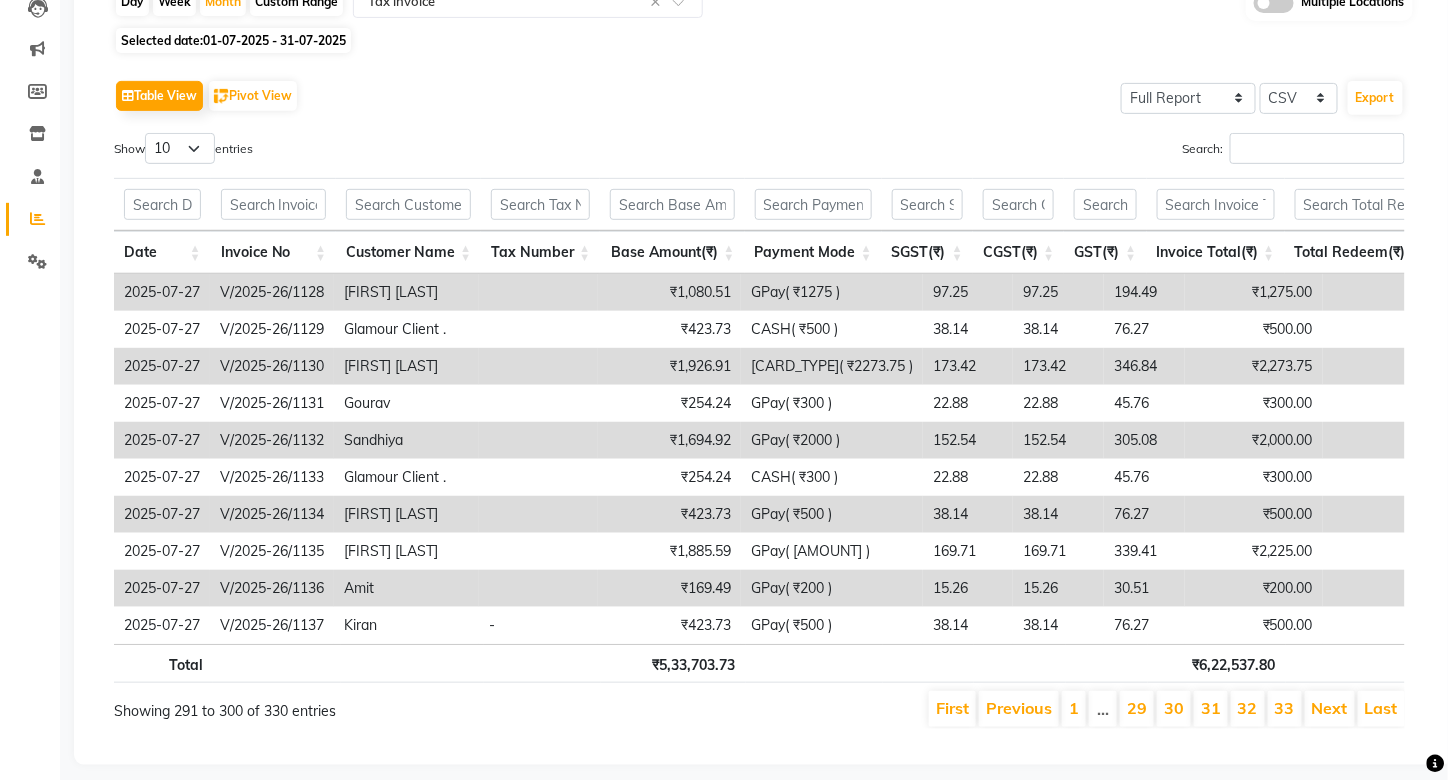 click on "Next" at bounding box center (1330, 708) 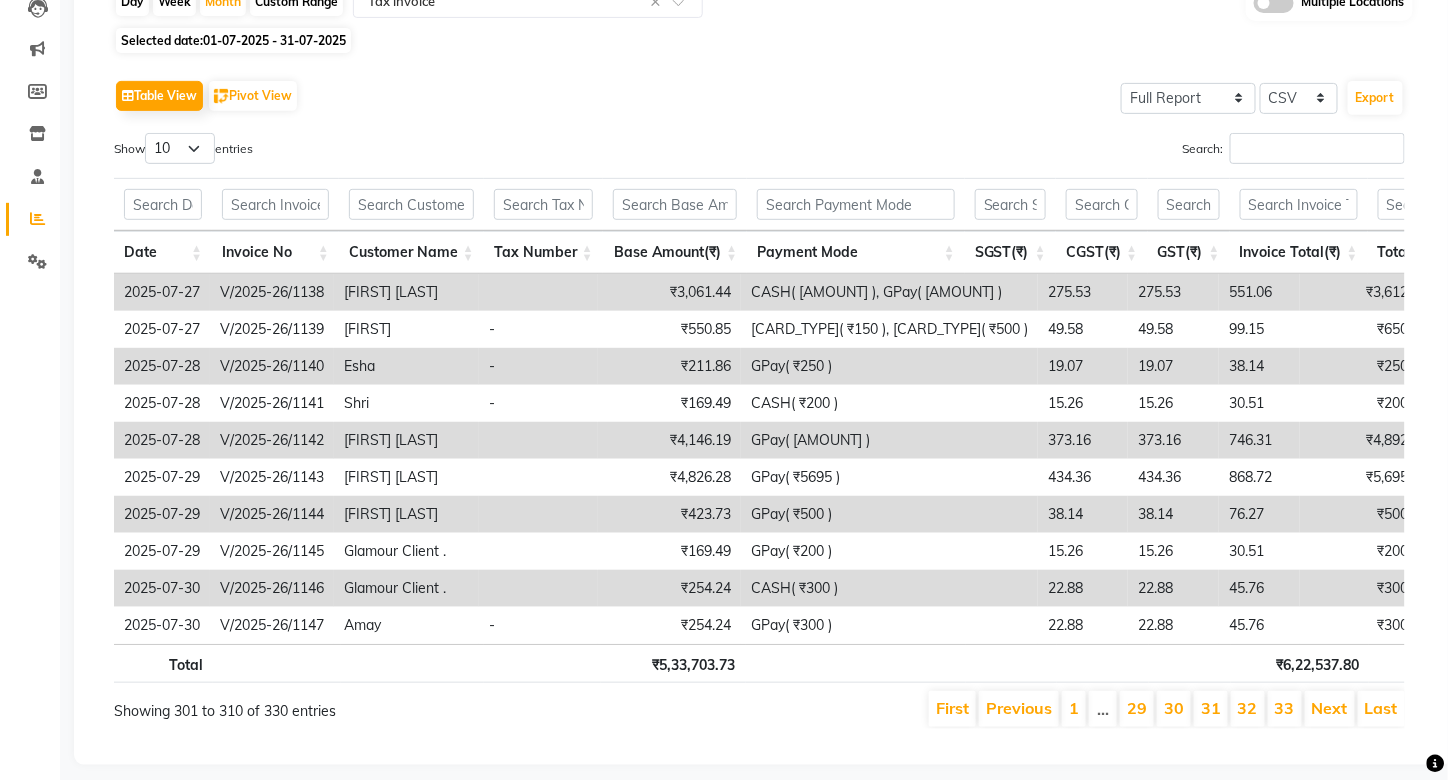 click on "Next" at bounding box center (1330, 708) 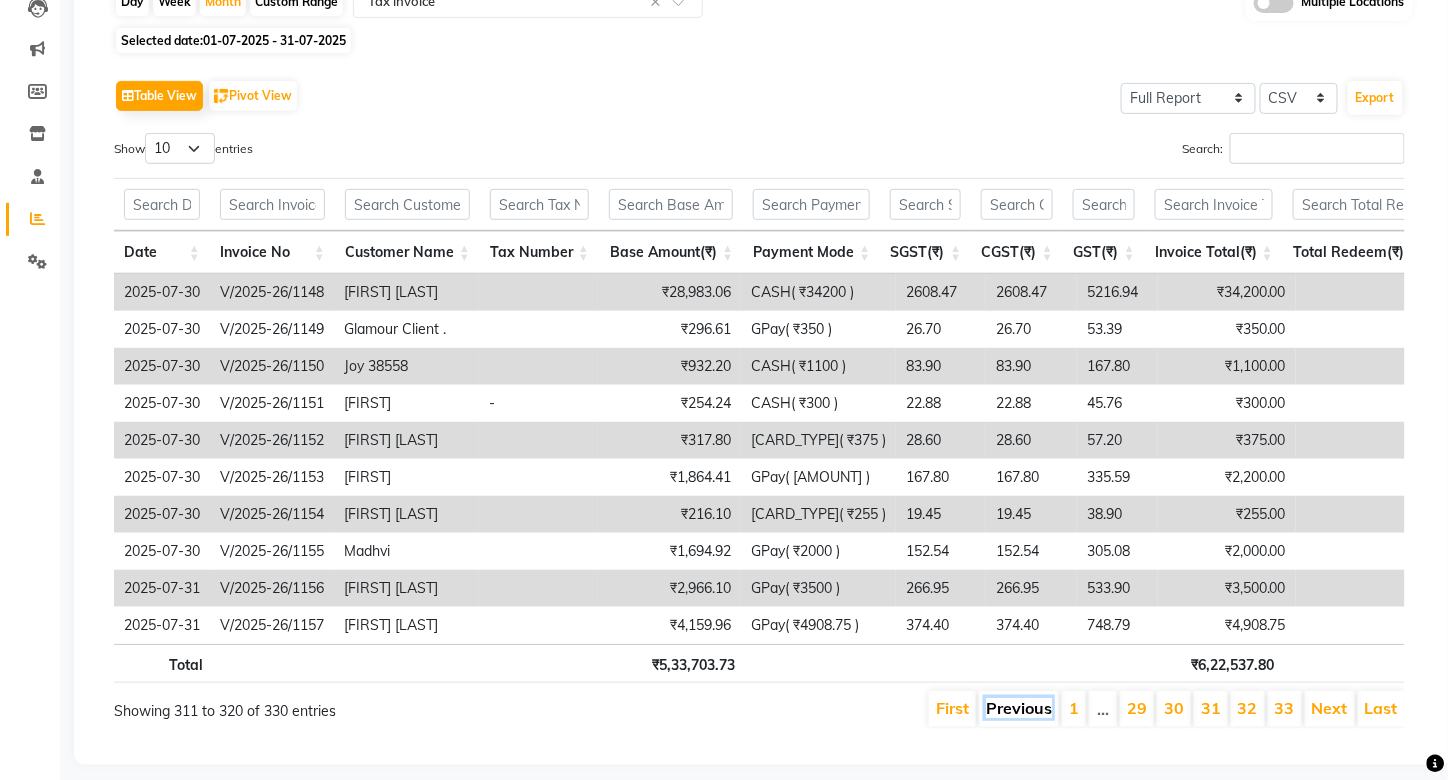 click on "Previous" at bounding box center (1019, 708) 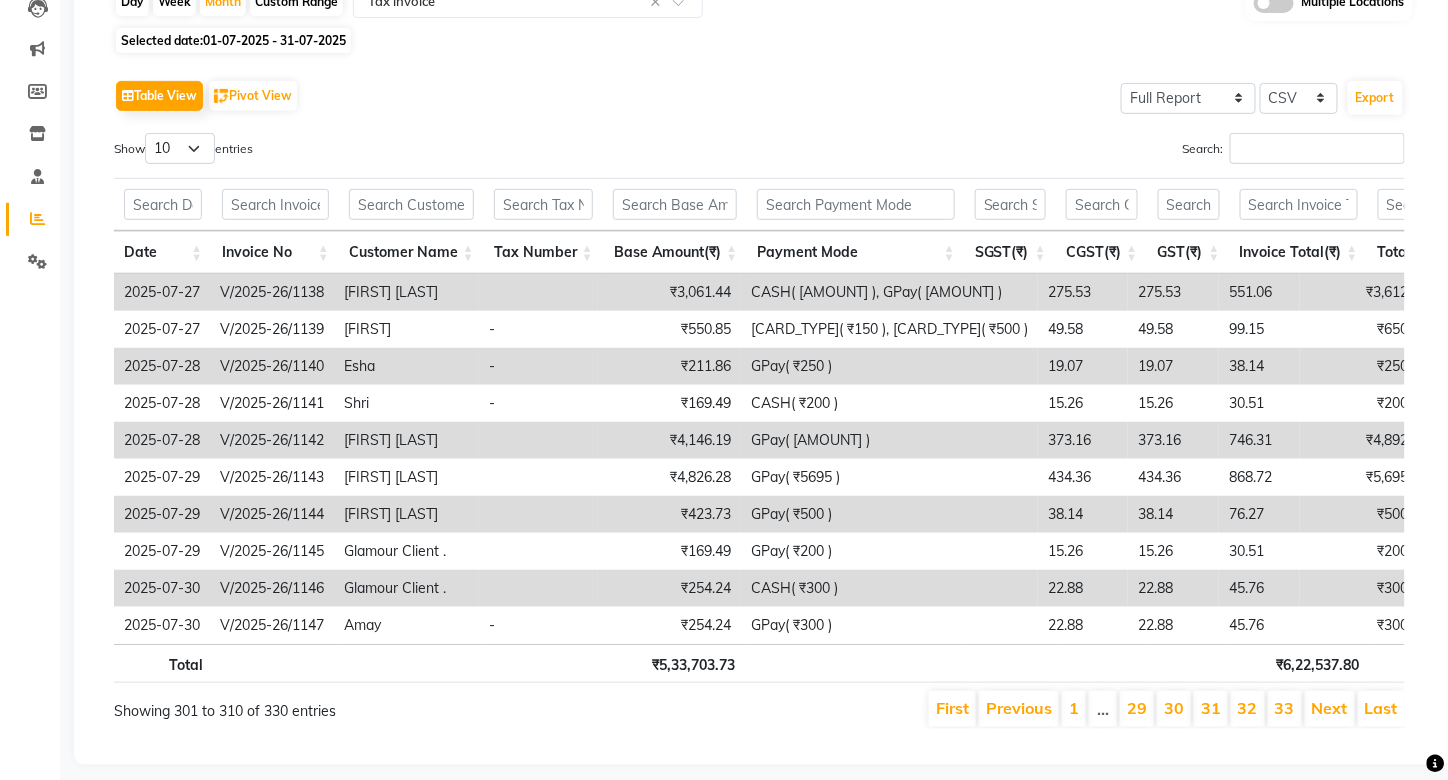 scroll, scrollTop: 0, scrollLeft: 0, axis: both 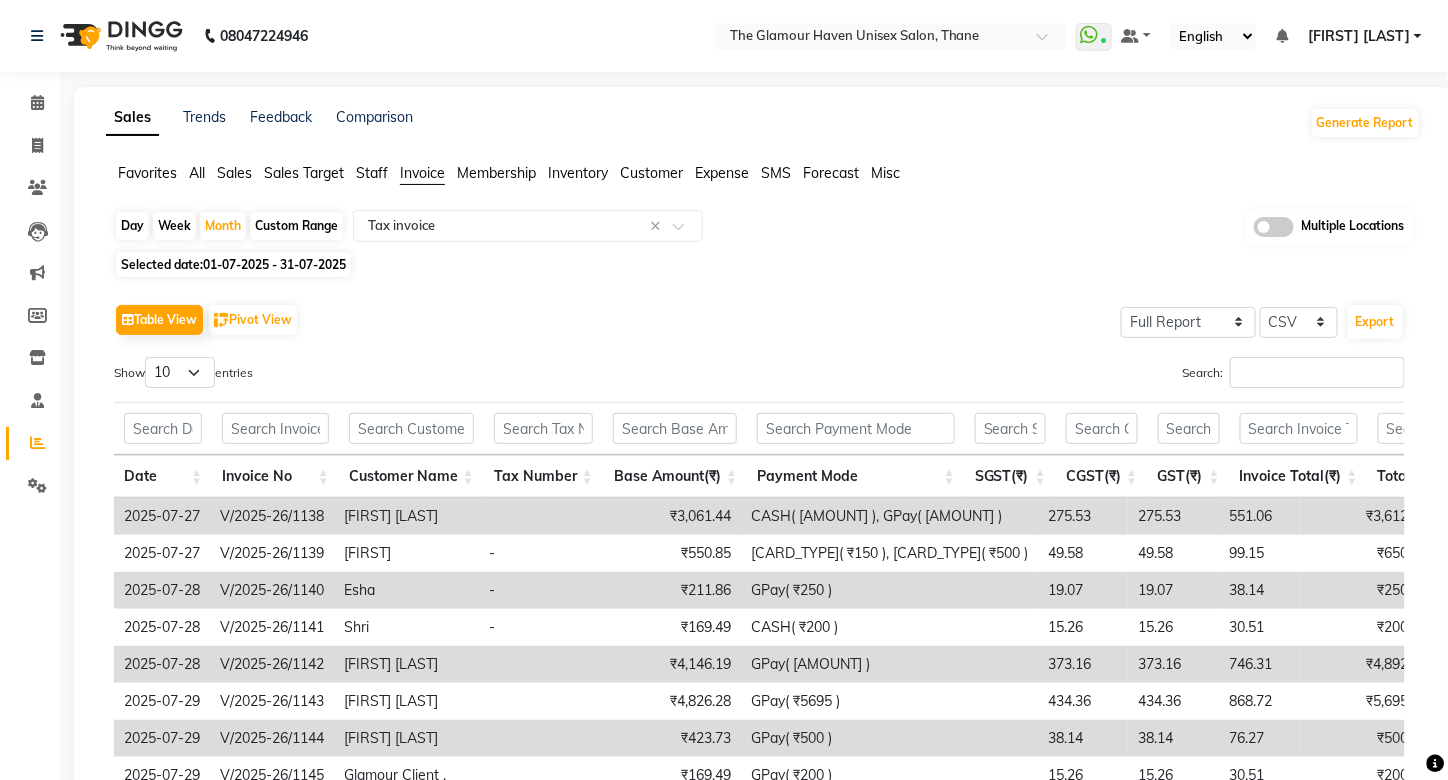 click on "Sales" 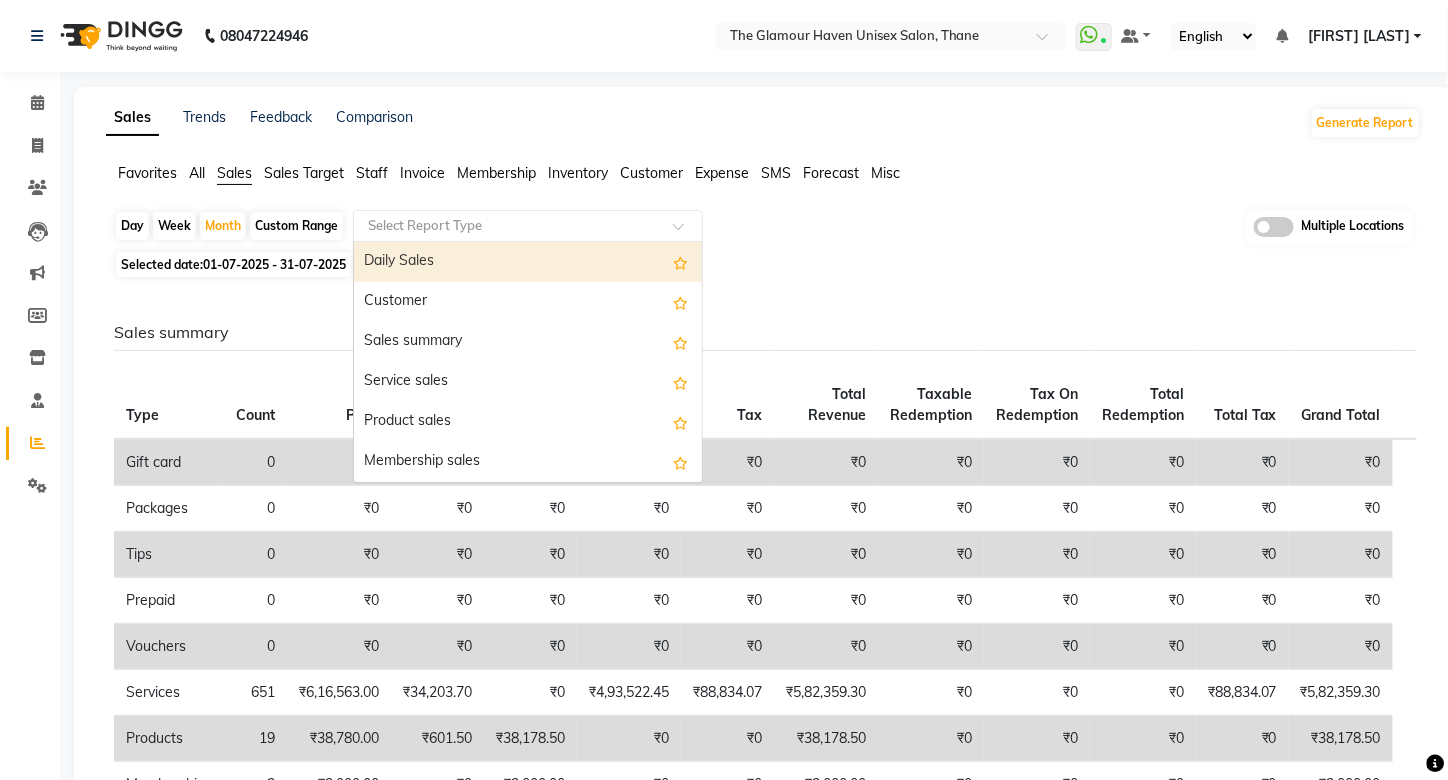 click 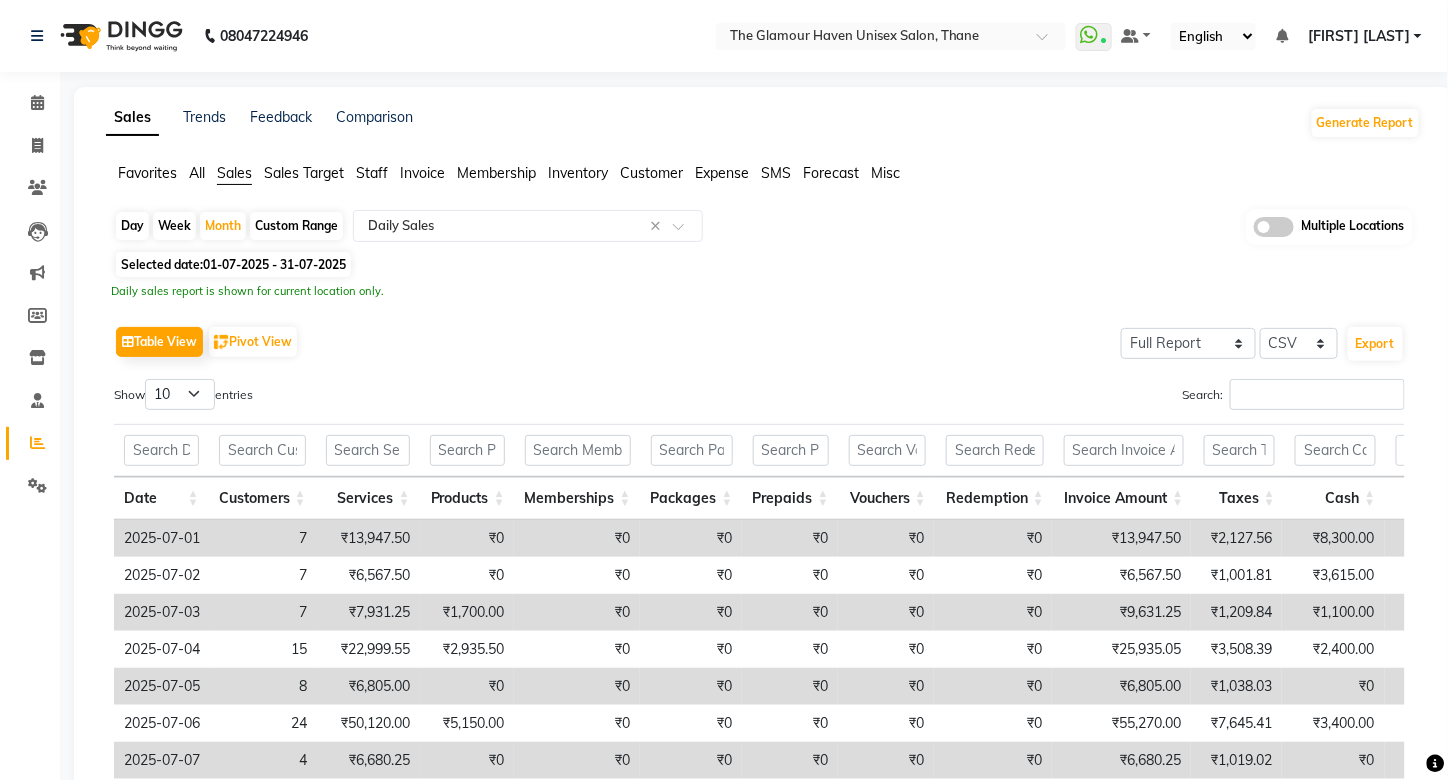 click on "Custom Range" 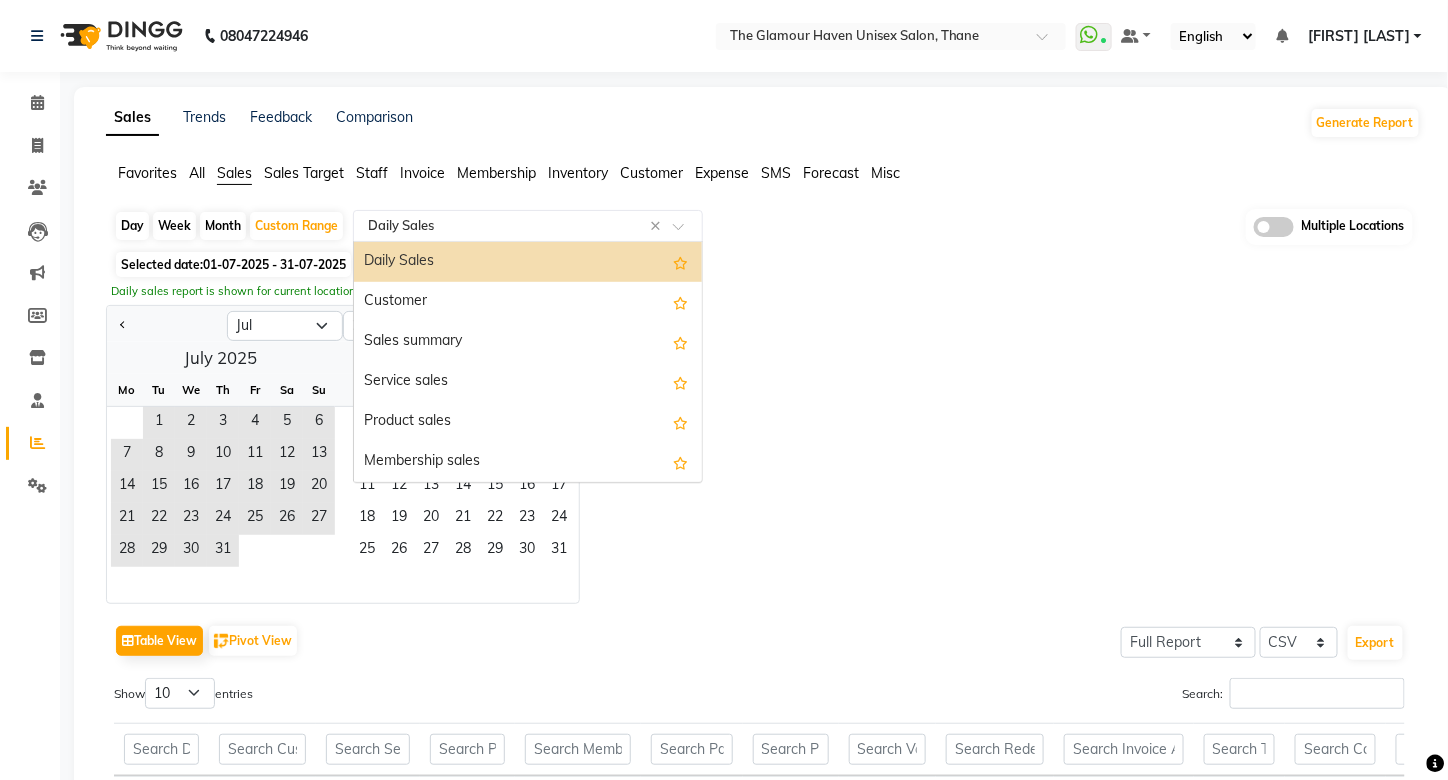 click 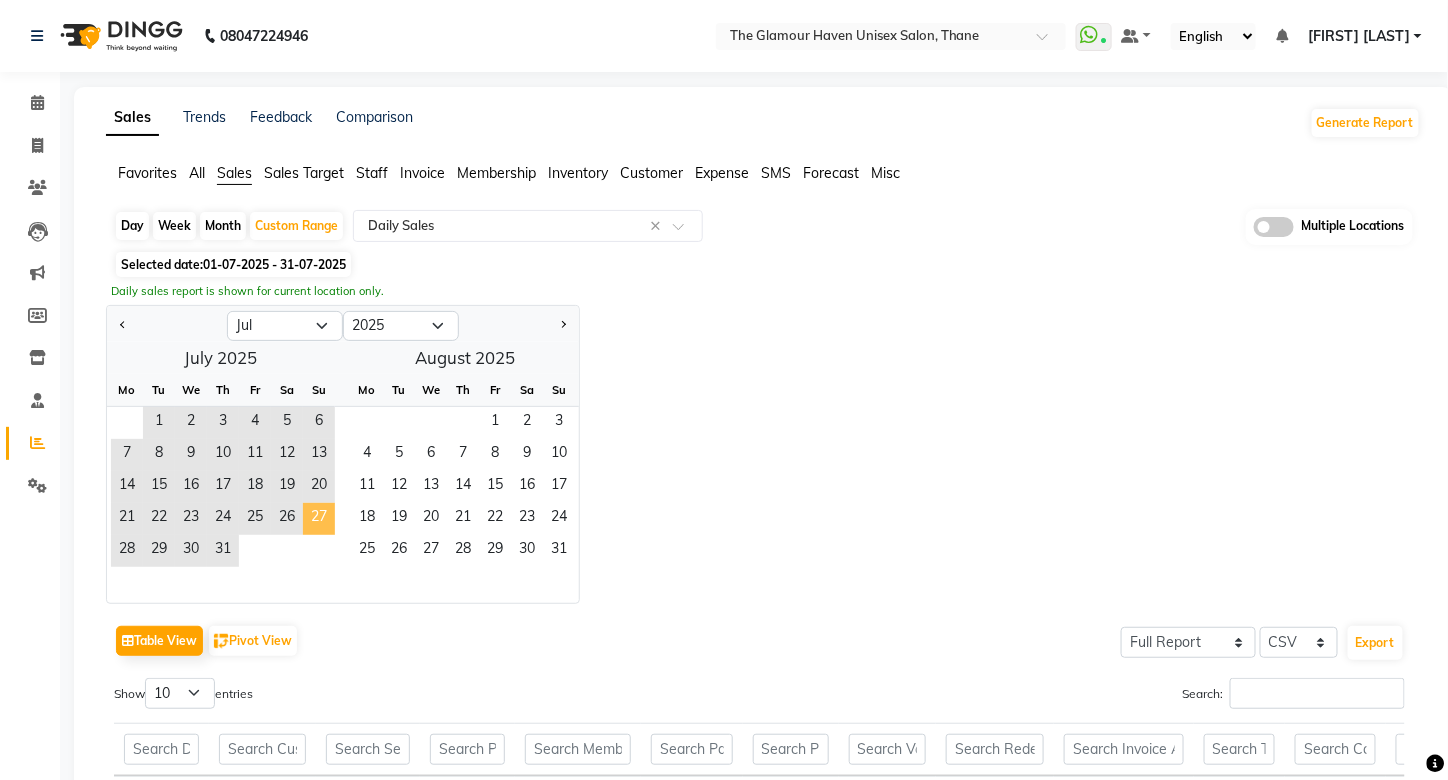 click on "27" 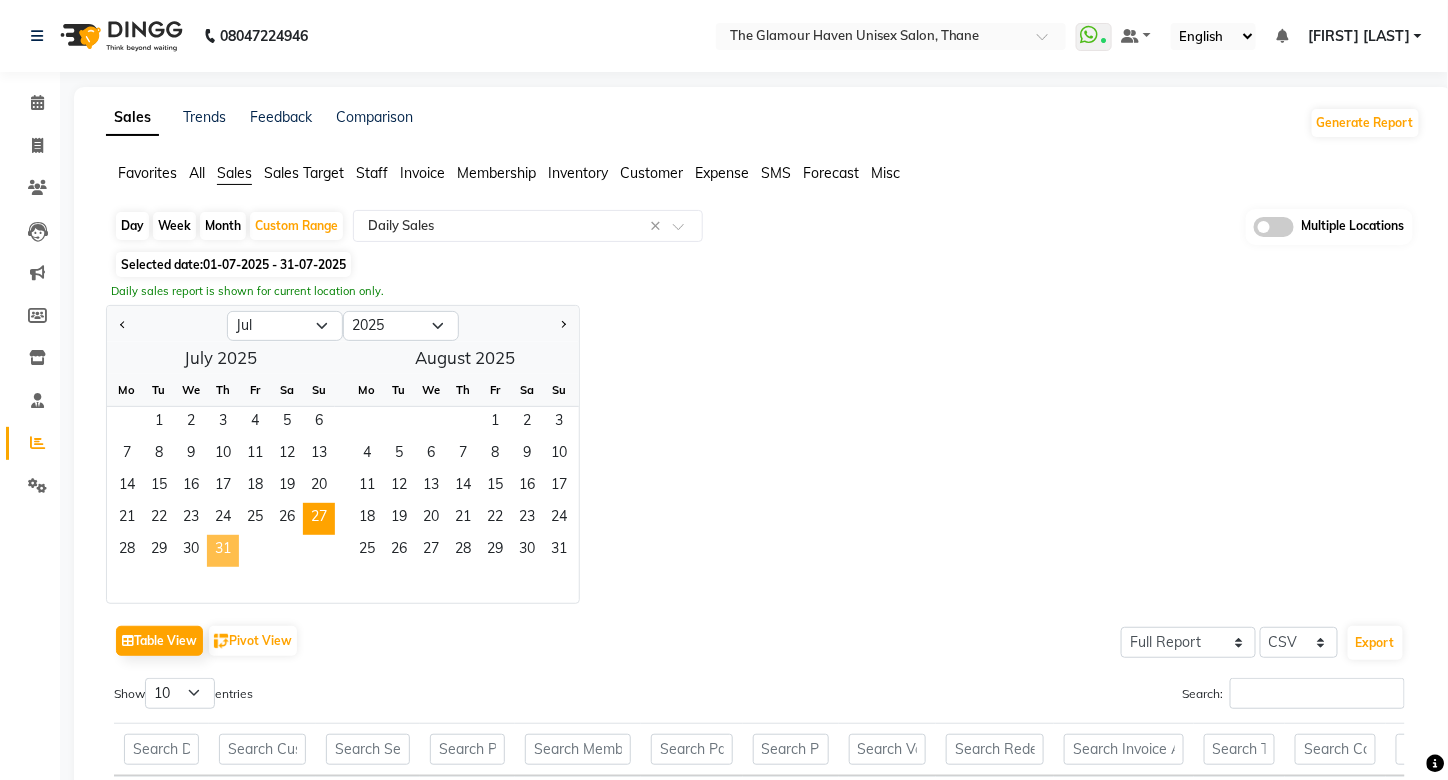 click on "31" 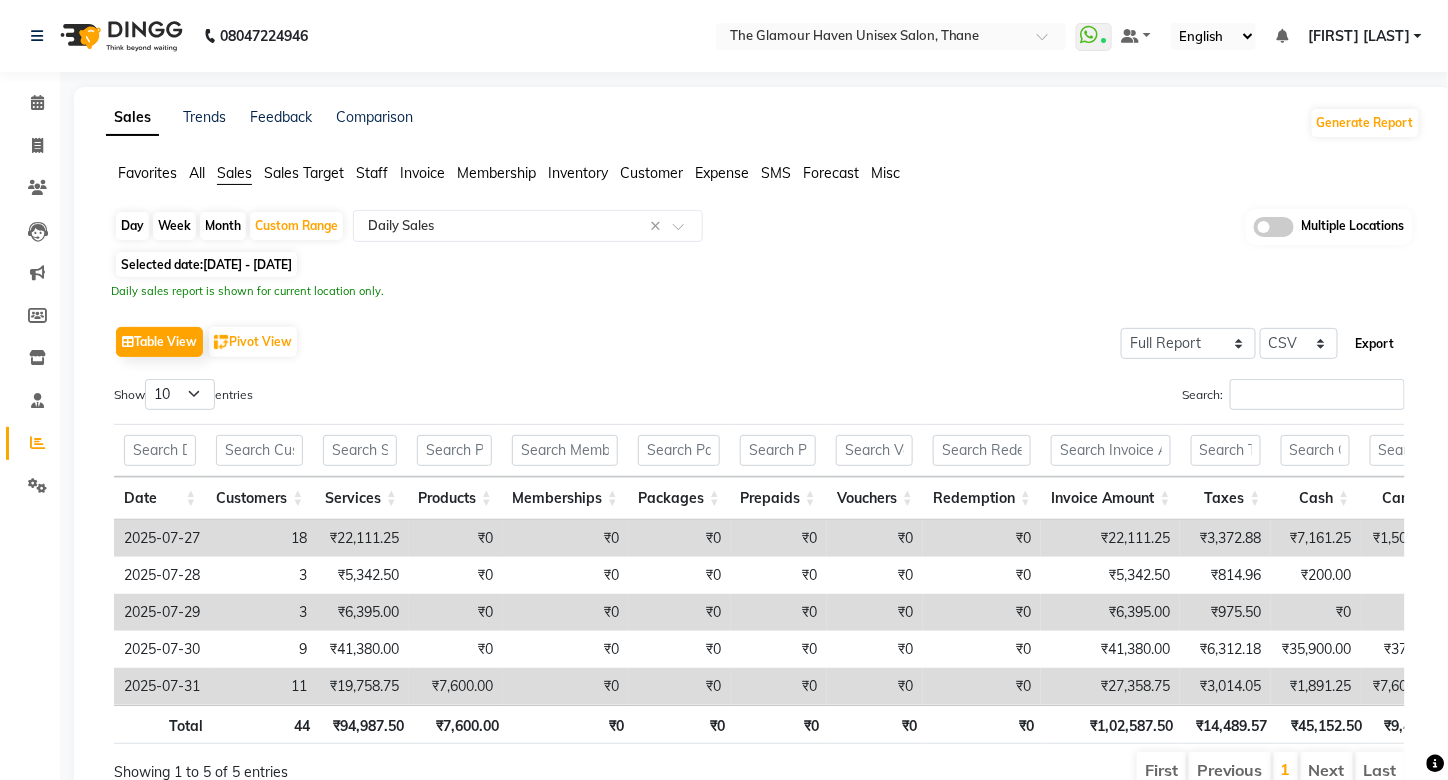 click on "Export" 